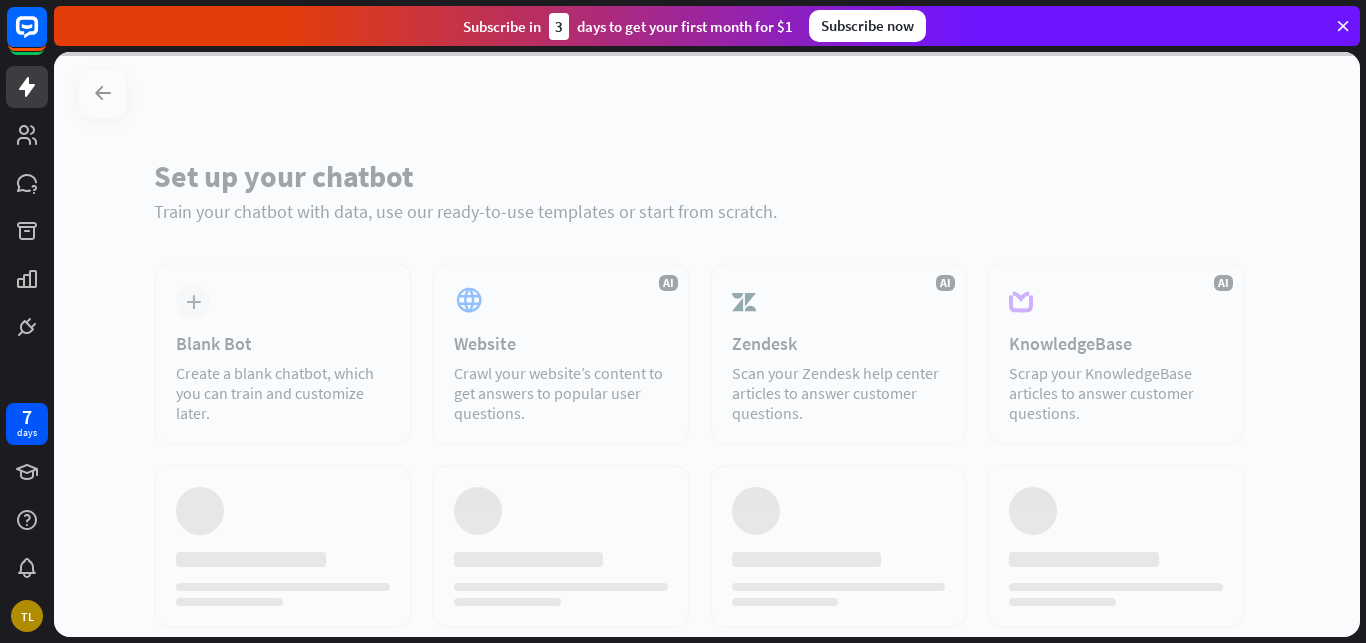 scroll, scrollTop: 0, scrollLeft: 0, axis: both 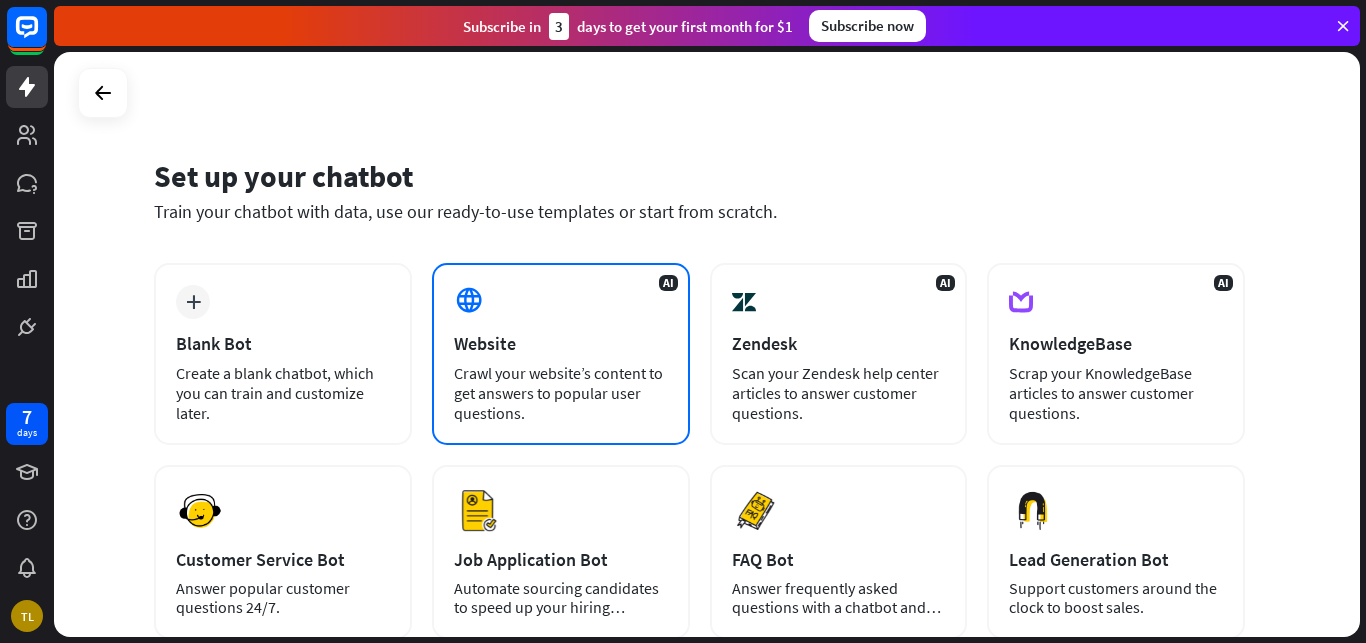 click on "Crawl your website’s content to get answers to
popular user questions." at bounding box center (561, 393) 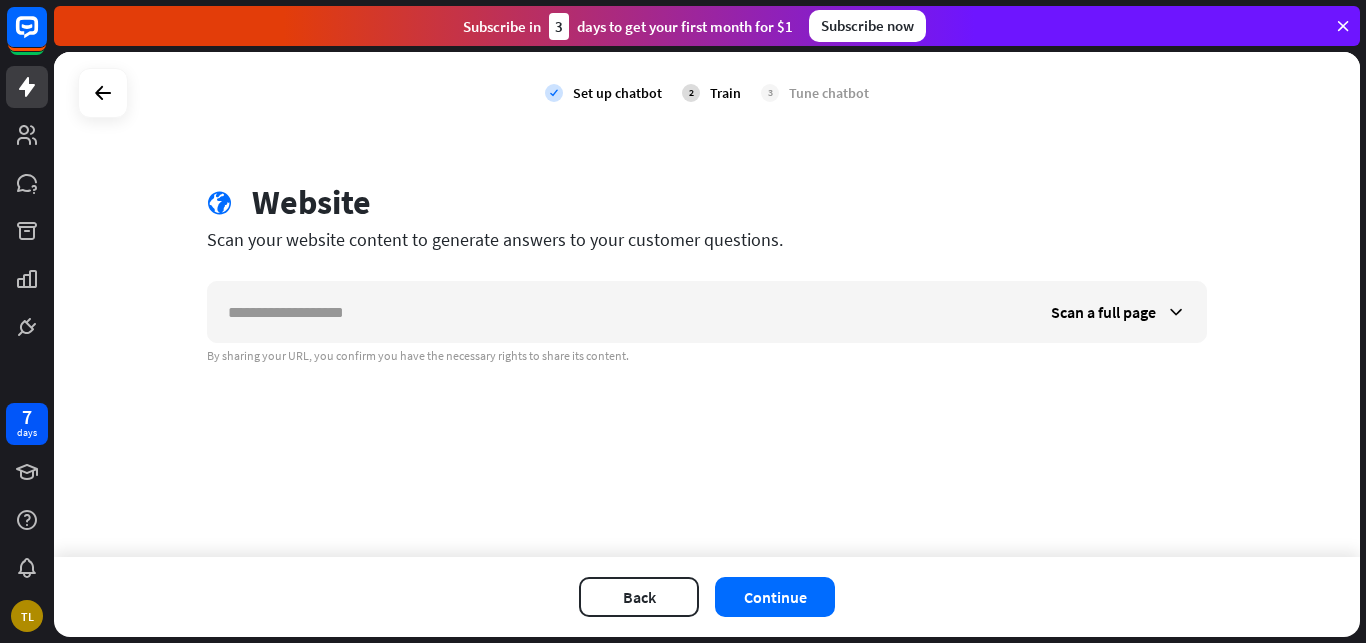 click on "check   Set up chatbot   2   Train   3   Tune chatbot   globe
Website
Scan your website content to generate answers to your customer
questions.
Scan a full page
By sharing your URL, you confirm you have the necessary rights to
share its content." at bounding box center (707, 304) 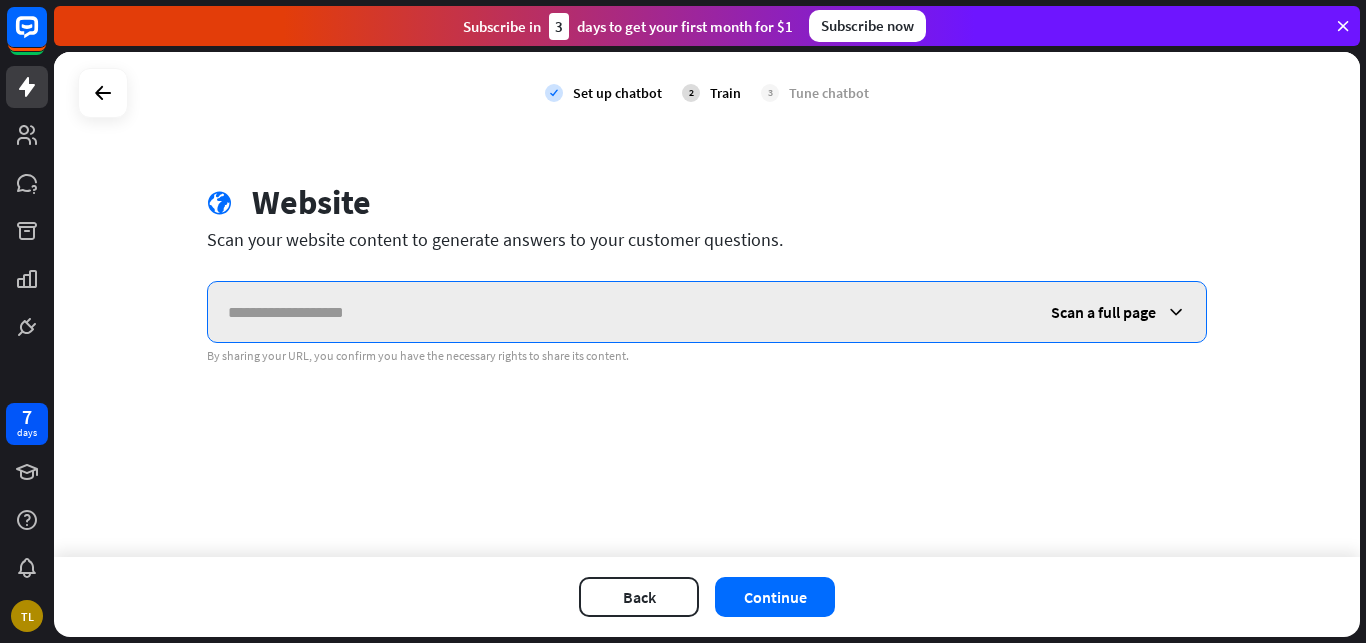 click at bounding box center [619, 312] 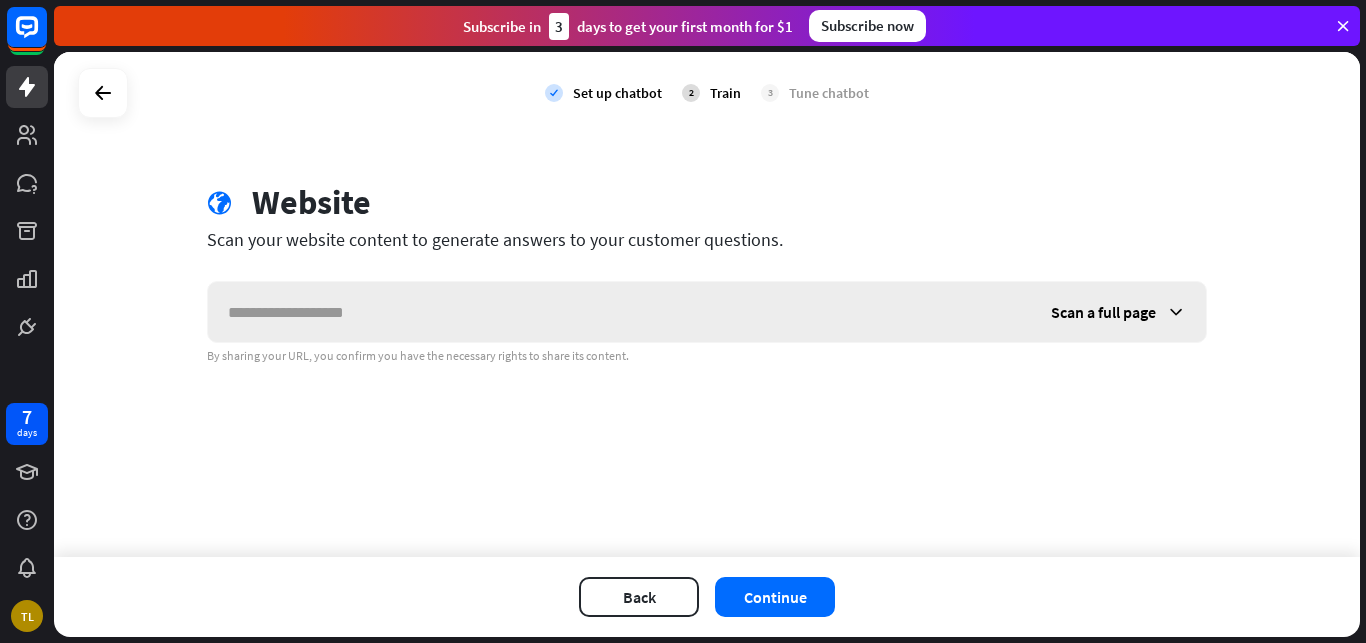 click at bounding box center [1176, 312] 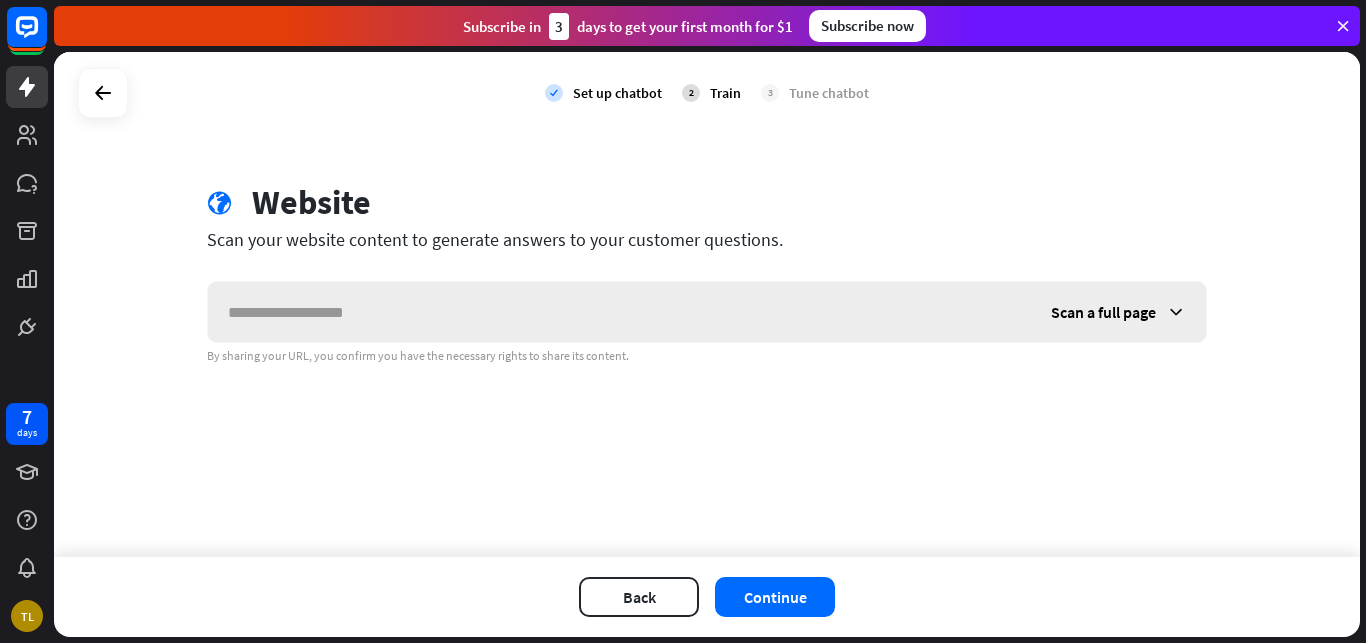 click at bounding box center (1176, 312) 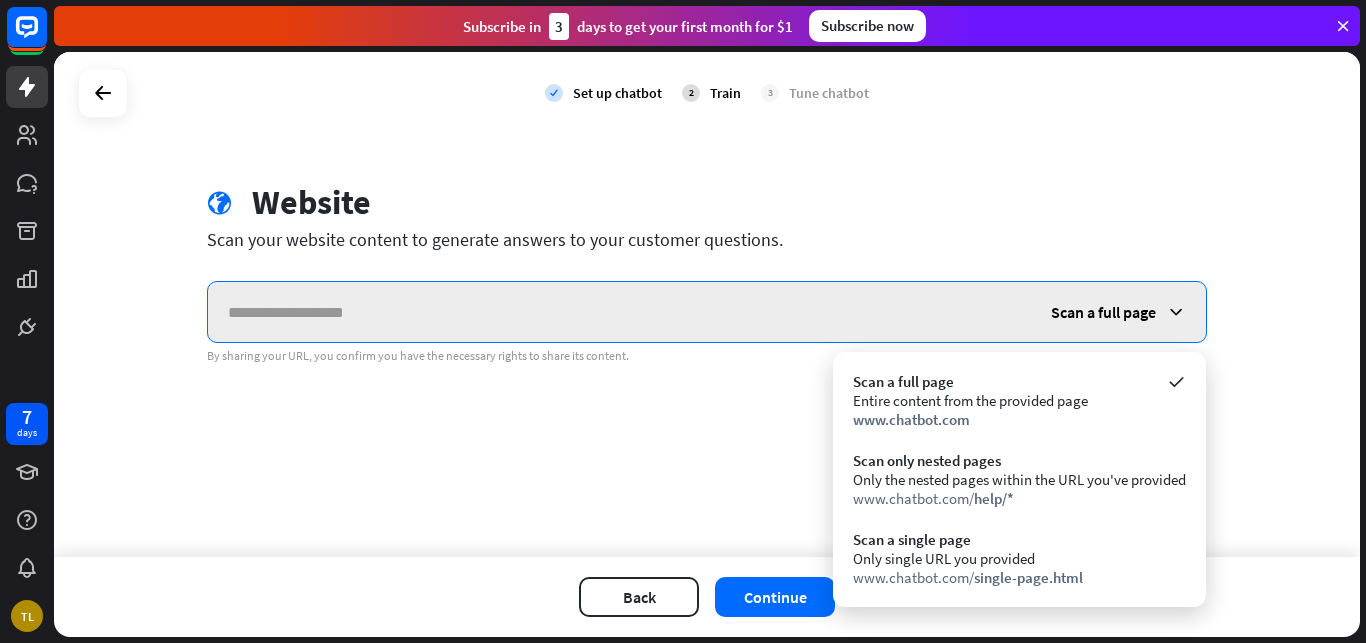 click at bounding box center [619, 312] 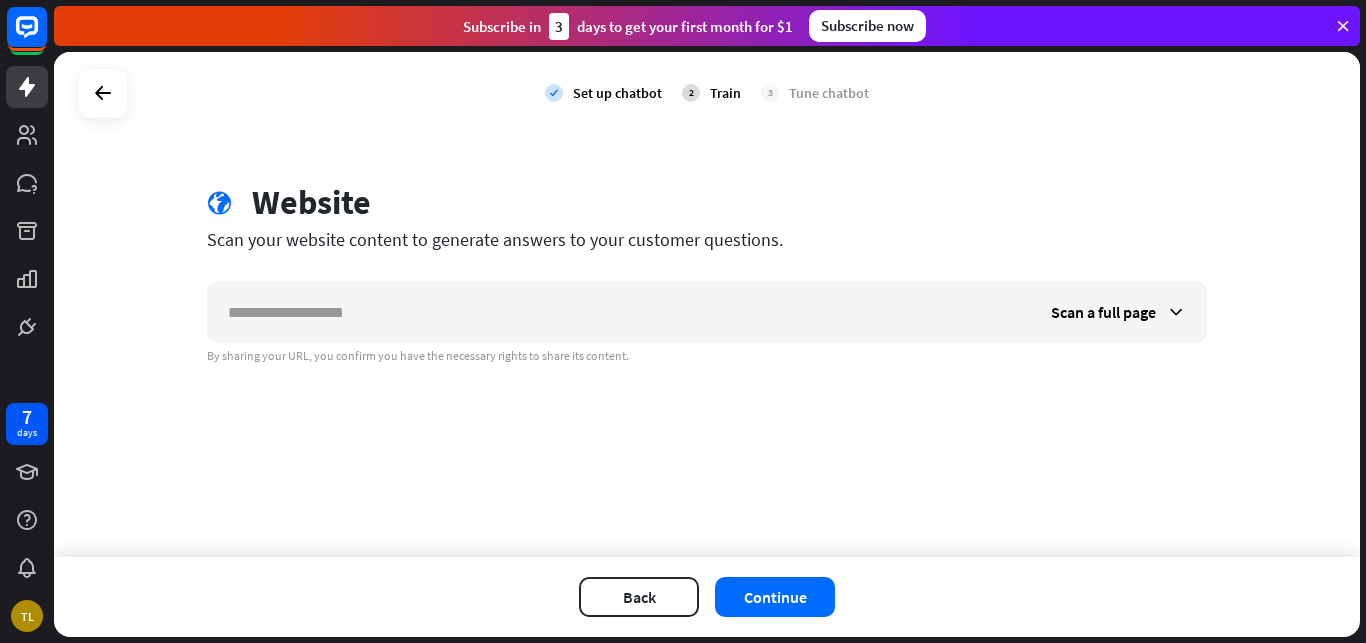 click on "globe
Website" at bounding box center (707, 205) 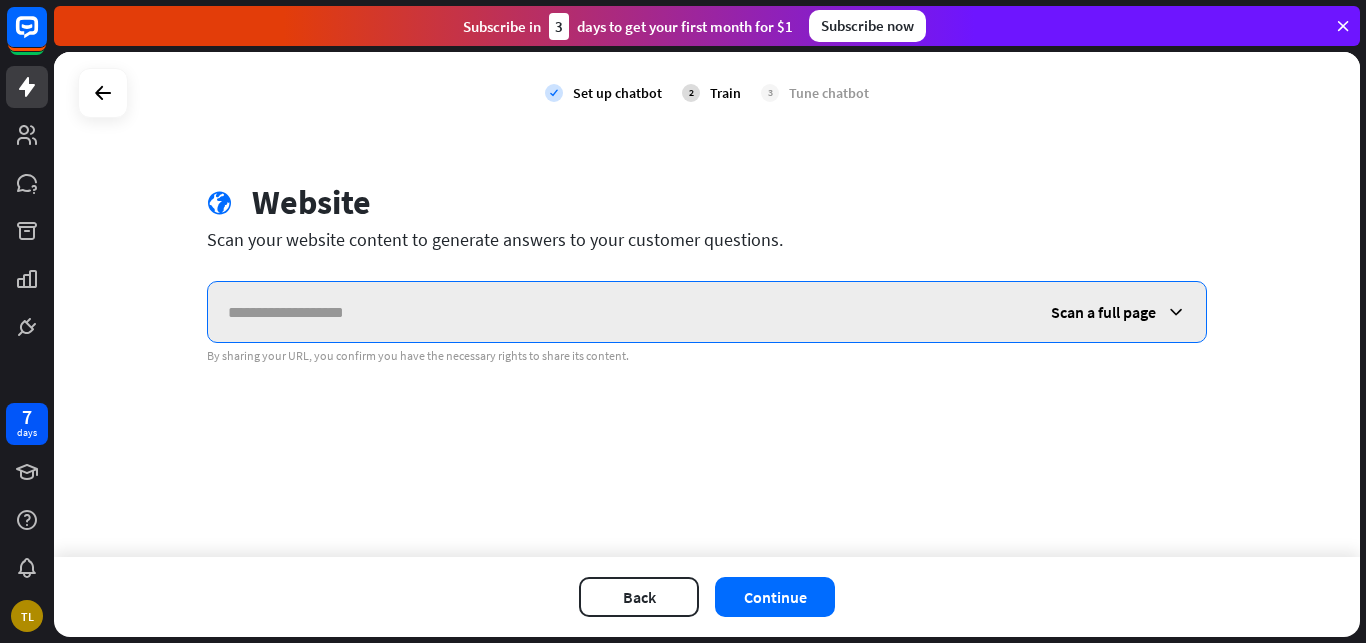 click at bounding box center [619, 312] 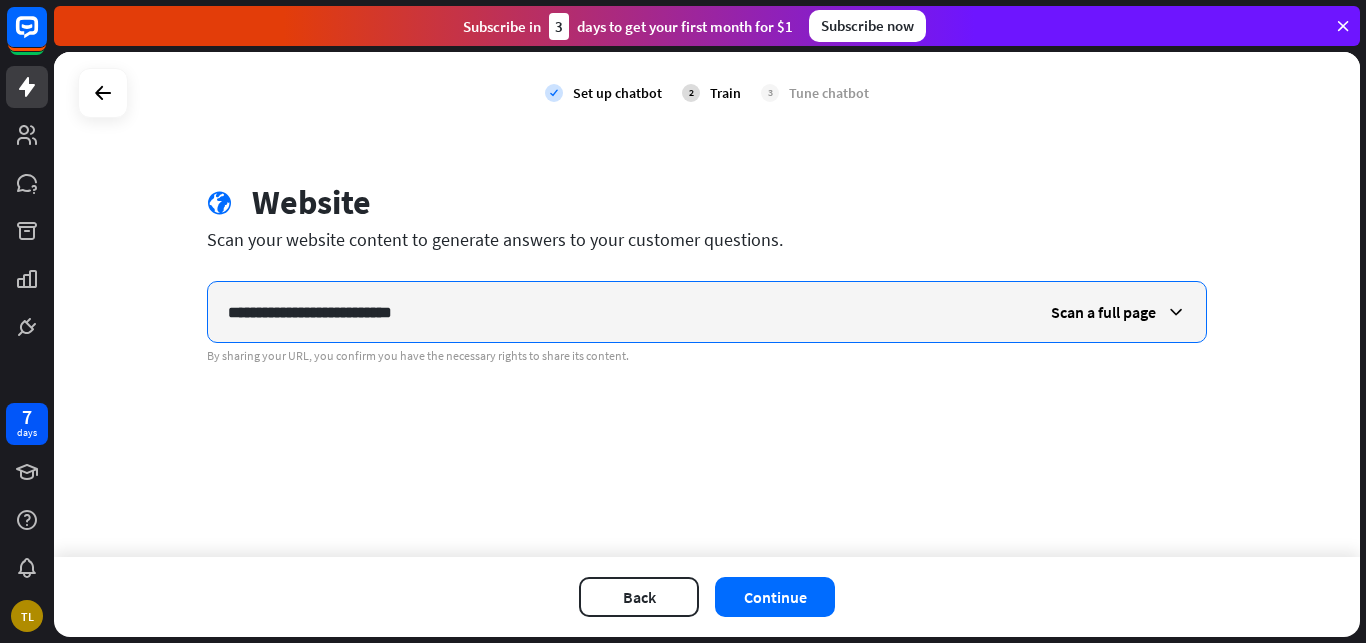 type on "**********" 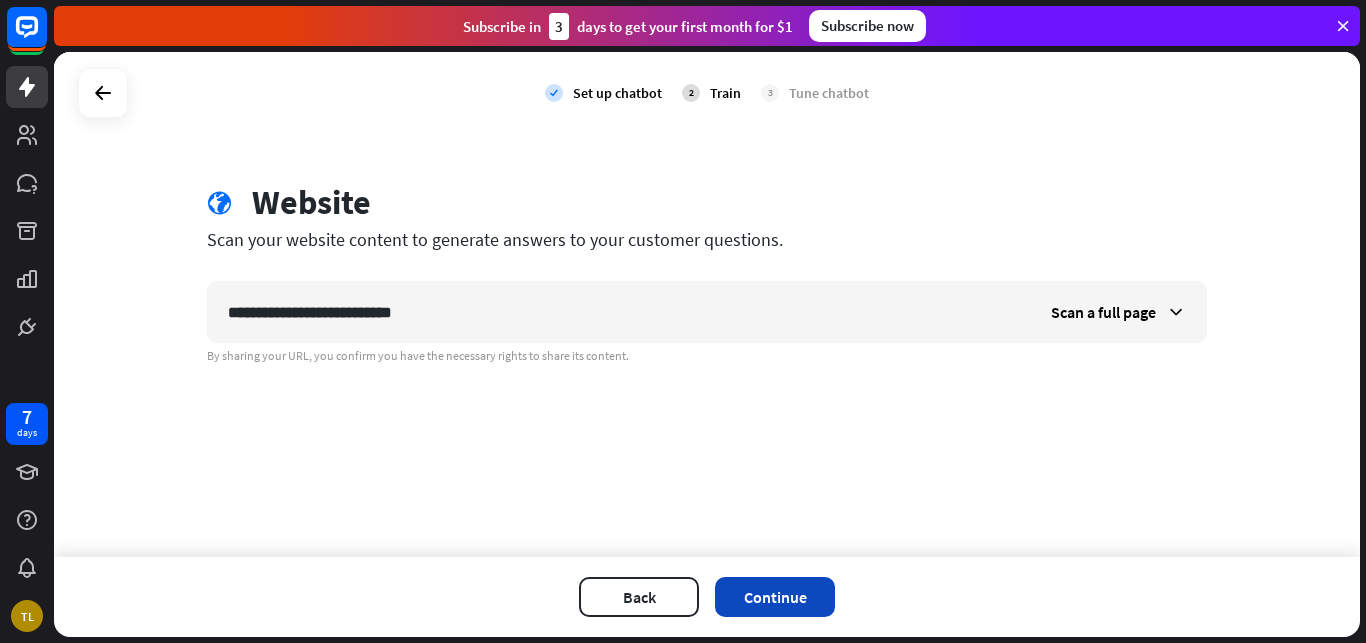 click on "Continue" at bounding box center [775, 597] 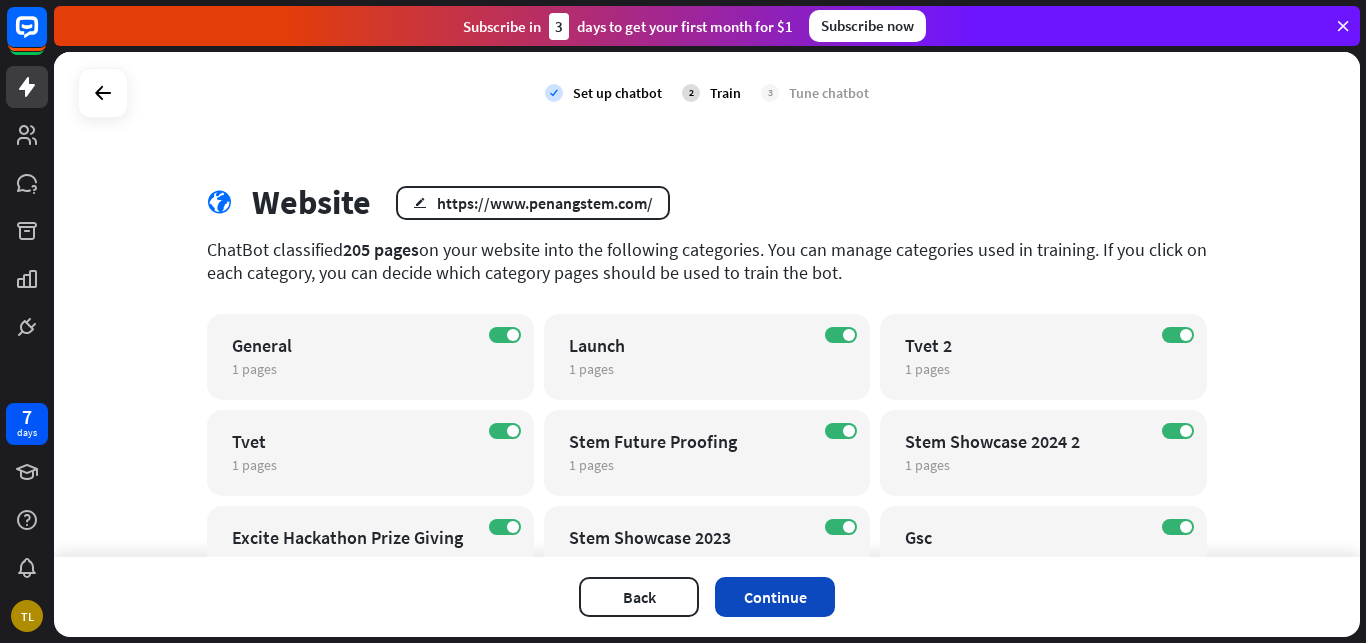 click on "Continue" at bounding box center [775, 597] 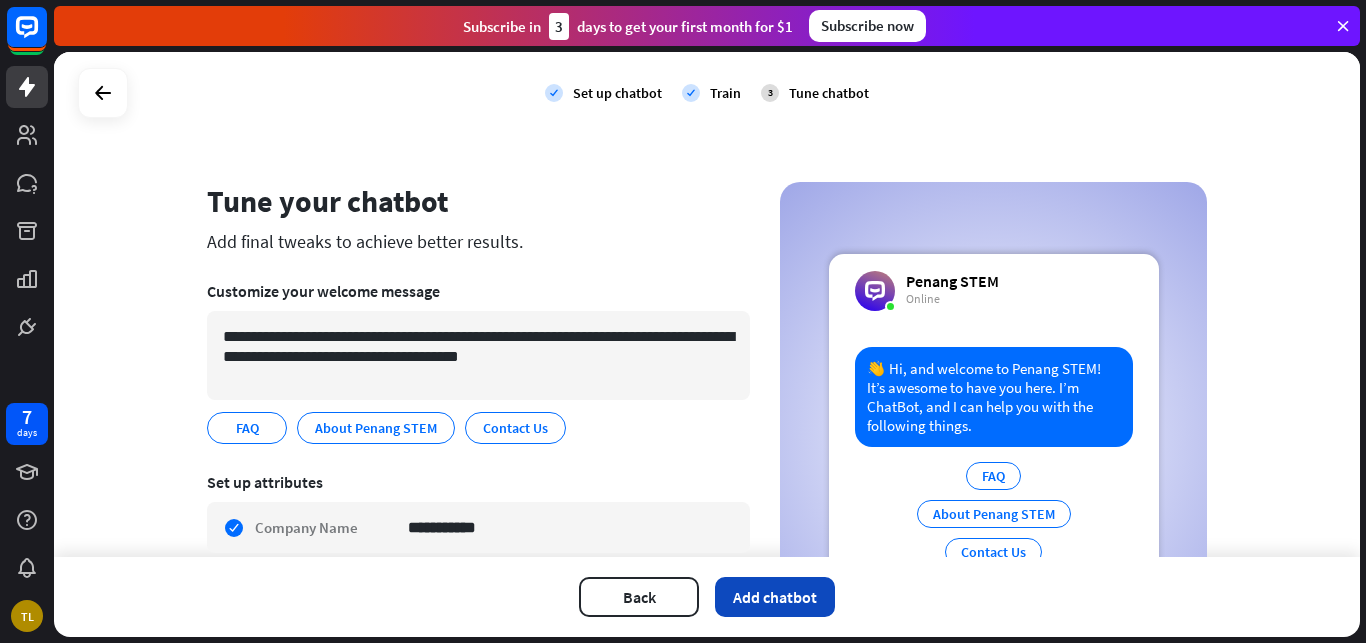 click on "Add chatbot" at bounding box center [775, 597] 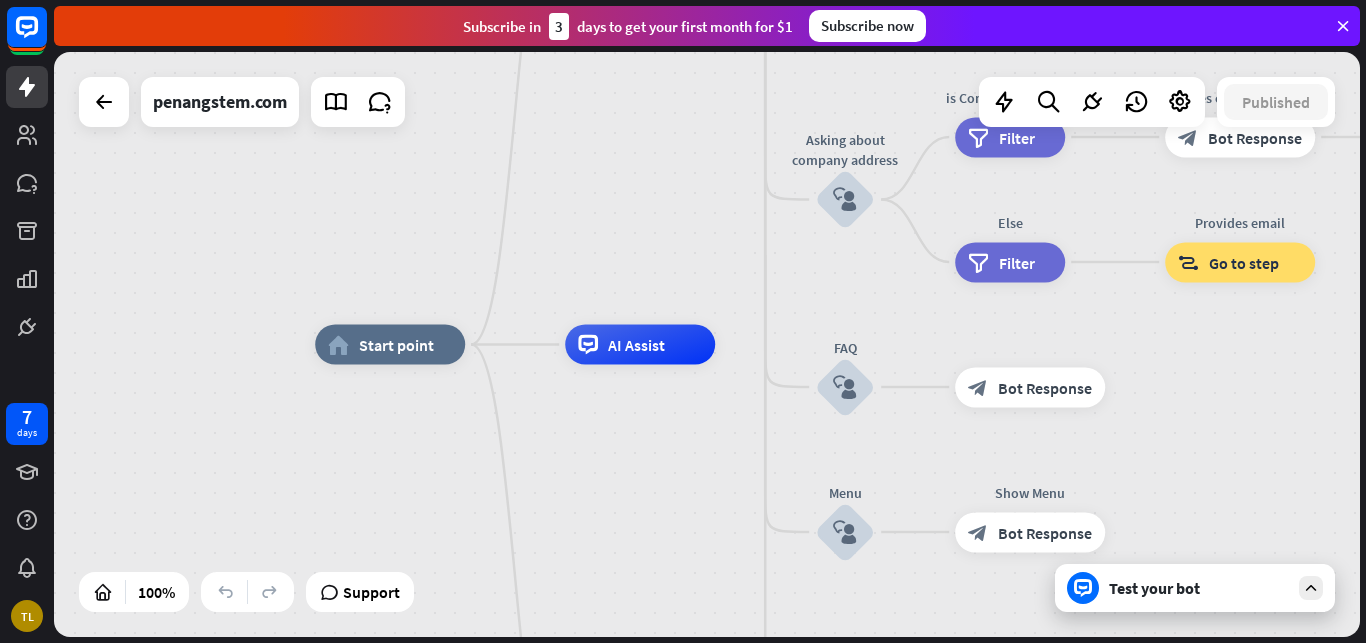 drag, startPoint x: 602, startPoint y: 252, endPoint x: 616, endPoint y: 317, distance: 66.4906 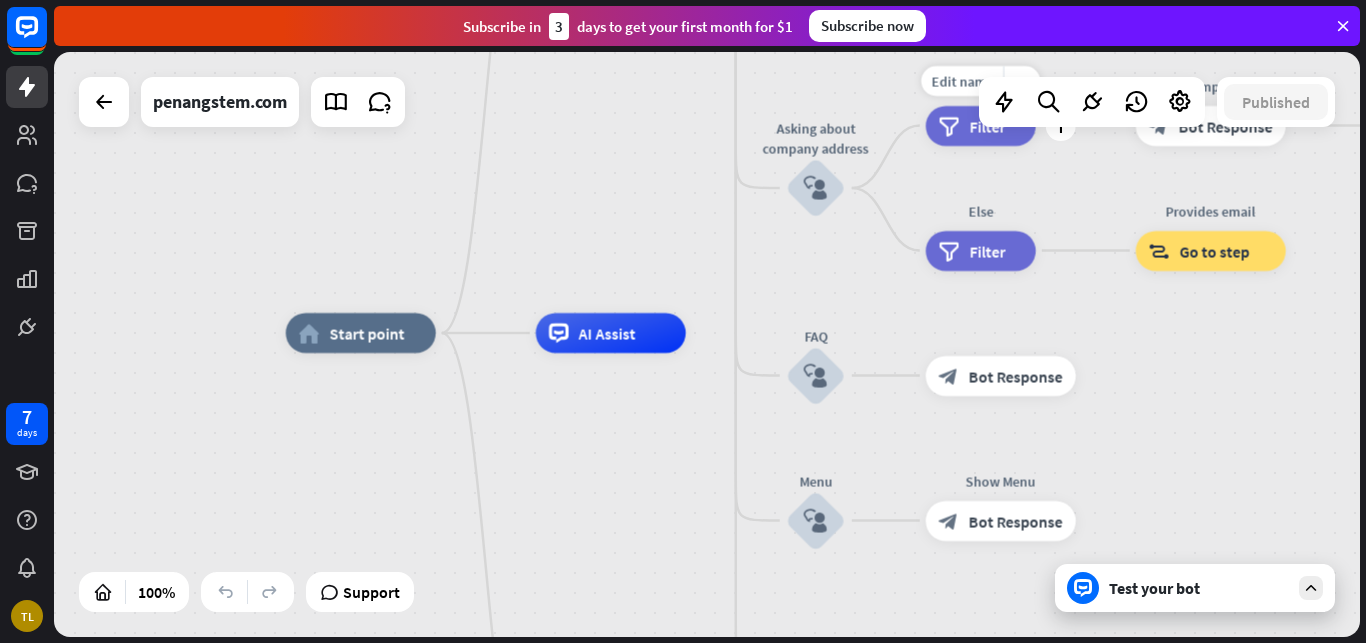 click on "filter" at bounding box center [949, 126] 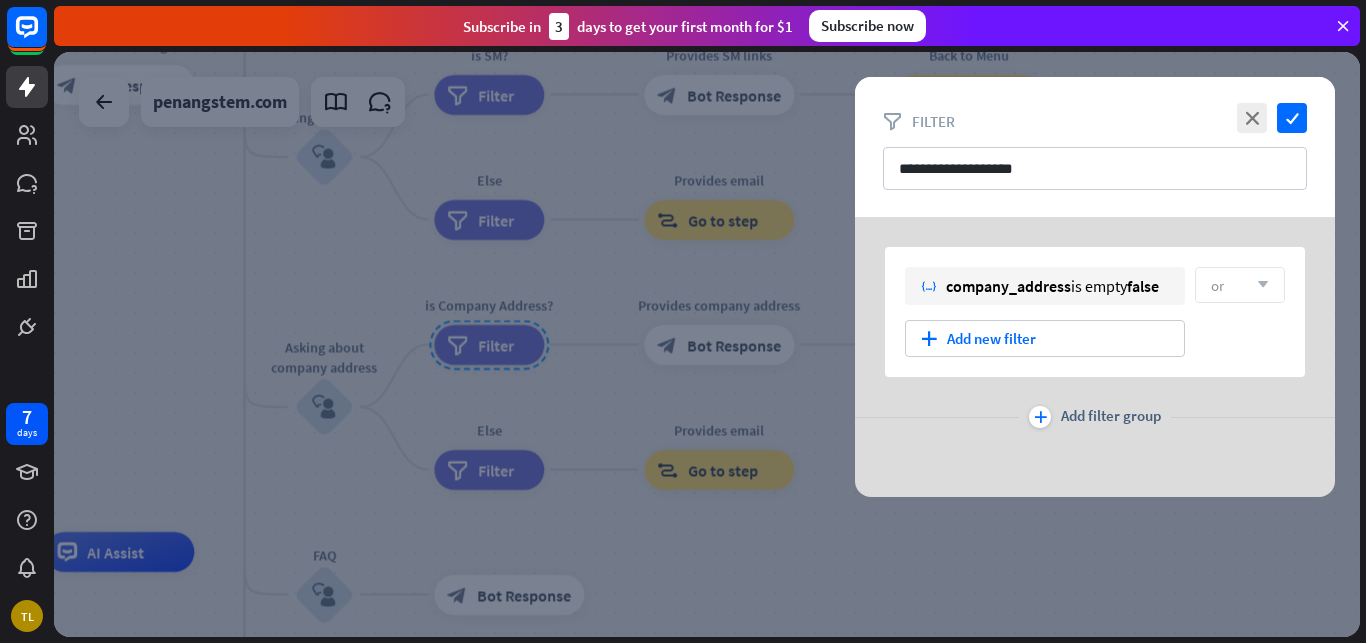 click at bounding box center (707, 344) 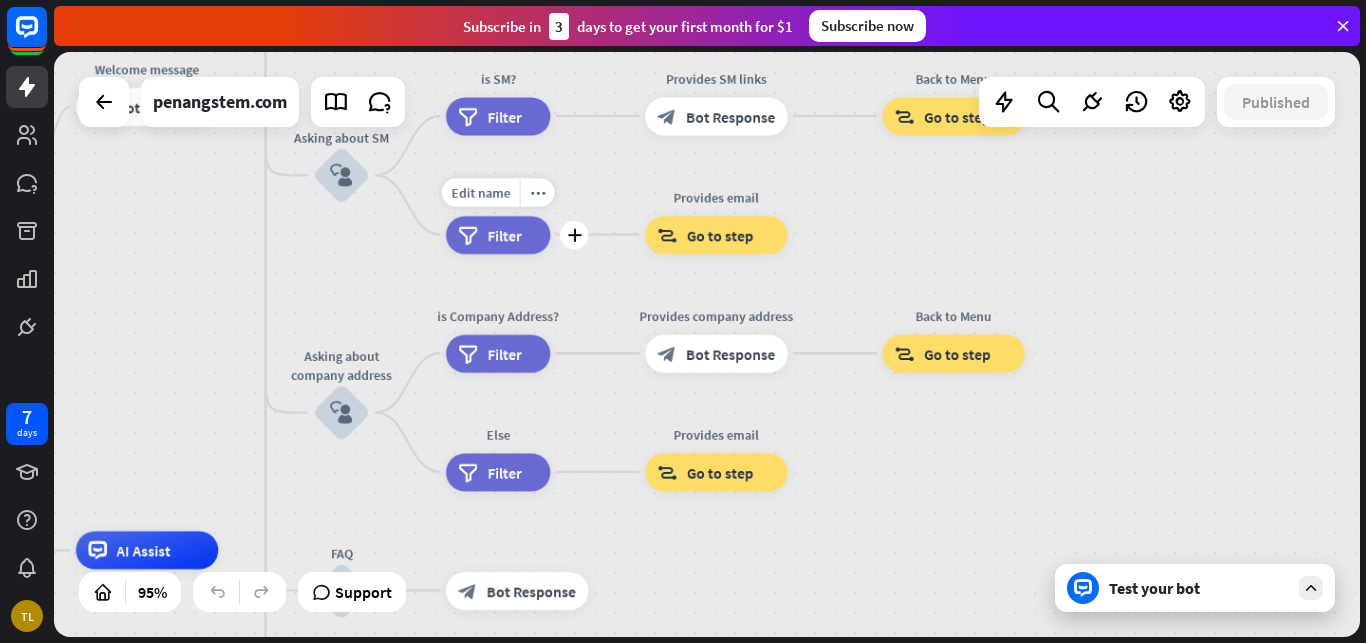click on "filter   Filter" at bounding box center [498, 235] 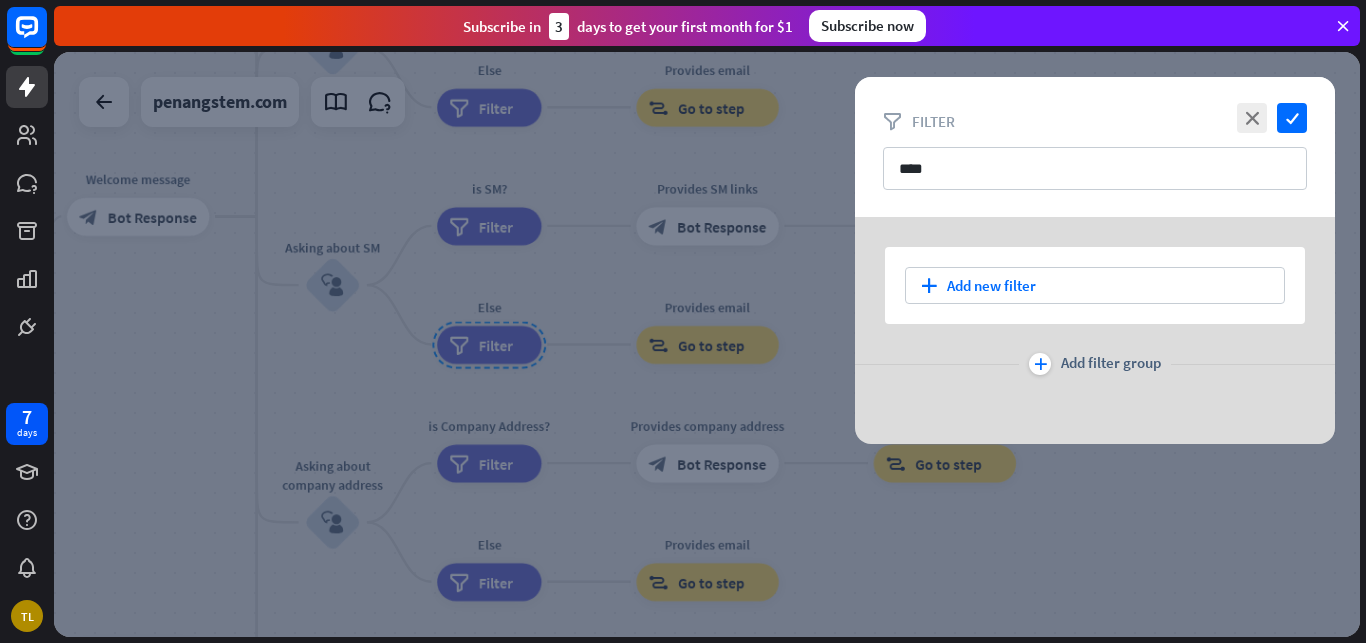 click at bounding box center (707, 344) 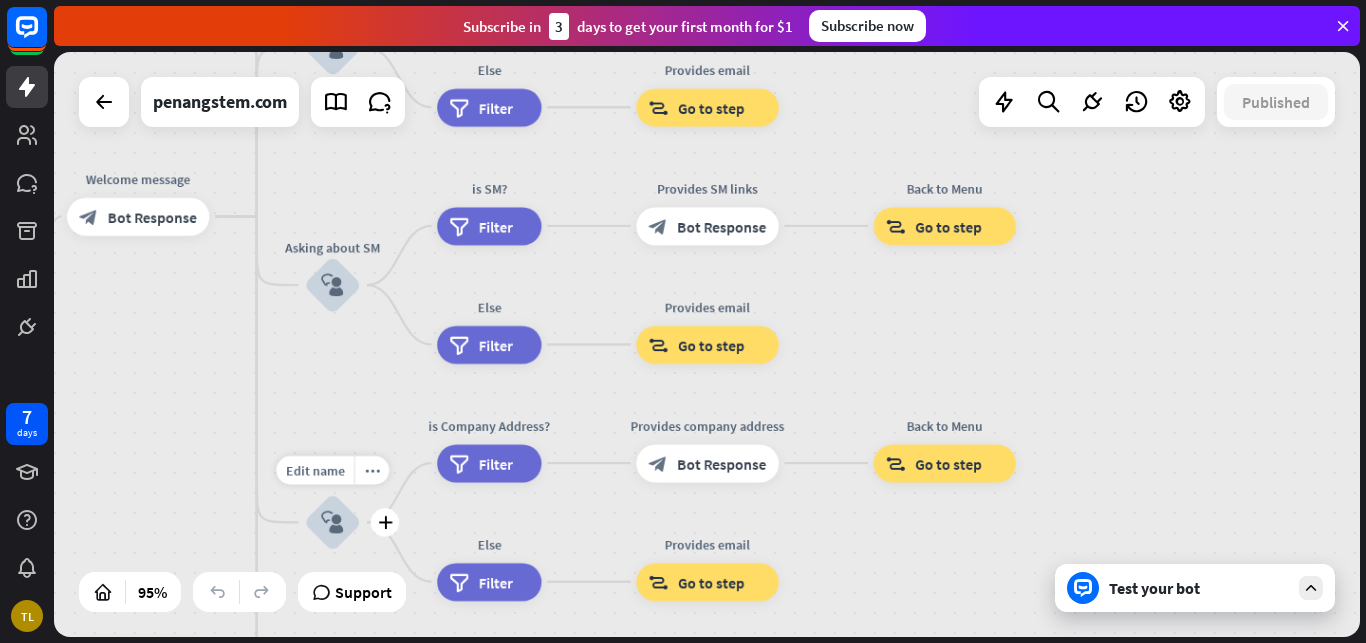 click on "block_user_input" at bounding box center (332, 522) 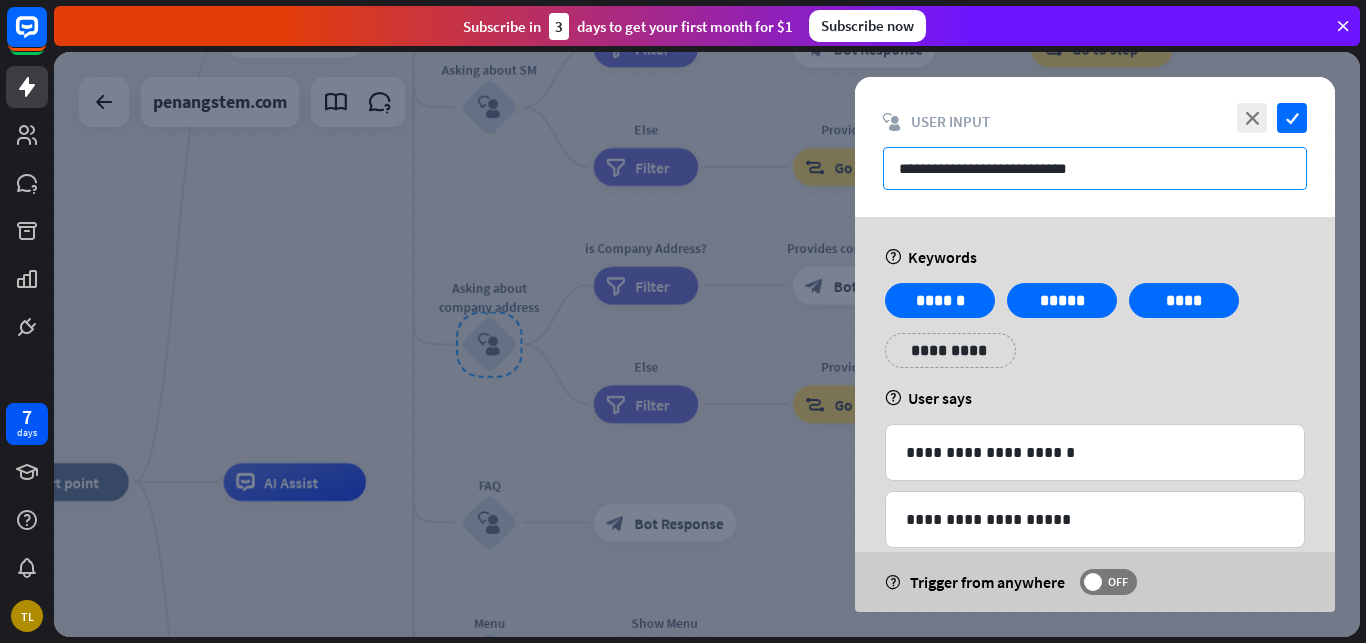 click on "**********" at bounding box center (1095, 168) 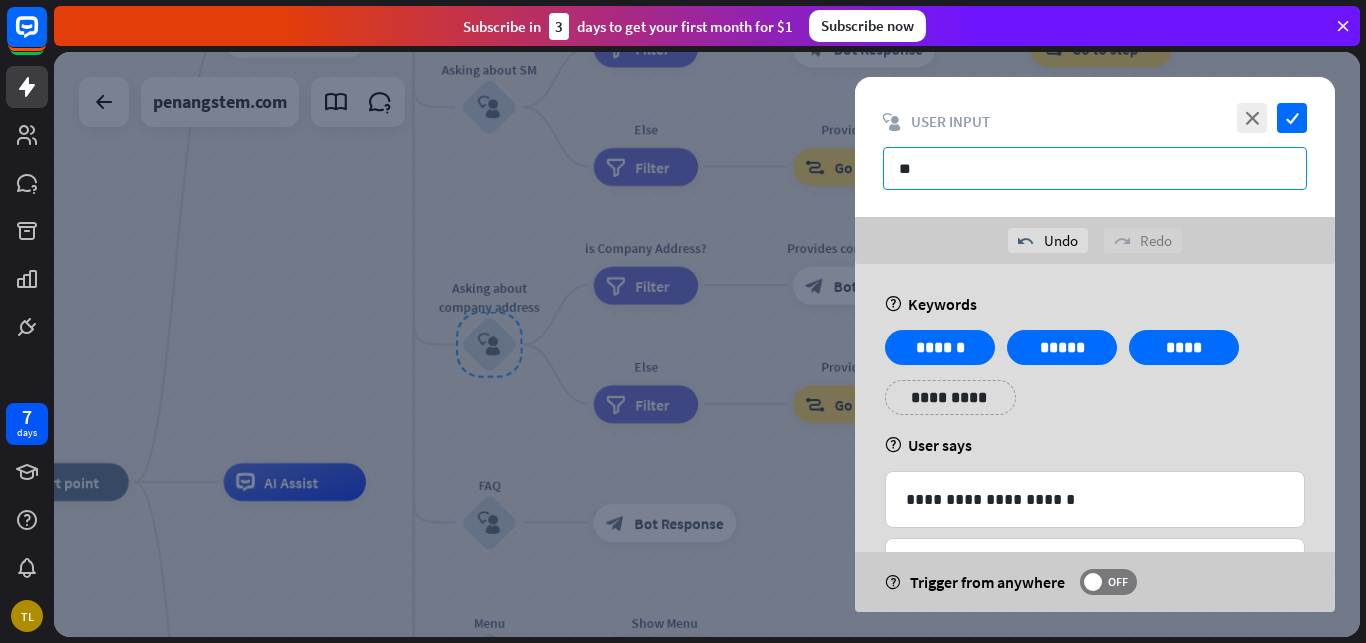 type on "*" 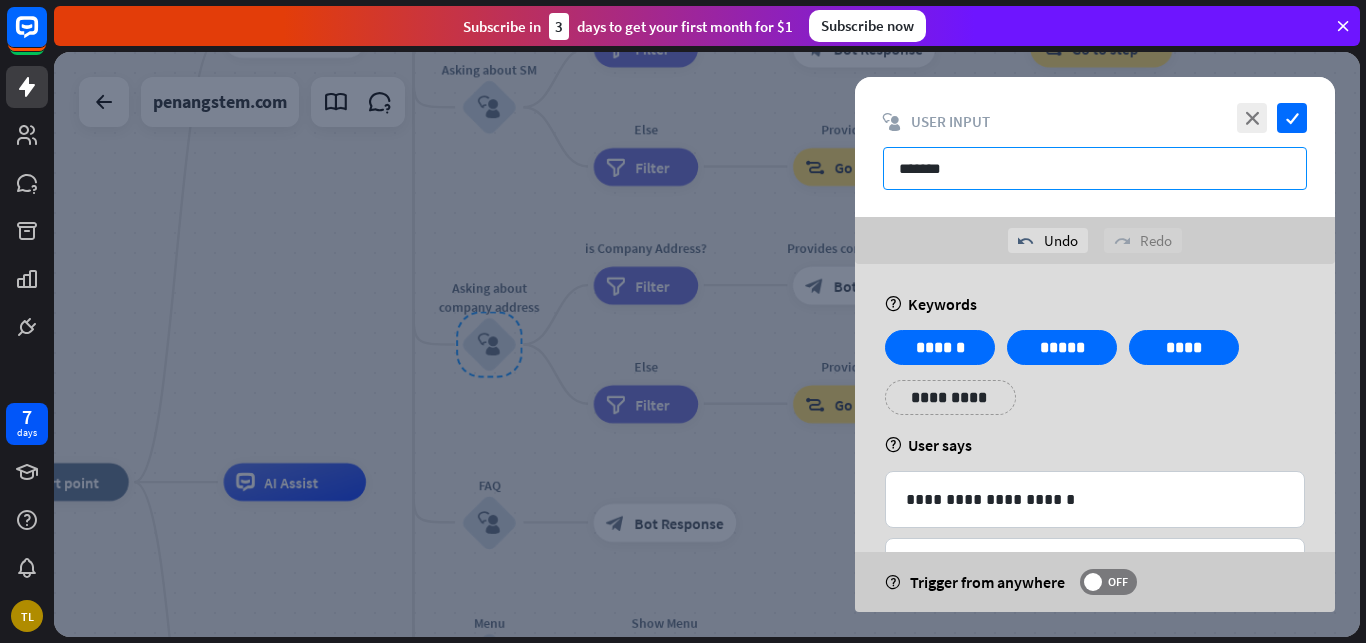 type on "********" 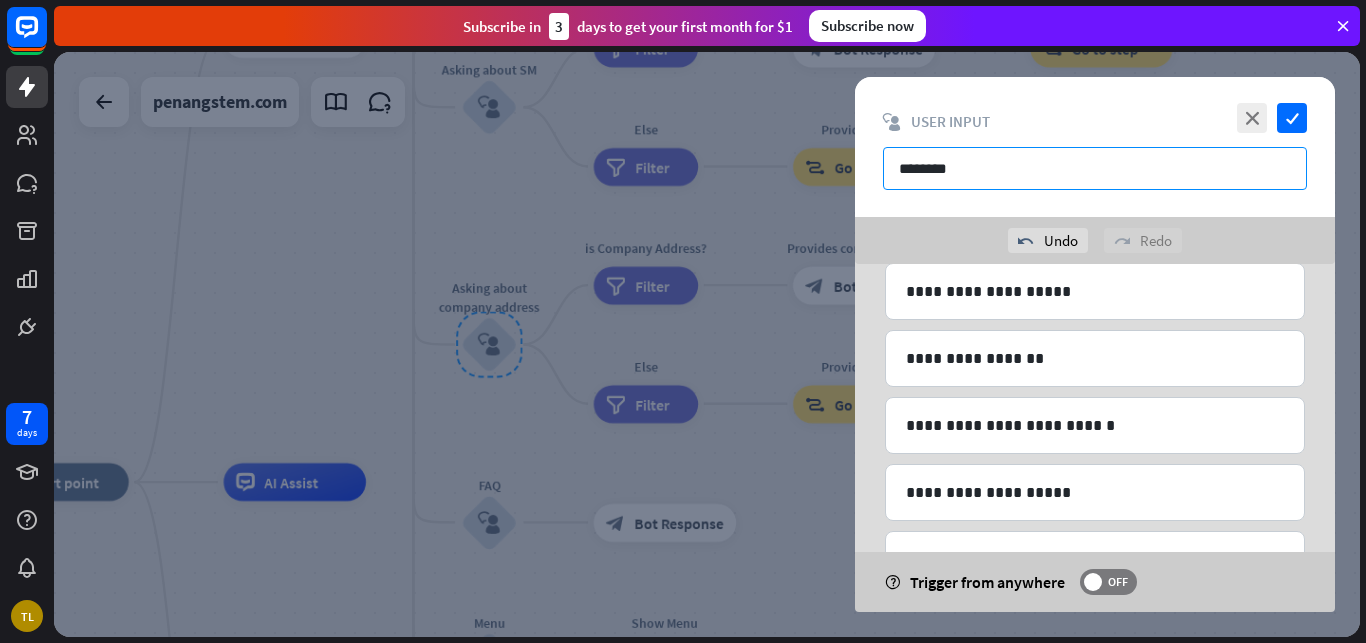 scroll, scrollTop: 456, scrollLeft: 0, axis: vertical 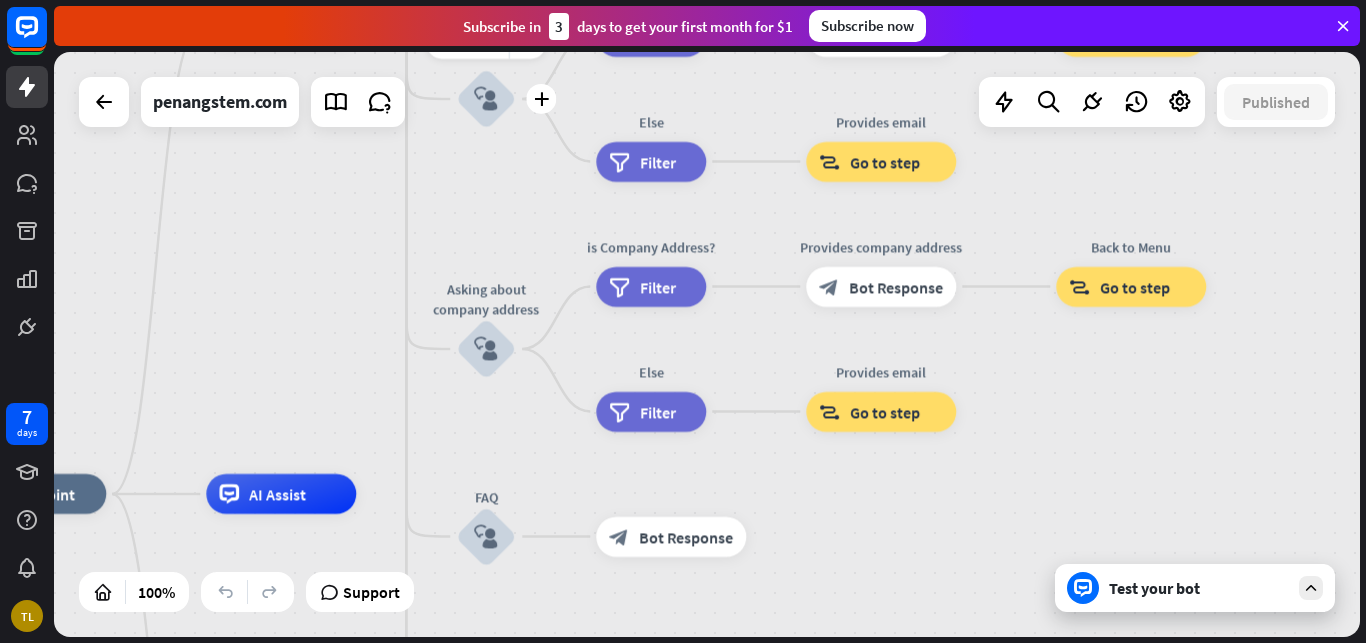 drag, startPoint x: 434, startPoint y: 104, endPoint x: 1365, endPoint y: 283, distance: 948.0517 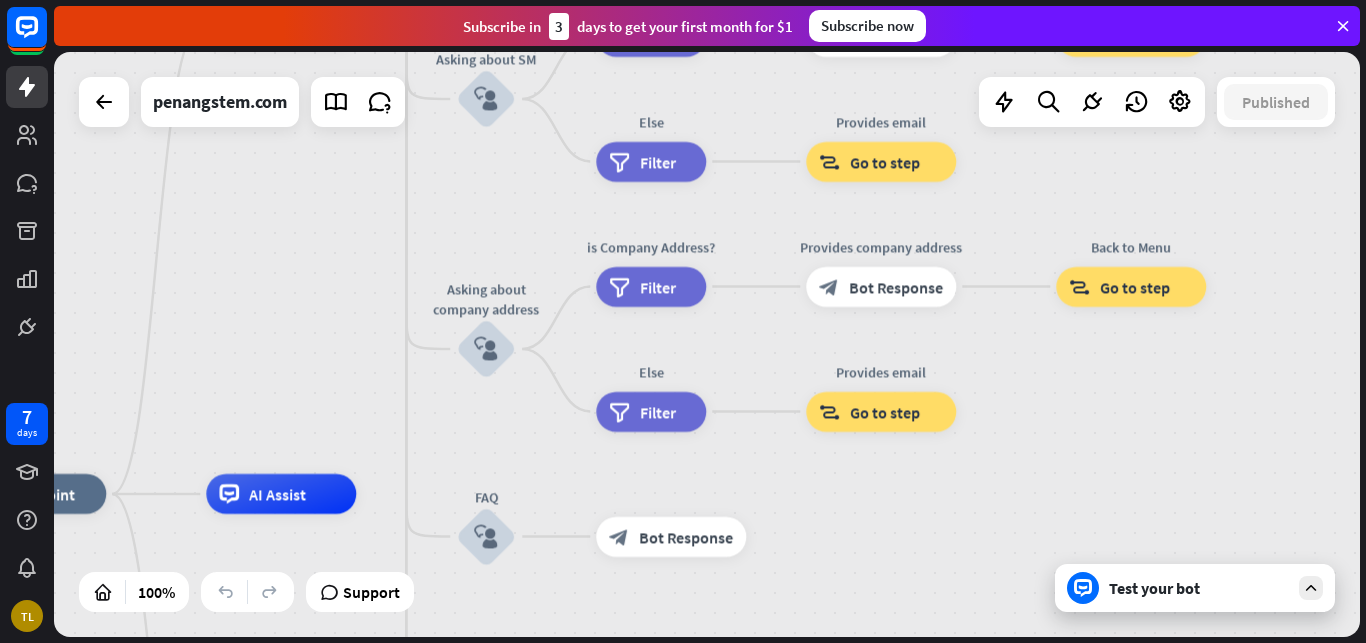 click on "home_2   Start point                 Welcome message   block_bot_response   Bot Response                 About us   block_user_input                 Provide company information   block_bot_response   Bot Response                 Back to Menu   block_user_input                 Was it helpful?   block_bot_response   Bot Response                 Yes   block_user_input                 Thank you!   block_bot_response   Bot Response                 No   block_user_input                 Back to Menu   block_goto   Go to step                 Contact us   block_user_input                 Contact flow   builder_tree   Flow                 Asking about email   block_user_input                   block_goto   Go to step                 Asking about phone number   block_user_input                 Is phone number?   filter   Filter                 Provides phone number   block_bot_response   Bot Response                 Back to Menu   block_goto   Go to step                 Else   filter   Filter" at bounding box center (707, 344) 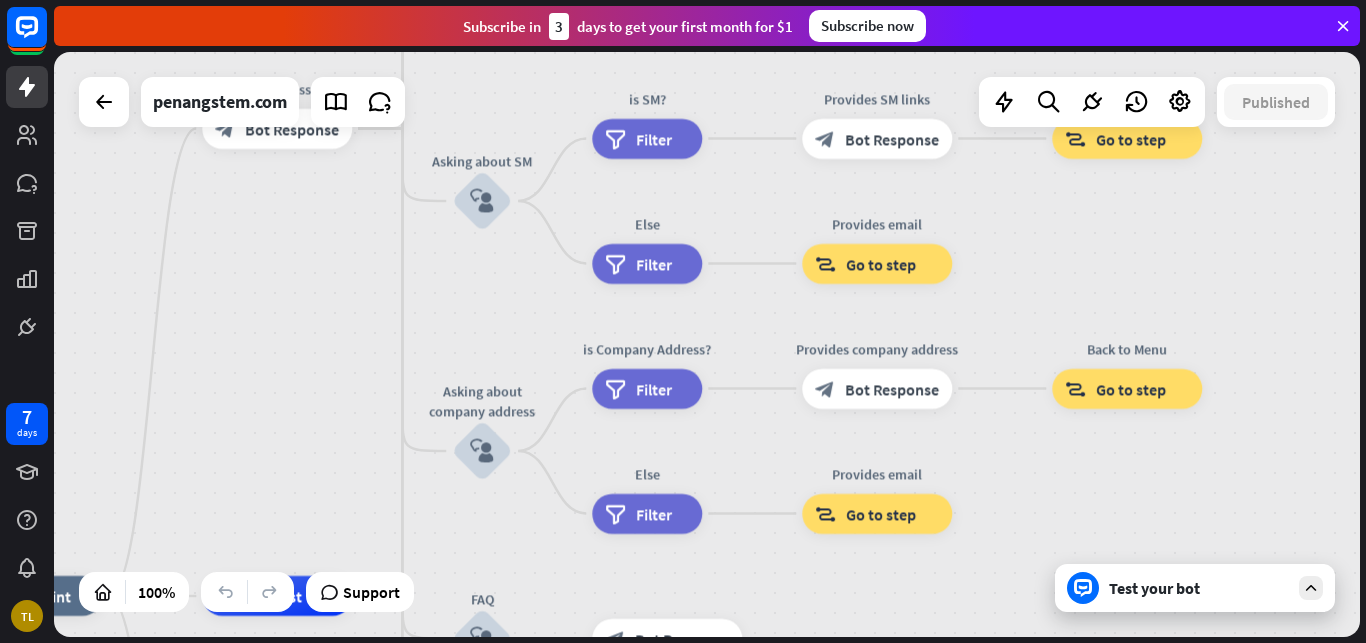 drag, startPoint x: 427, startPoint y: 196, endPoint x: 432, endPoint y: 345, distance: 149.08386 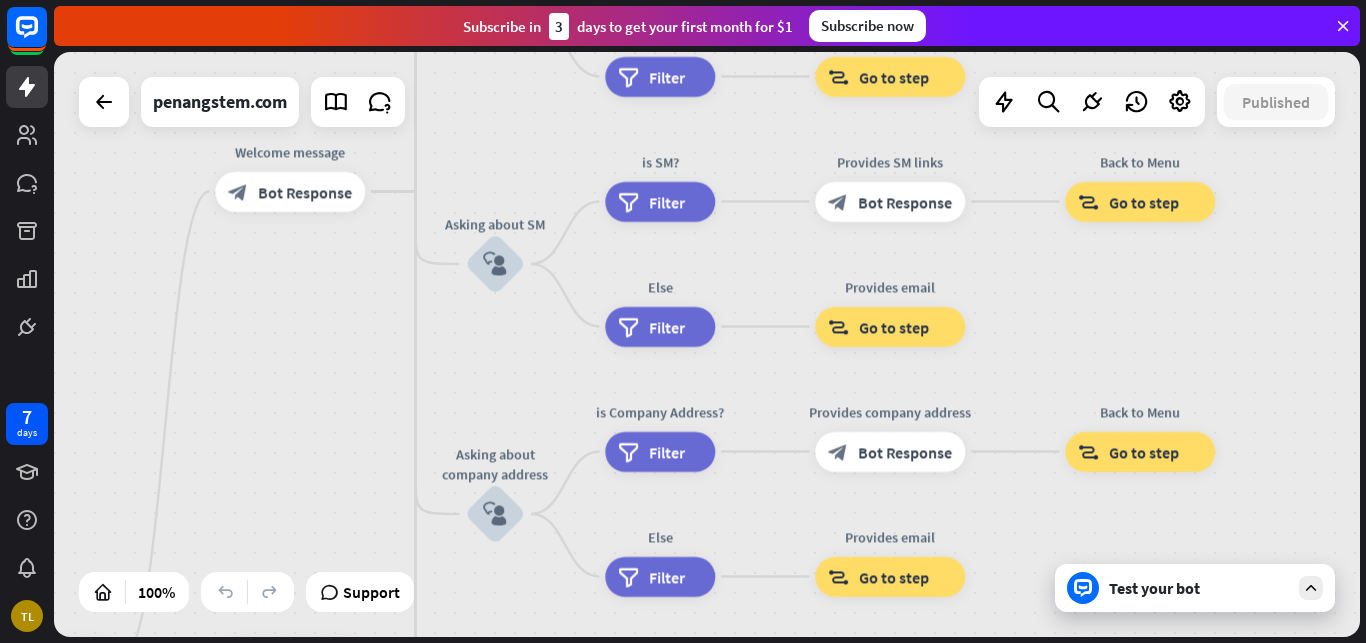 click on "home_2   Start point                 Welcome message   block_bot_response   Bot Response                 About us   block_user_input                 Provide company information   block_bot_response   Bot Response                 Back to Menu   block_user_input                 Was it helpful?   block_bot_response   Bot Response                 Yes   block_user_input                 Thank you!   block_bot_response   Bot Response                 No   block_user_input                 Back to Menu   block_goto   Go to step                 Contact us   block_user_input                 Contact flow   builder_tree   Flow                 Asking about email   block_user_input                   block_goto   Go to step                 Asking about phone number   block_user_input                 Is phone number?   filter   Filter                 Provides phone number   block_bot_response   Bot Response                 Back to Menu   block_goto   Go to step                 Else   filter   Filter" at bounding box center (707, 344) 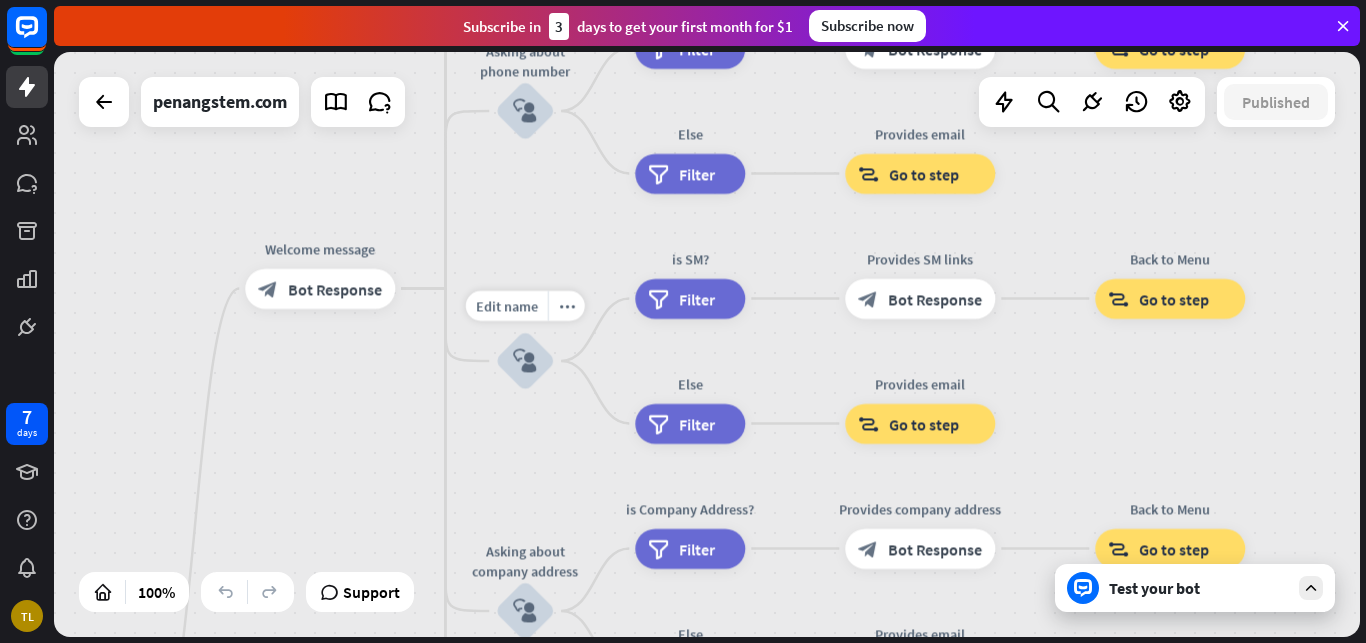drag, startPoint x: 489, startPoint y: 270, endPoint x: 535, endPoint y: 330, distance: 75.60423 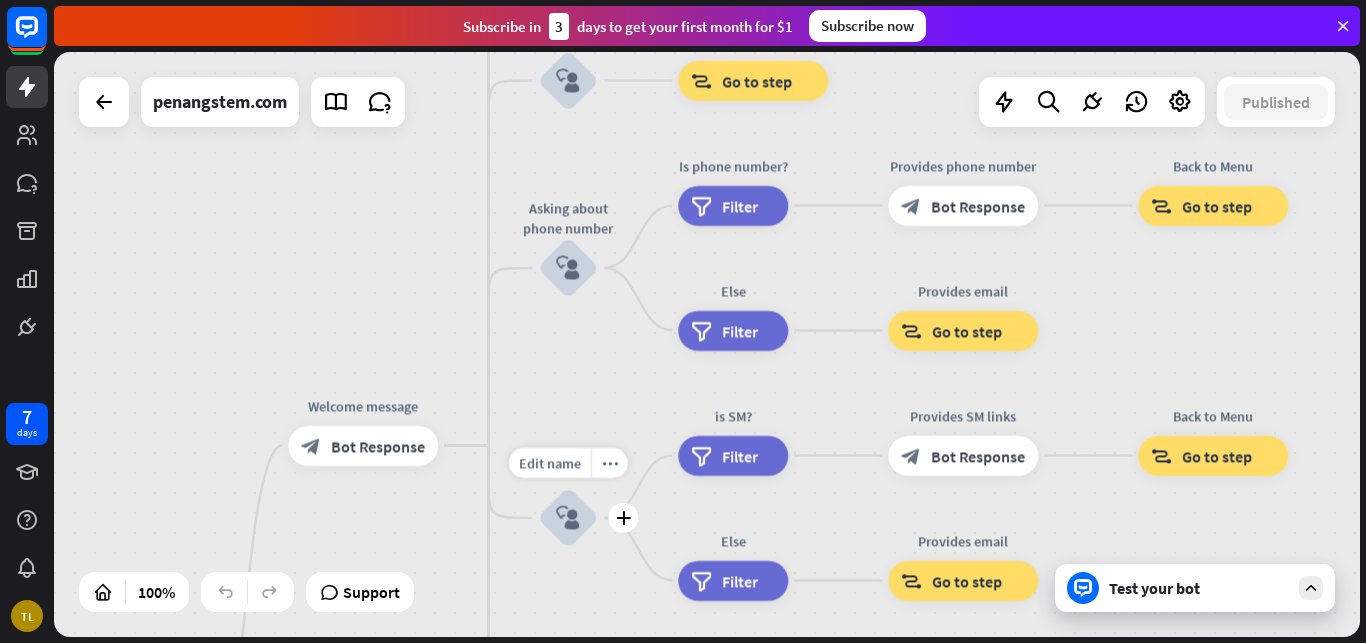drag, startPoint x: 544, startPoint y: 367, endPoint x: 565, endPoint y: 456, distance: 91.44397 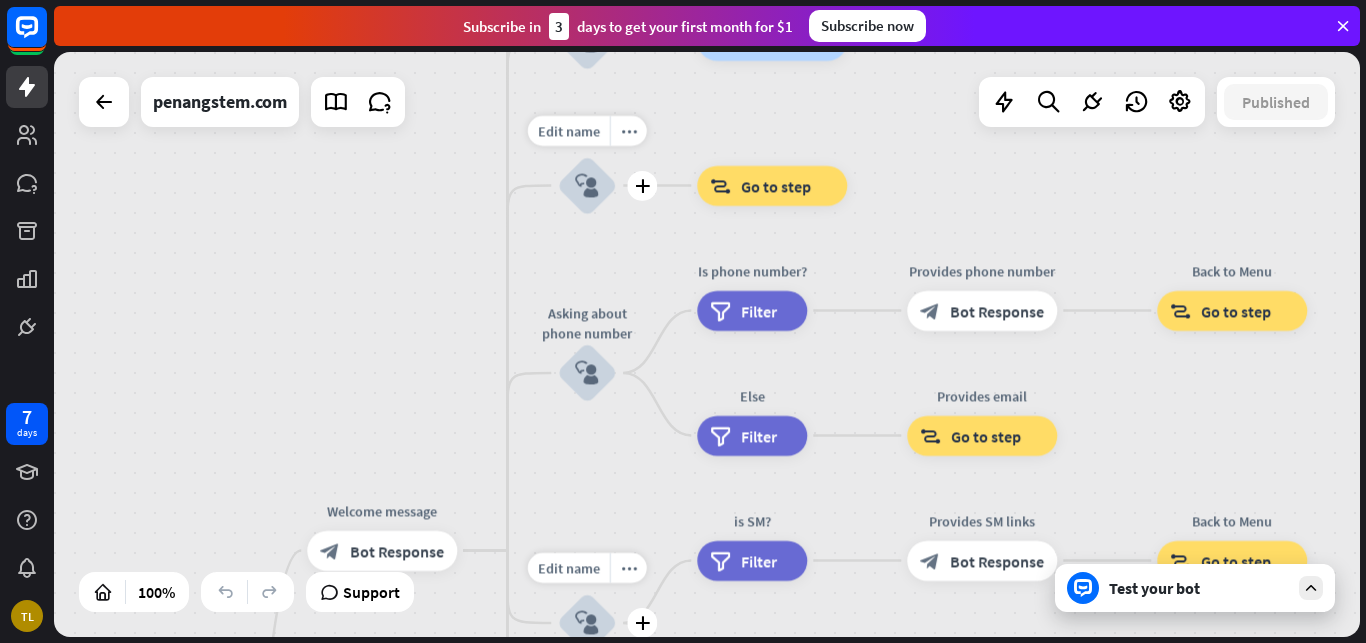 drag, startPoint x: 587, startPoint y: 228, endPoint x: 581, endPoint y: 440, distance: 212.08488 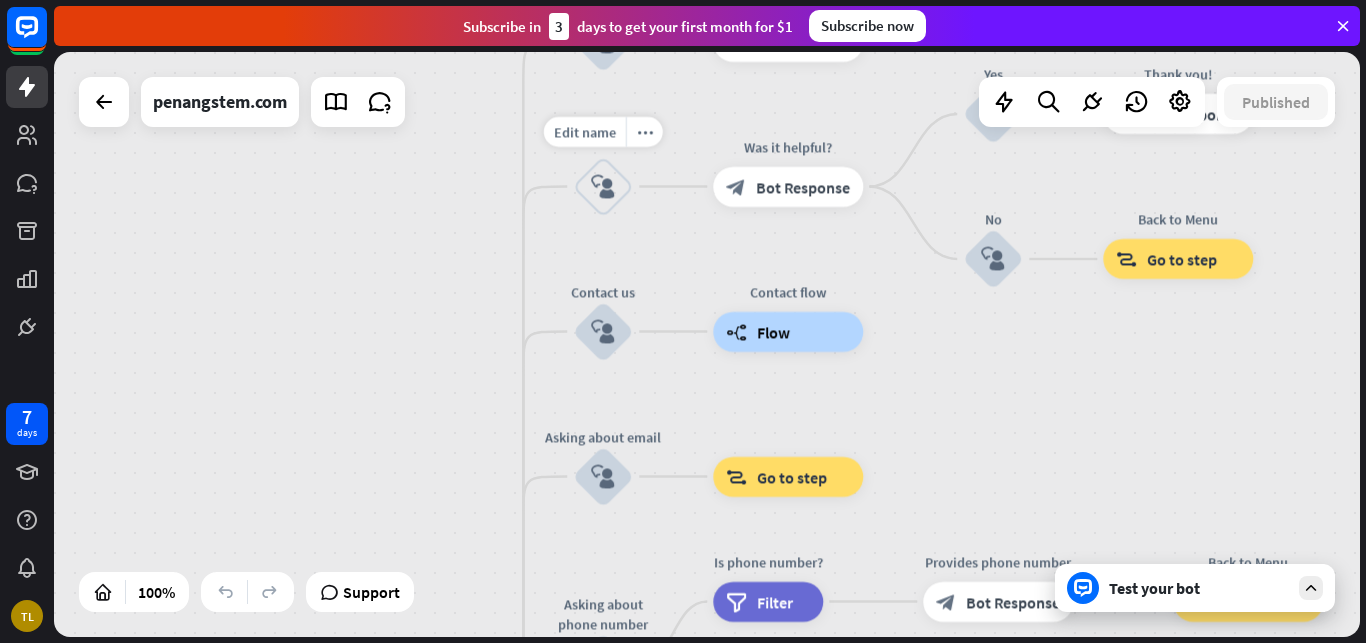 drag, startPoint x: 509, startPoint y: 131, endPoint x: 533, endPoint y: 373, distance: 243.18716 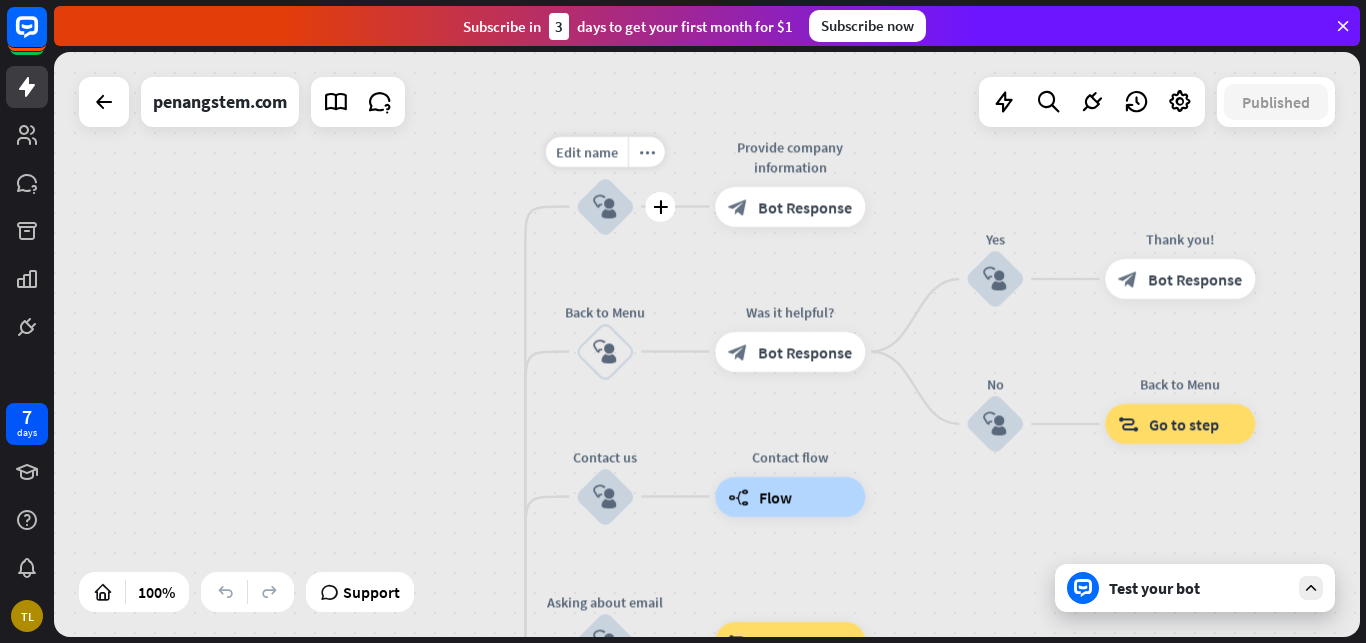 click on "block_user_input" at bounding box center (605, 206) 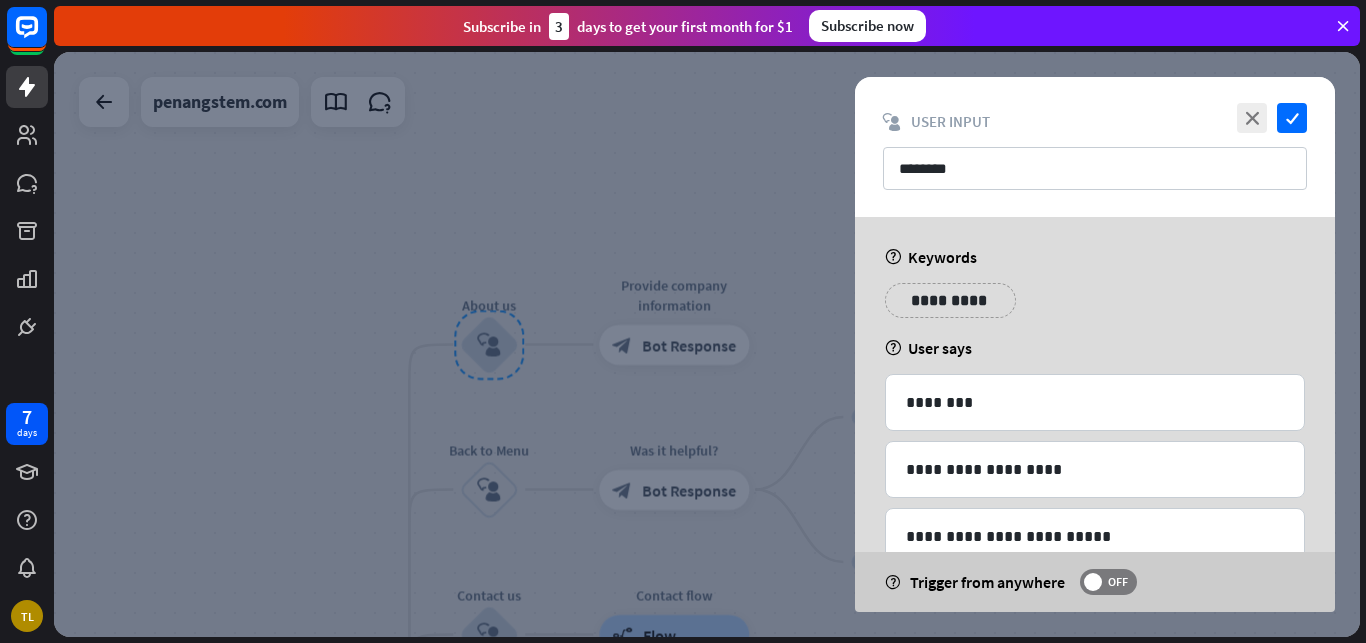 drag, startPoint x: 1309, startPoint y: 311, endPoint x: 1315, endPoint y: 422, distance: 111.16204 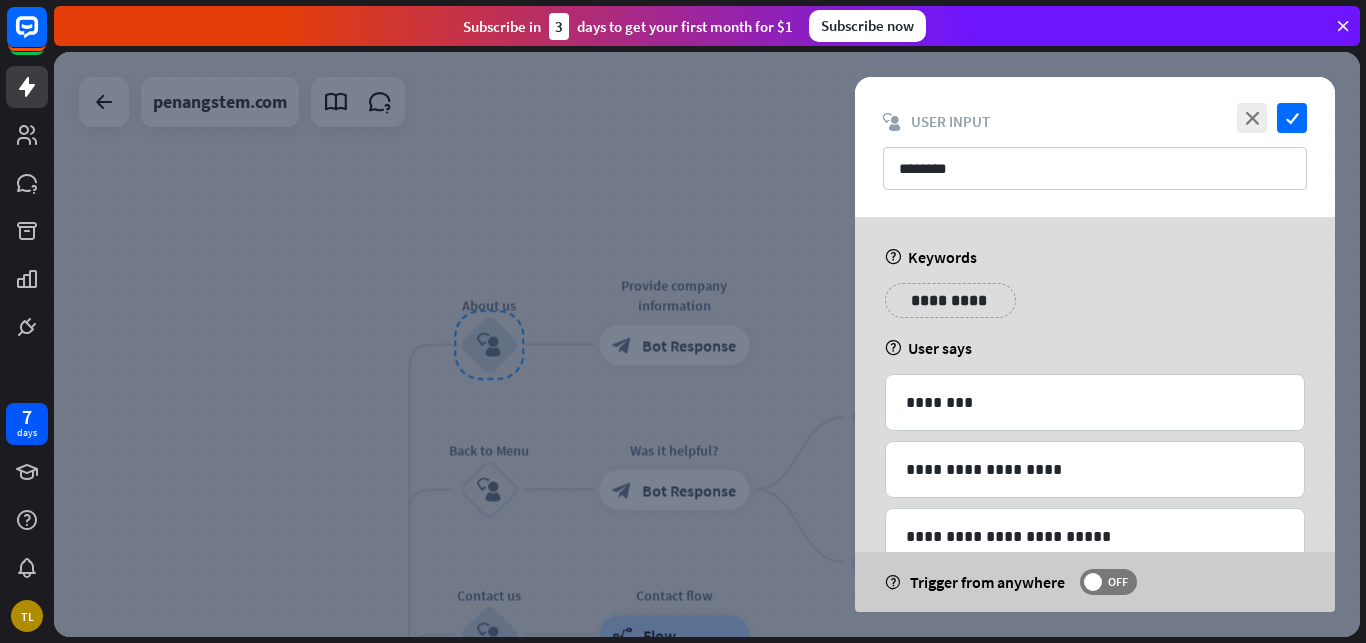 click on "**********" at bounding box center (1095, 608) 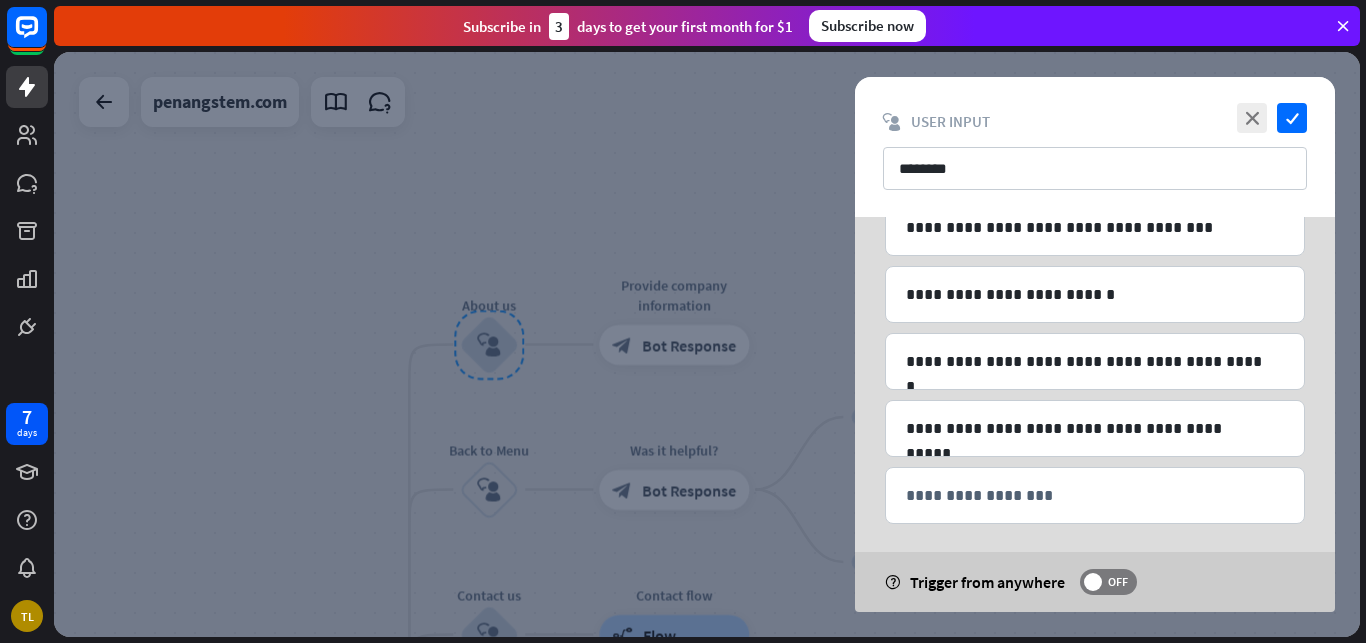 scroll, scrollTop: 388, scrollLeft: 0, axis: vertical 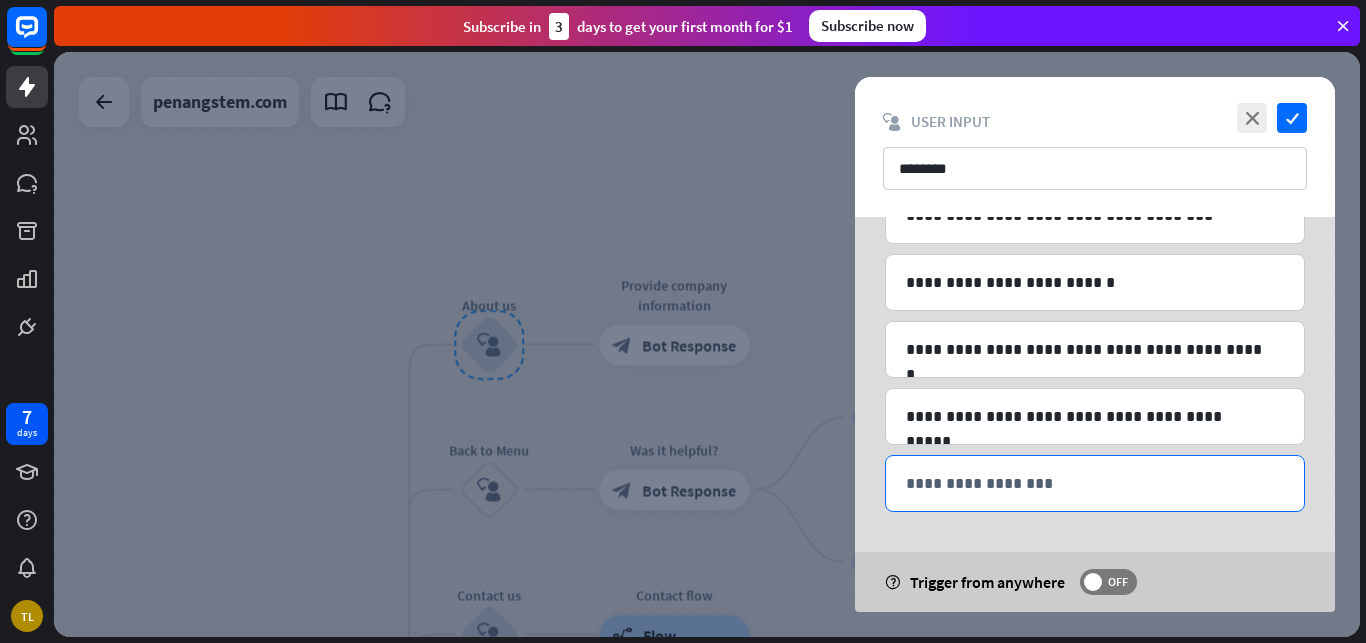 click on "**********" at bounding box center [1095, 483] 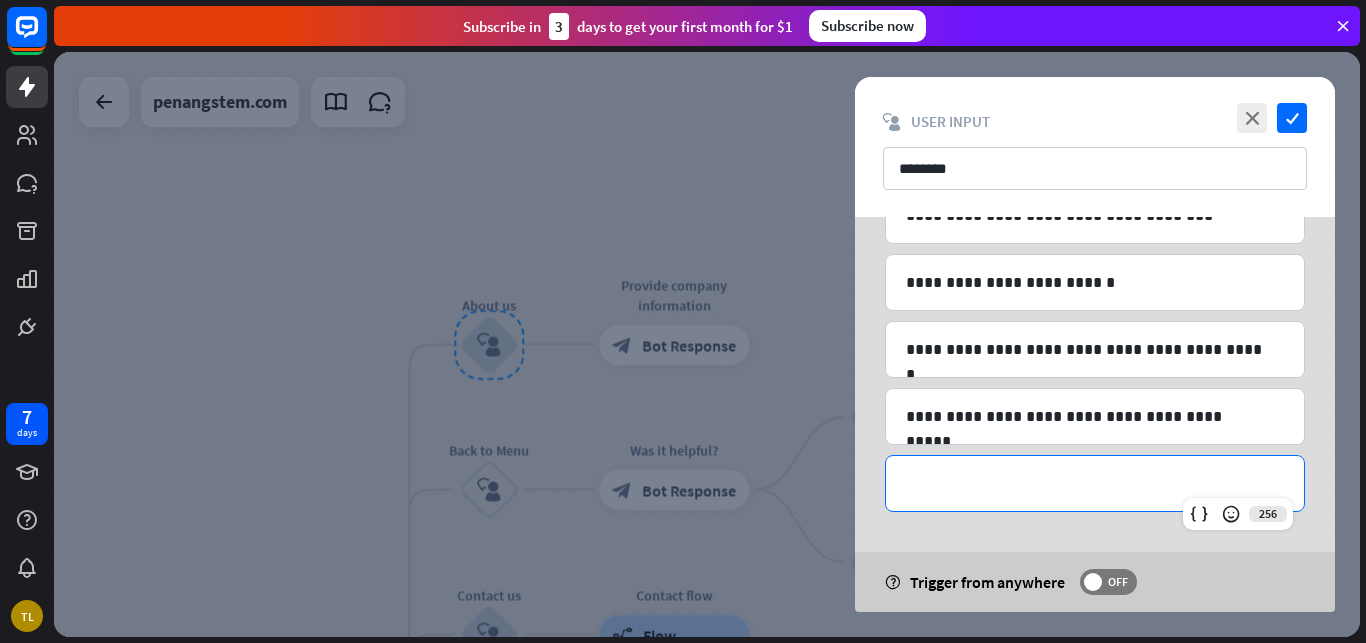 type 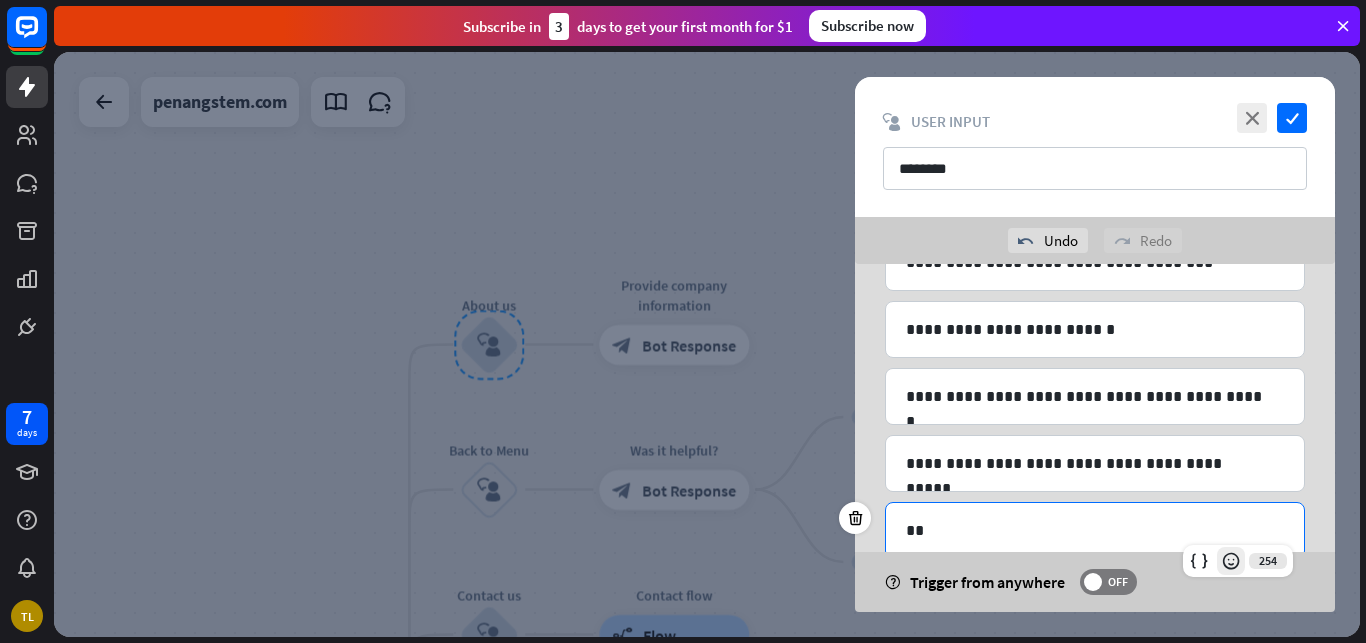 scroll, scrollTop: 119, scrollLeft: 0, axis: vertical 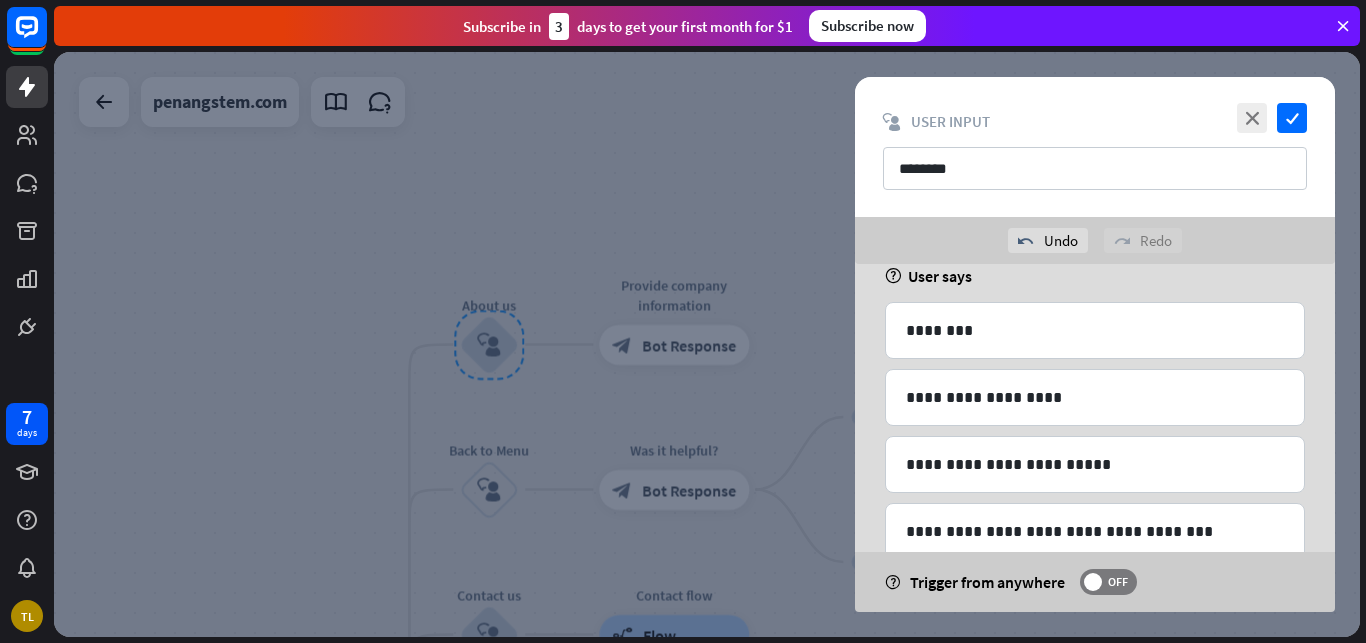 drag, startPoint x: 1342, startPoint y: 418, endPoint x: 1364, endPoint y: 502, distance: 86.833176 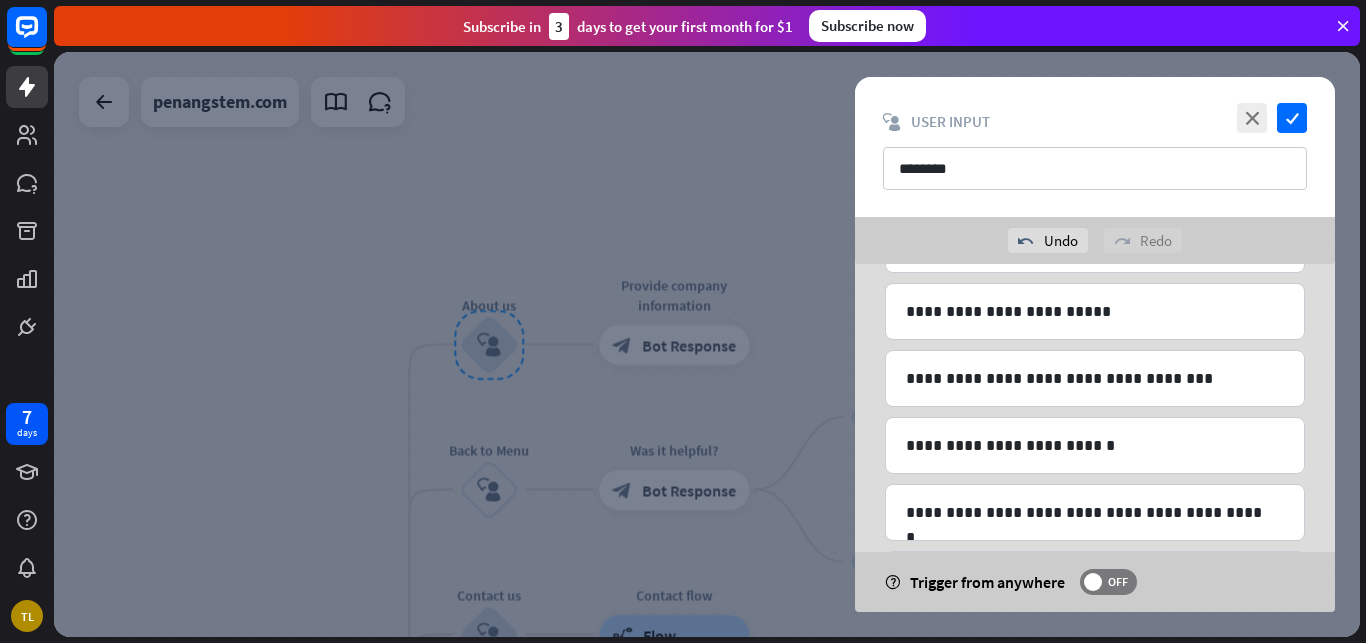 scroll, scrollTop: 350, scrollLeft: 0, axis: vertical 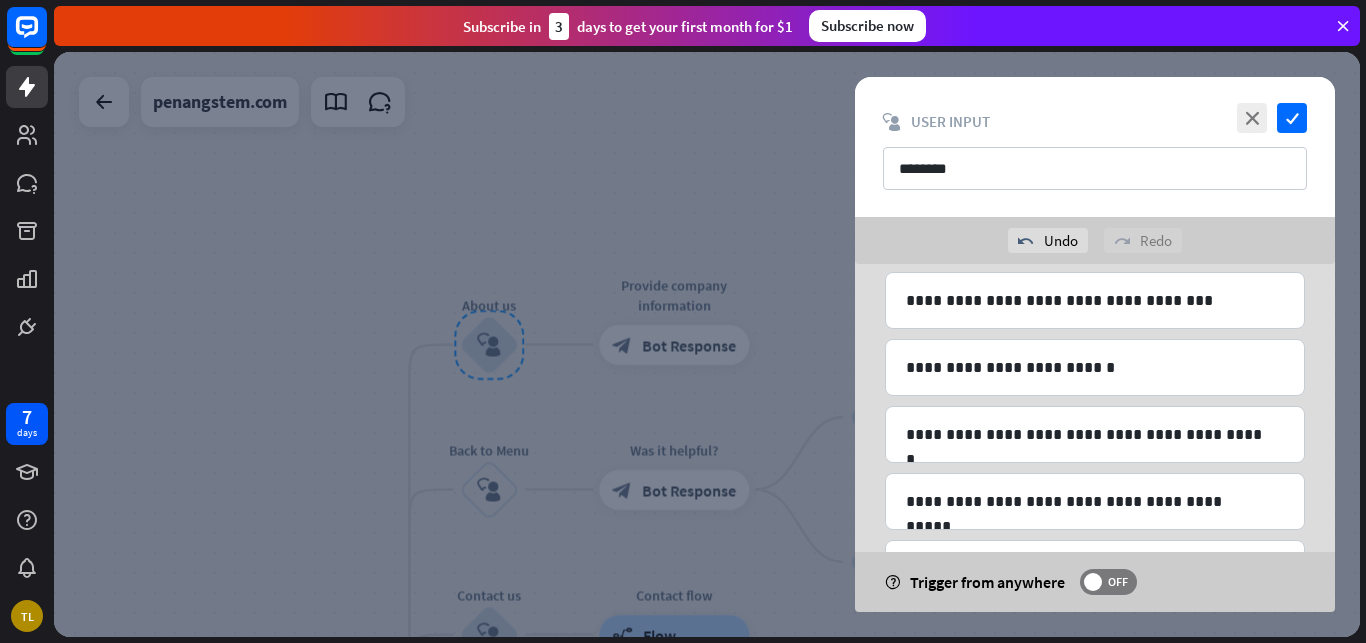 drag, startPoint x: 1360, startPoint y: 411, endPoint x: 1365, endPoint y: 444, distance: 33.37664 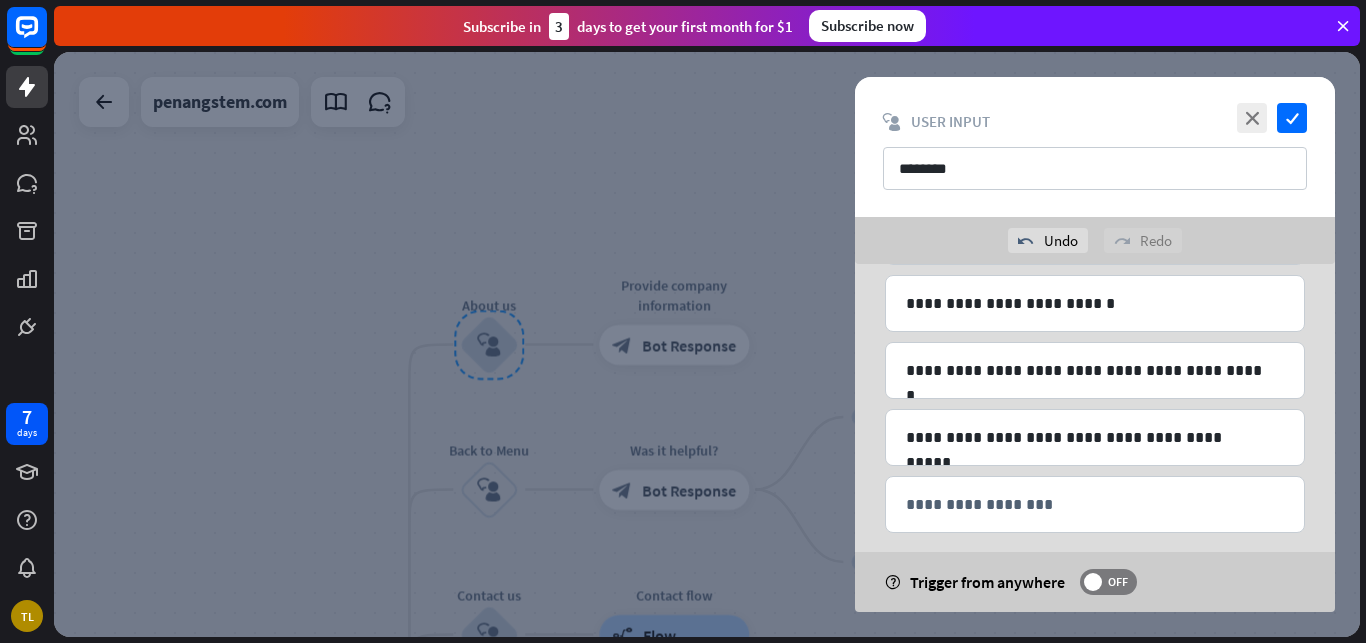 scroll, scrollTop: 435, scrollLeft: 0, axis: vertical 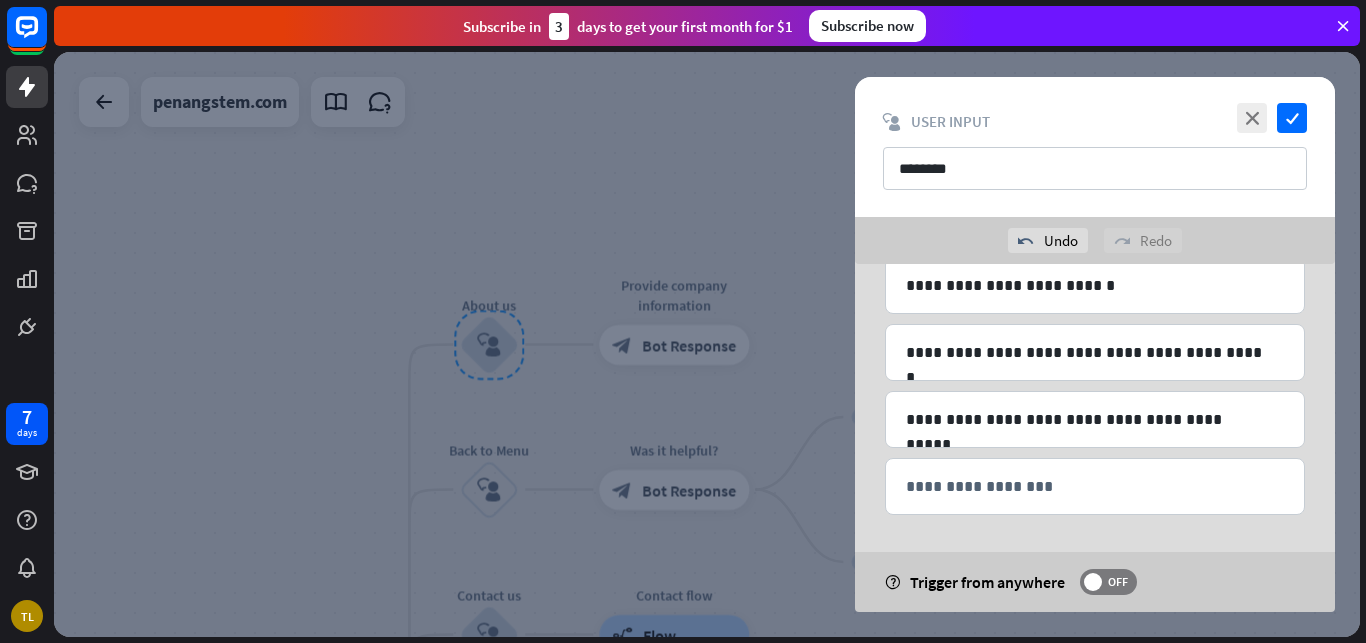 click on "**********" at bounding box center [1095, 438] 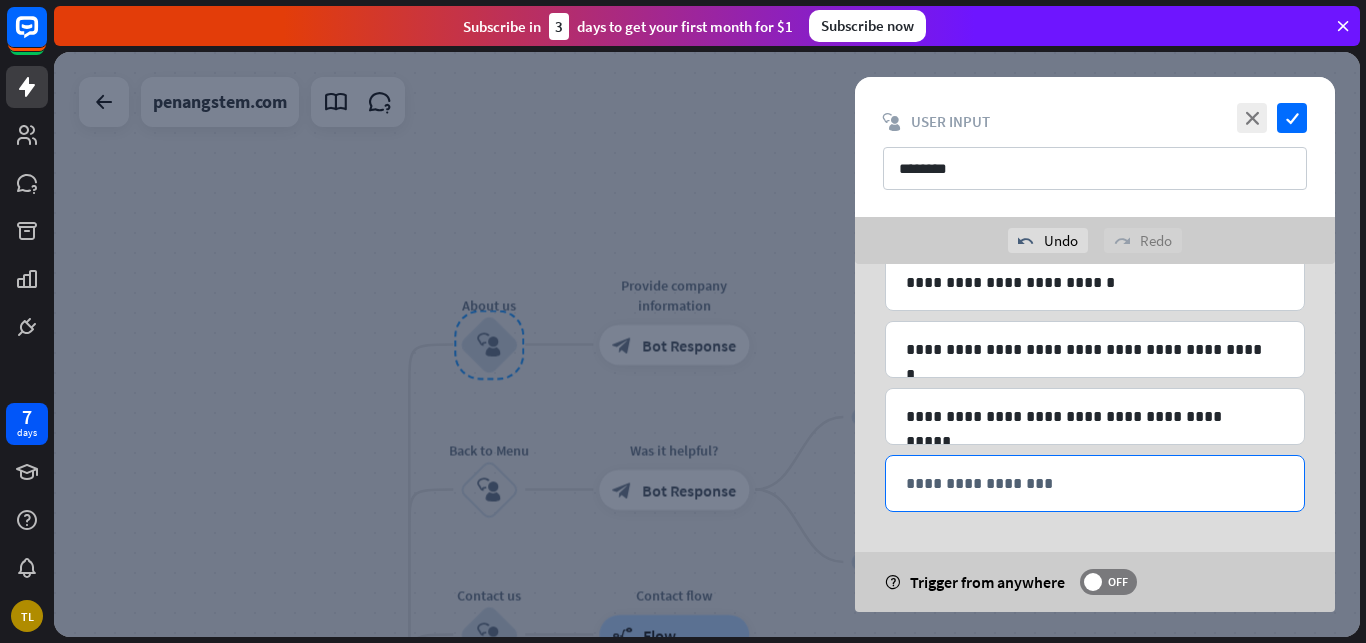 click on "**********" at bounding box center [1086, 483] 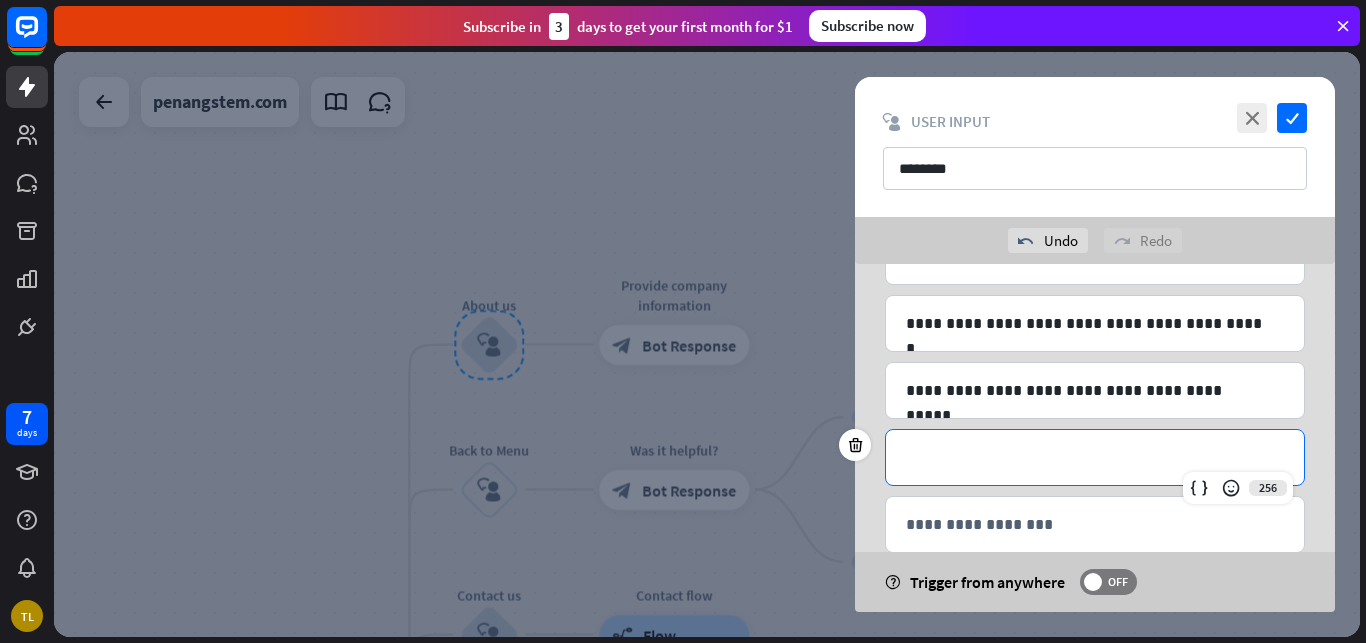 scroll, scrollTop: 502, scrollLeft: 0, axis: vertical 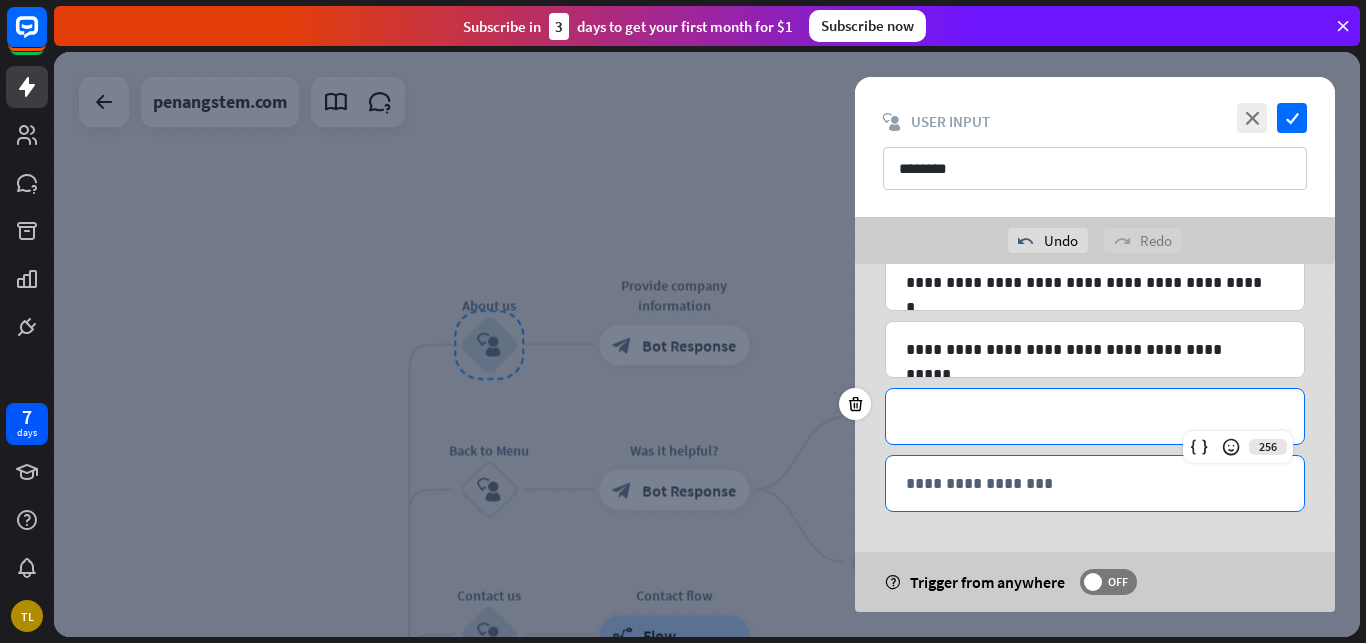 click on "**********" at bounding box center (1095, 483) 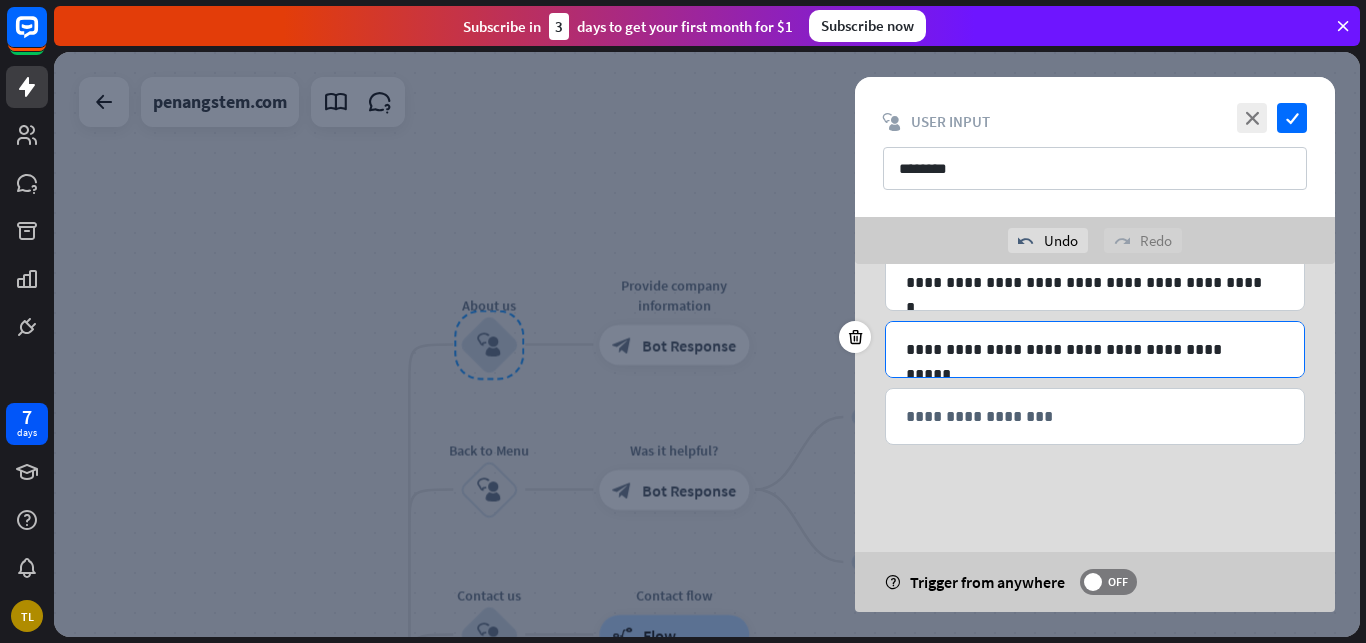 scroll, scrollTop: 435, scrollLeft: 0, axis: vertical 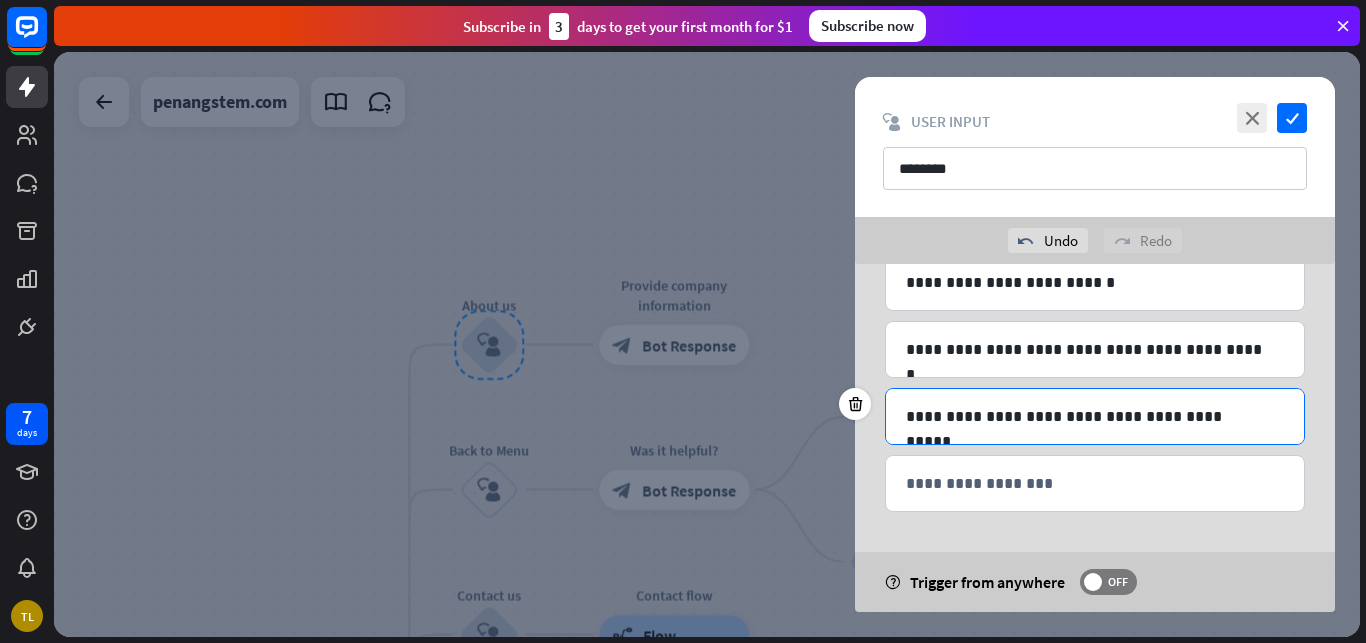 click on "**********" at bounding box center (1095, 416) 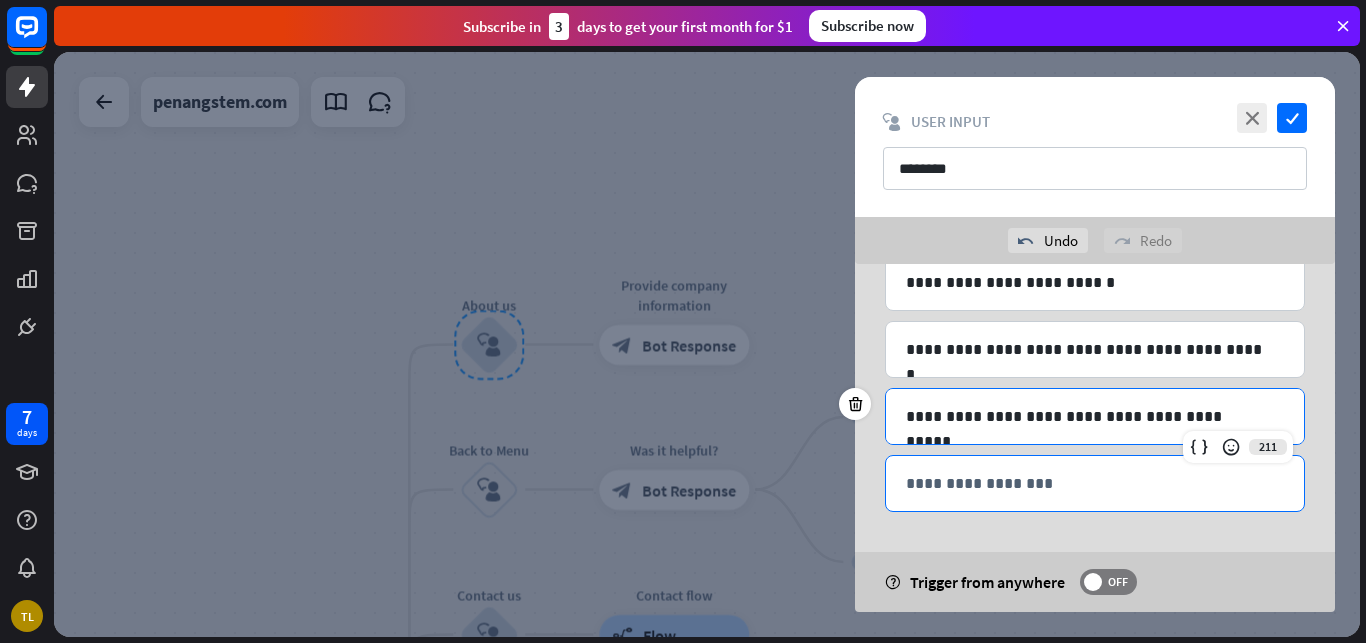 click on "**********" at bounding box center [1086, 483] 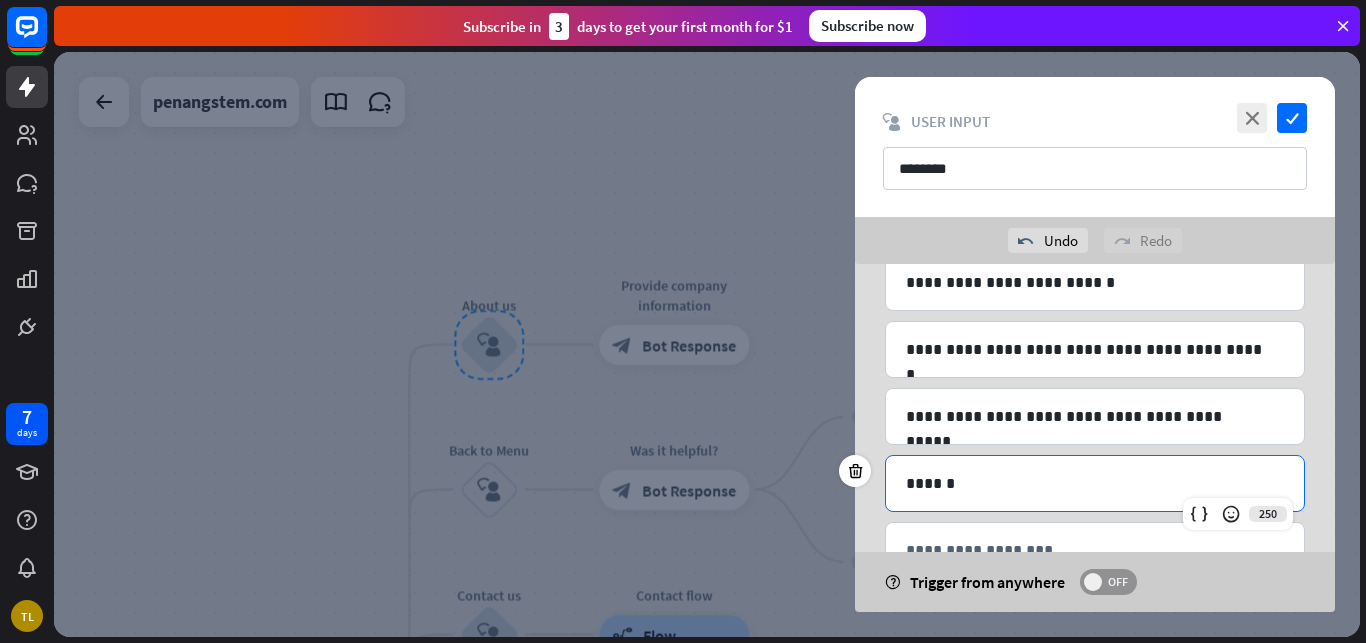 click on "OFF" at bounding box center [1117, 582] 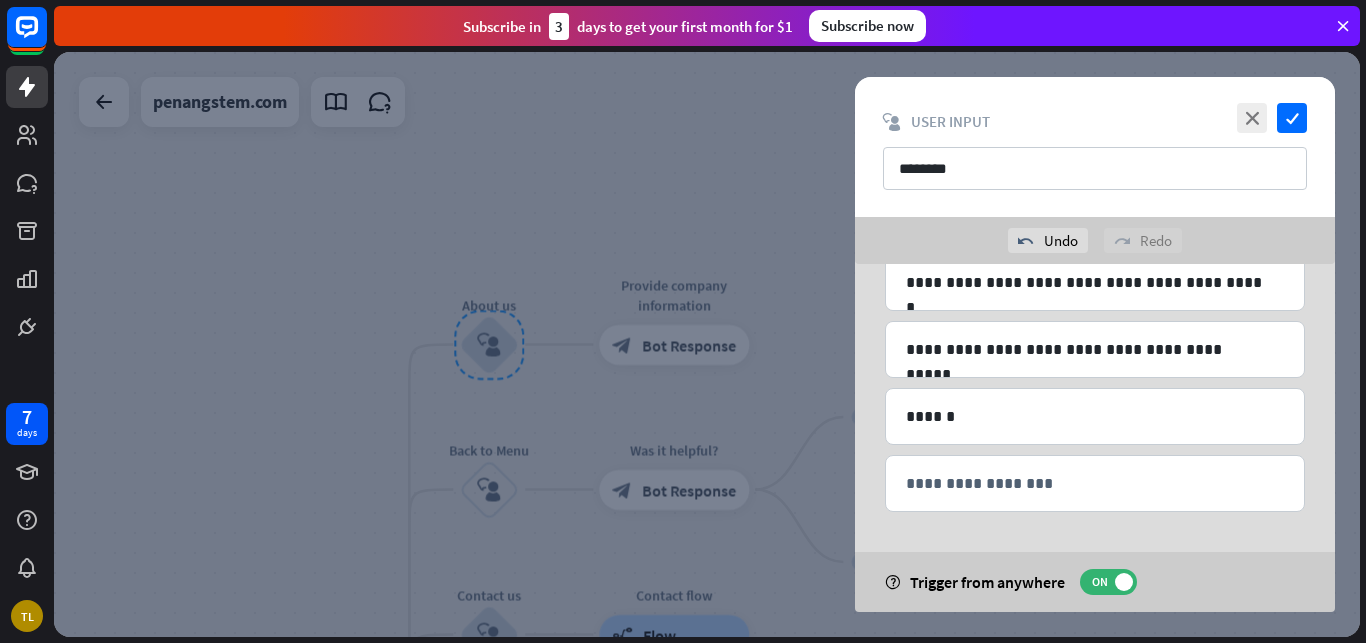 scroll, scrollTop: 388, scrollLeft: 0, axis: vertical 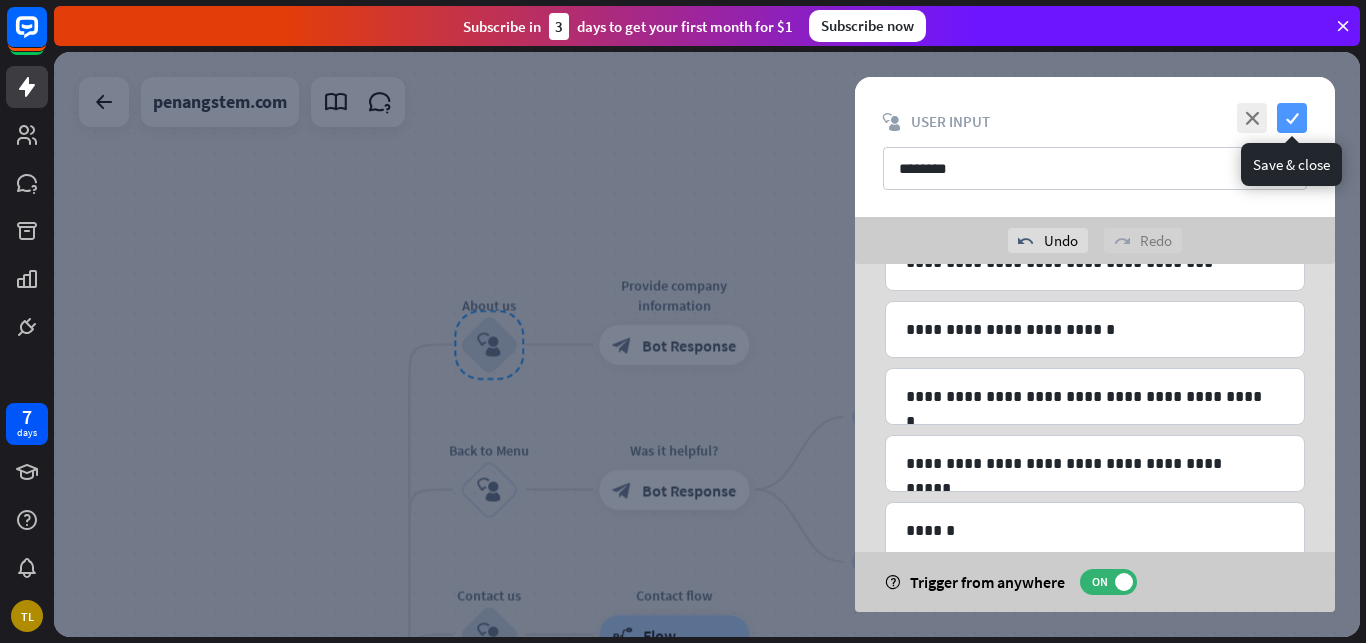 click on "check" at bounding box center [1292, 118] 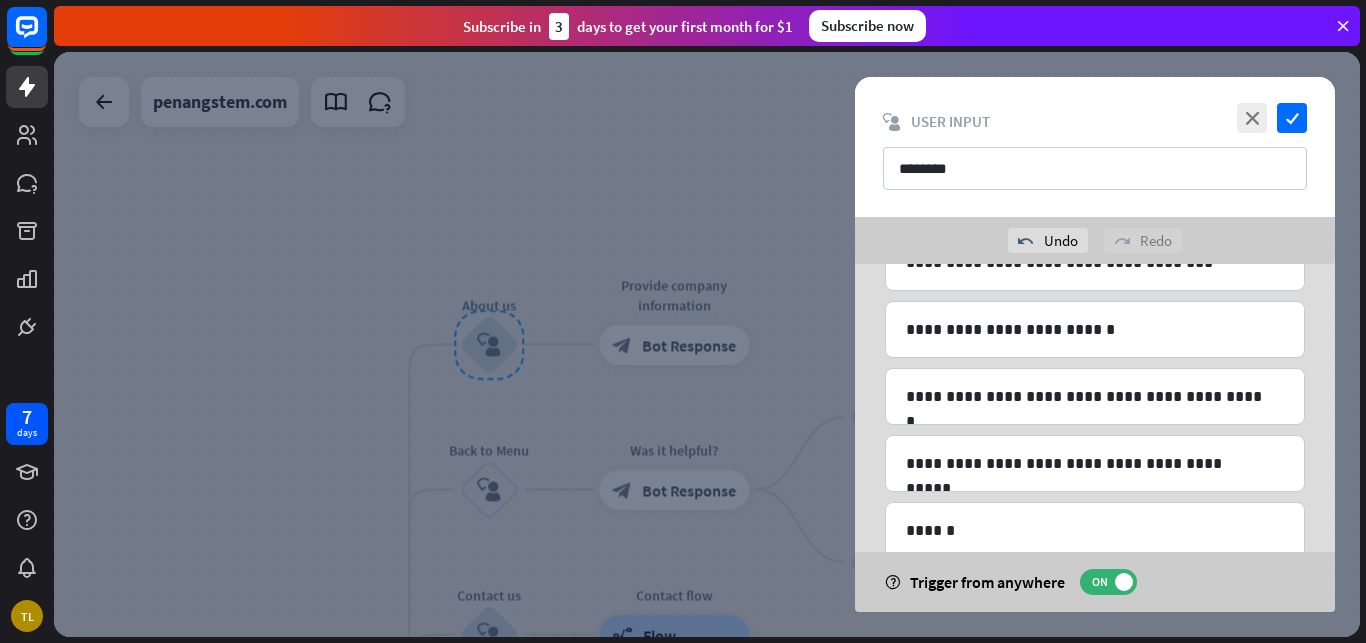 click on "Oops
close
The changes could not be saved due to the following error:
Network Error
Do you want to leave without saving?
Cancel   Exit without saving" at bounding box center [683, 321] 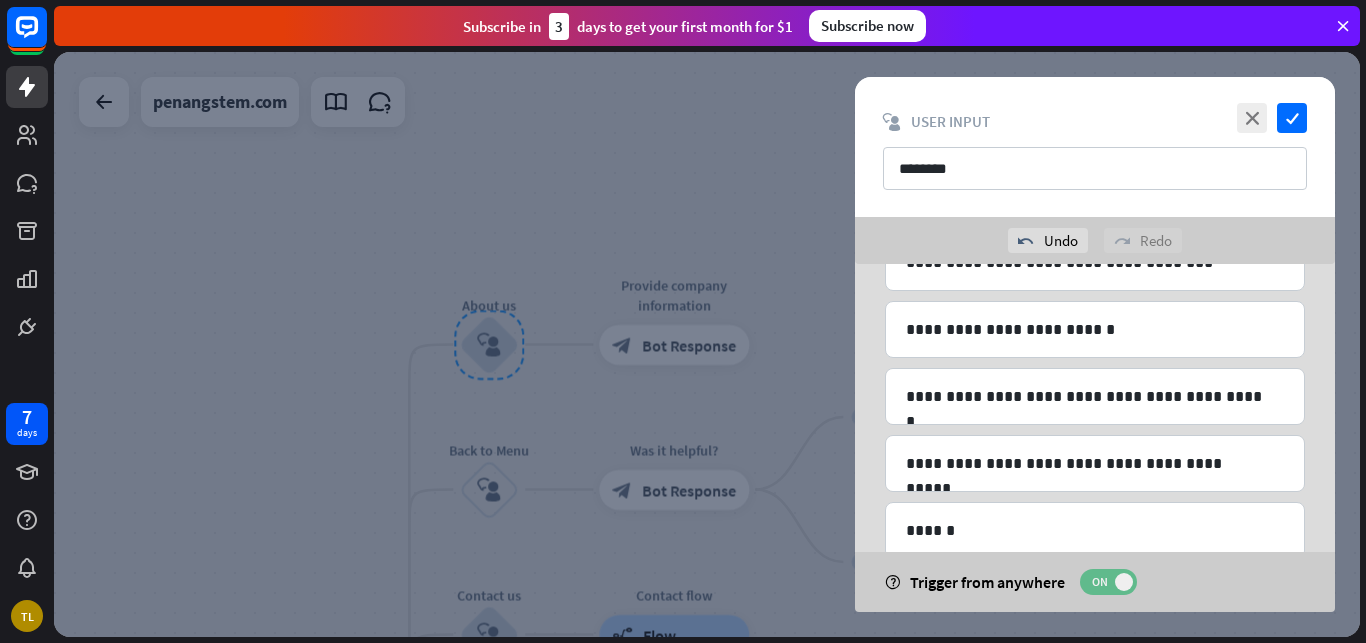 click on "ON" at bounding box center (1099, 582) 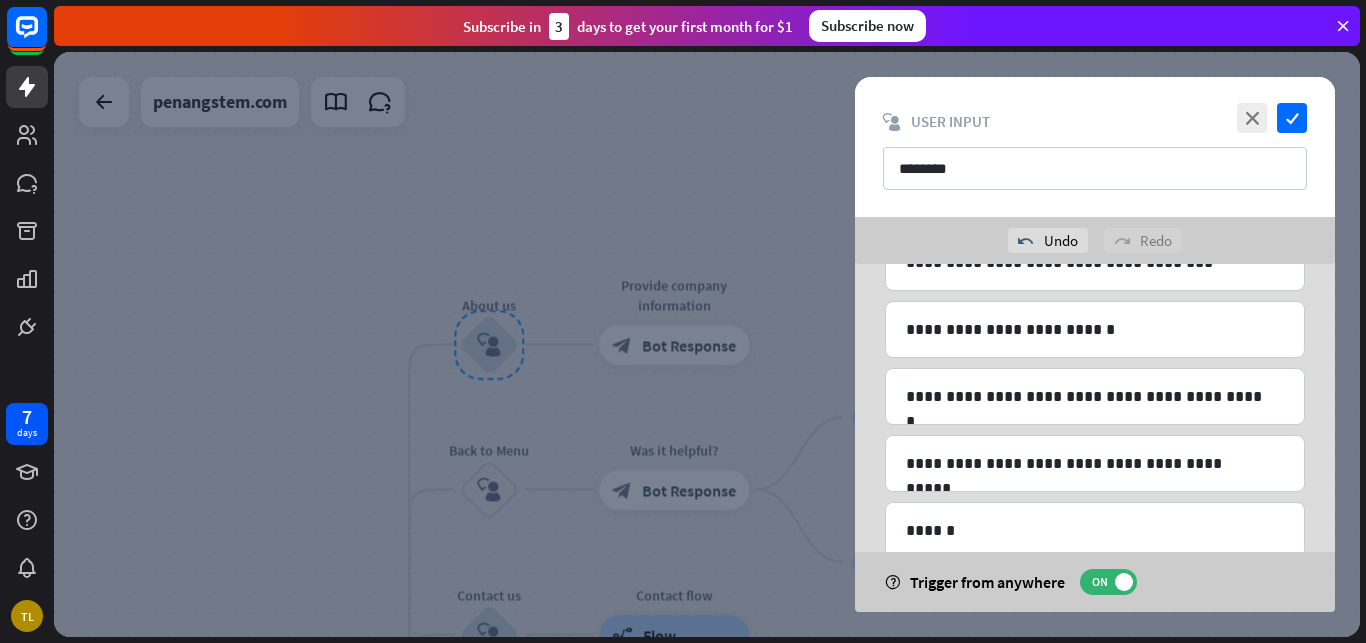 click on "ON" at bounding box center (1108, 582) 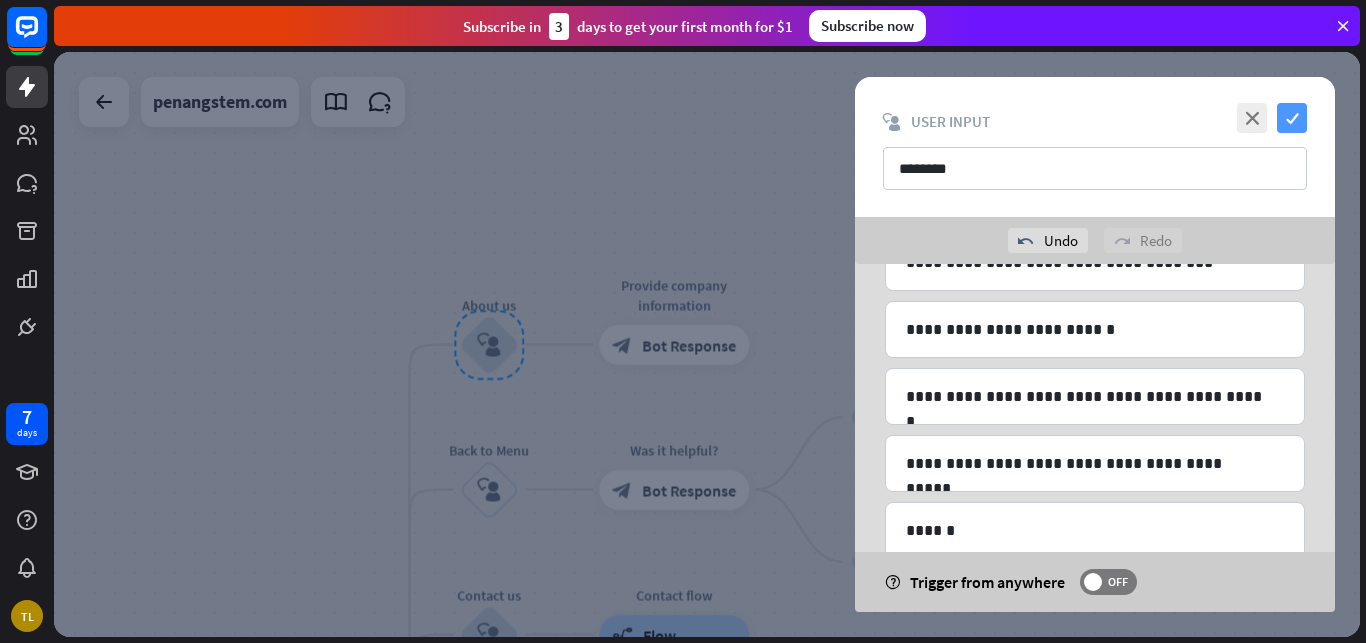 click on "check" at bounding box center (1292, 118) 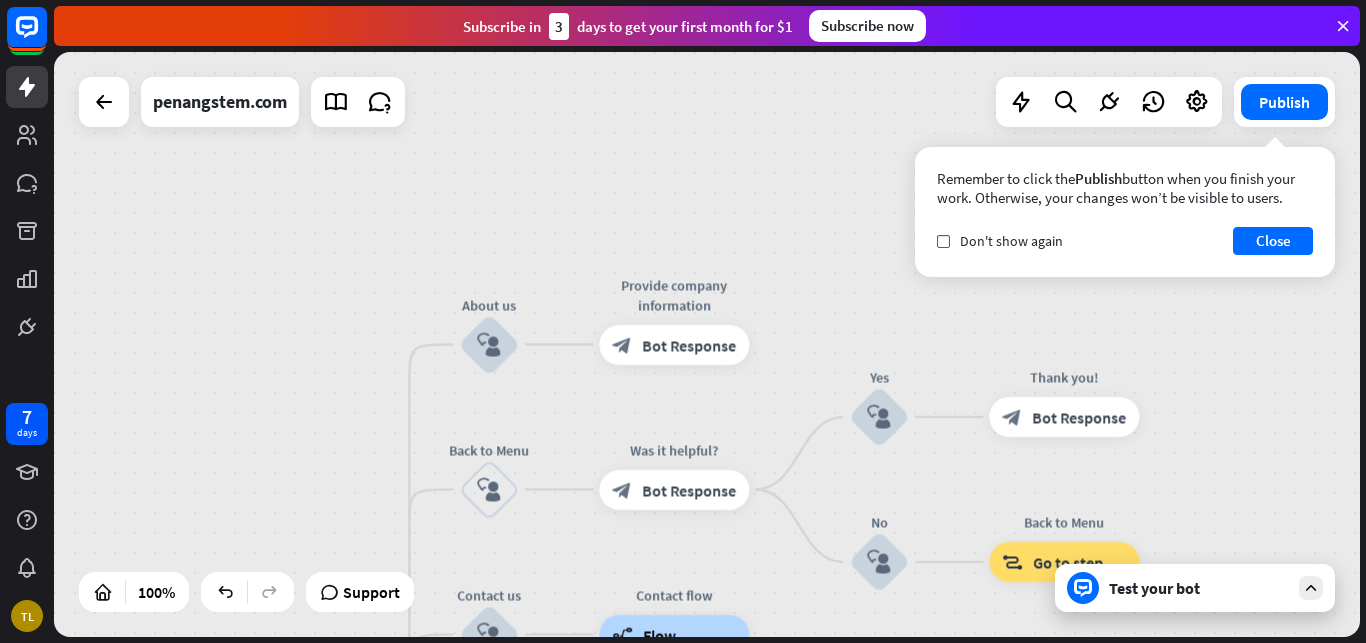 click at bounding box center (1311, 588) 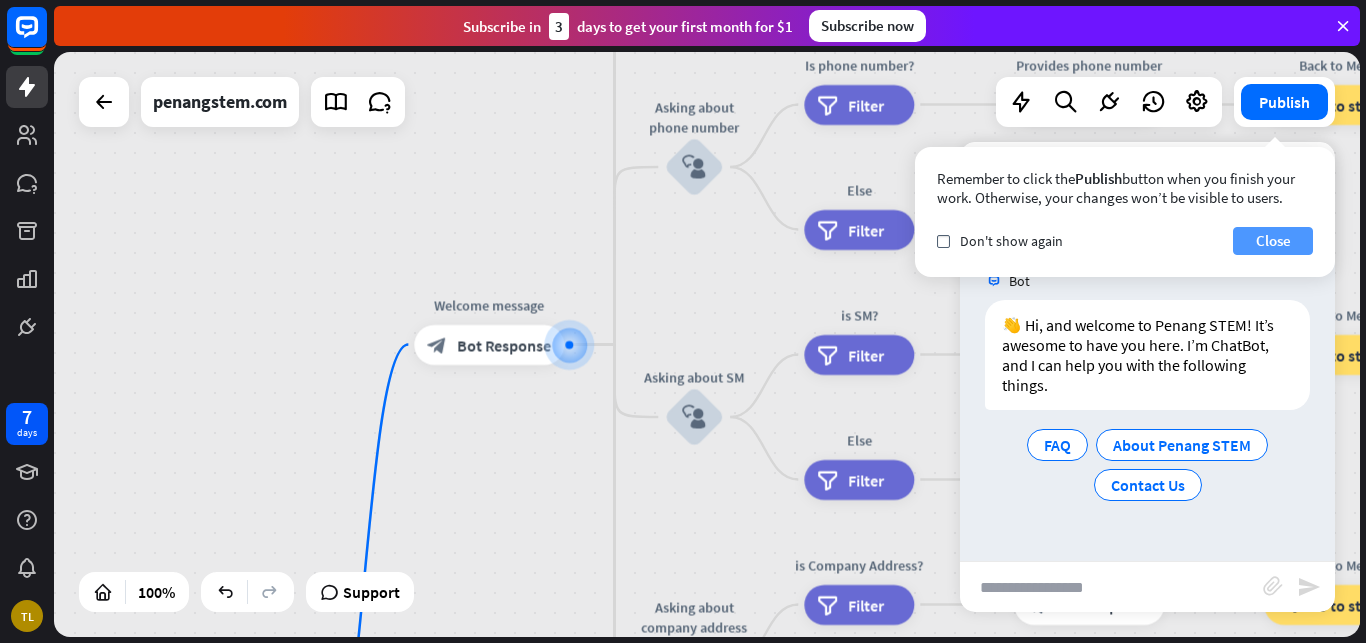 click on "Close" at bounding box center (1273, 241) 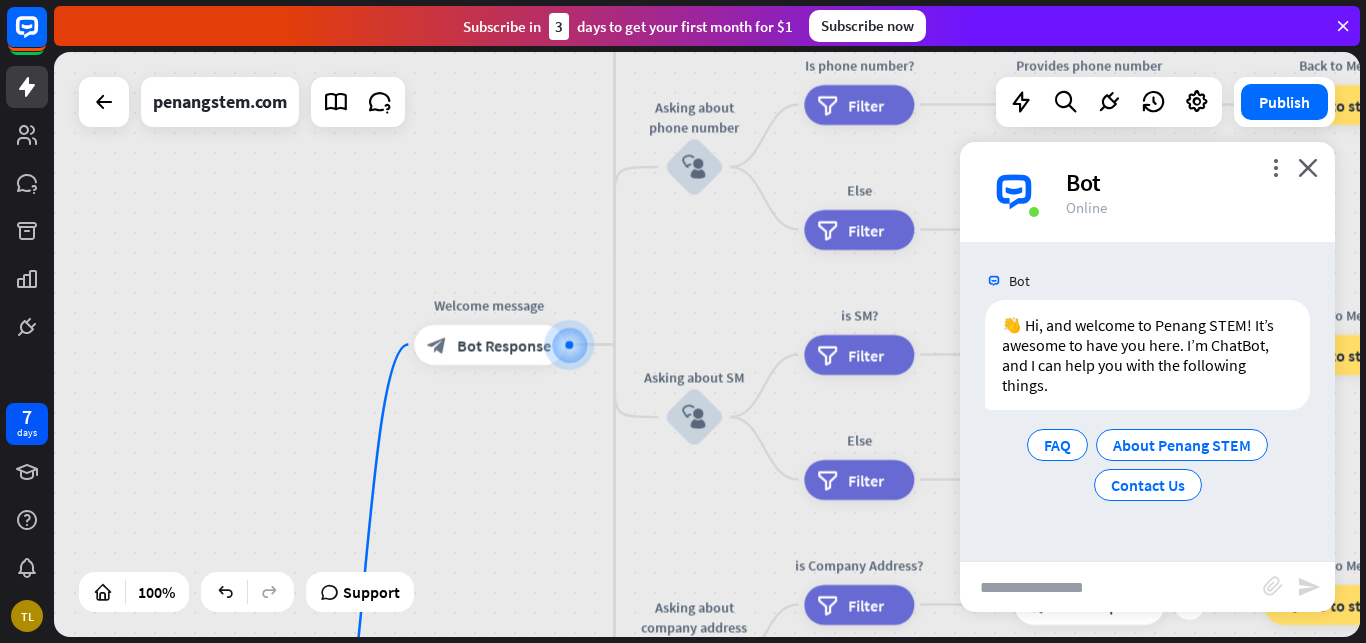 click on "Bot Response" at bounding box center (1104, 605) 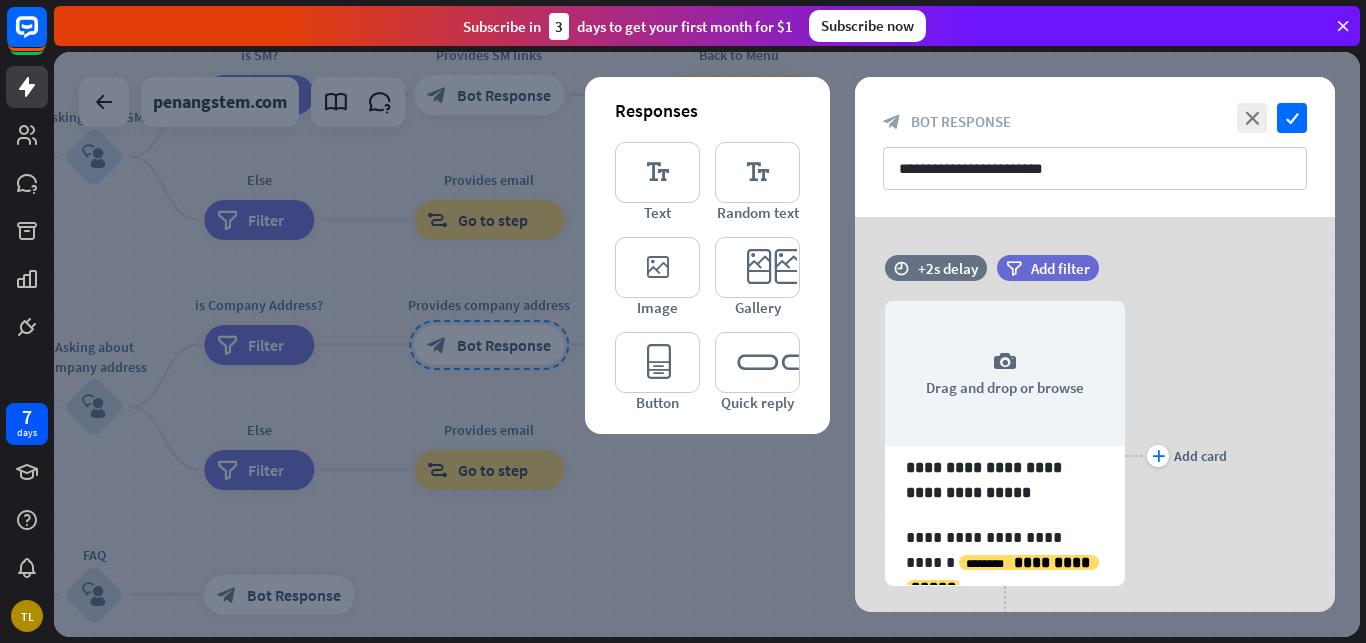 click at bounding box center [707, 344] 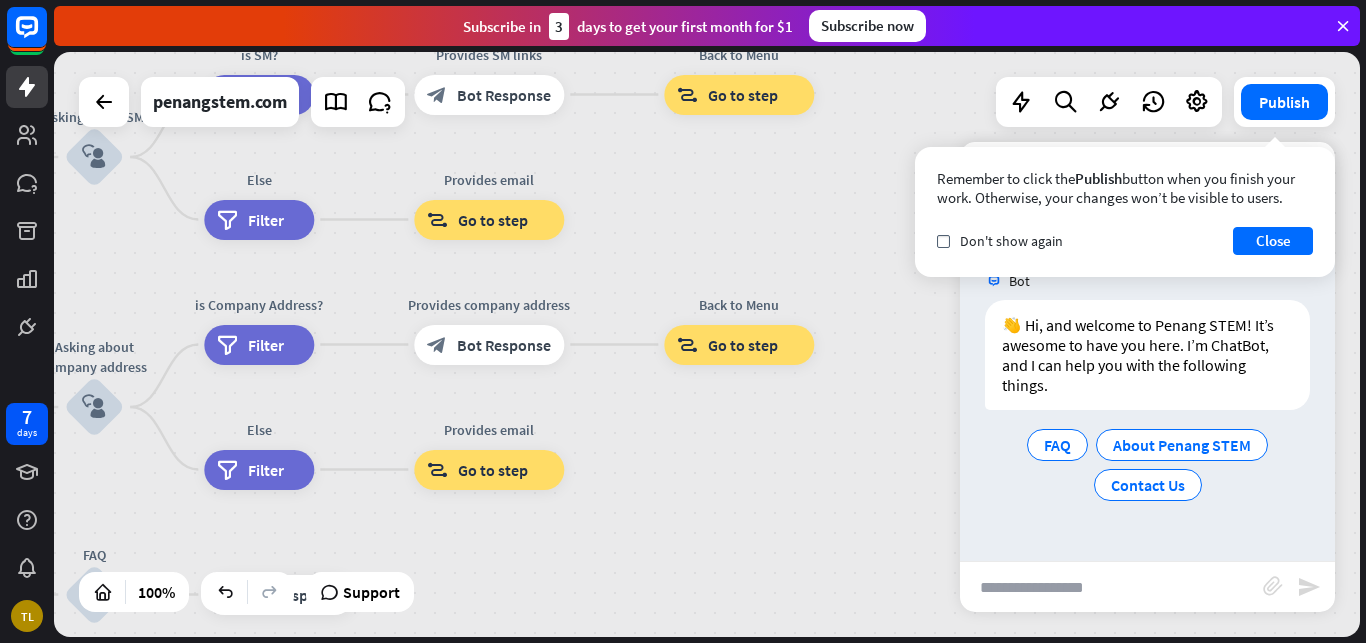 click at bounding box center (1111, 587) 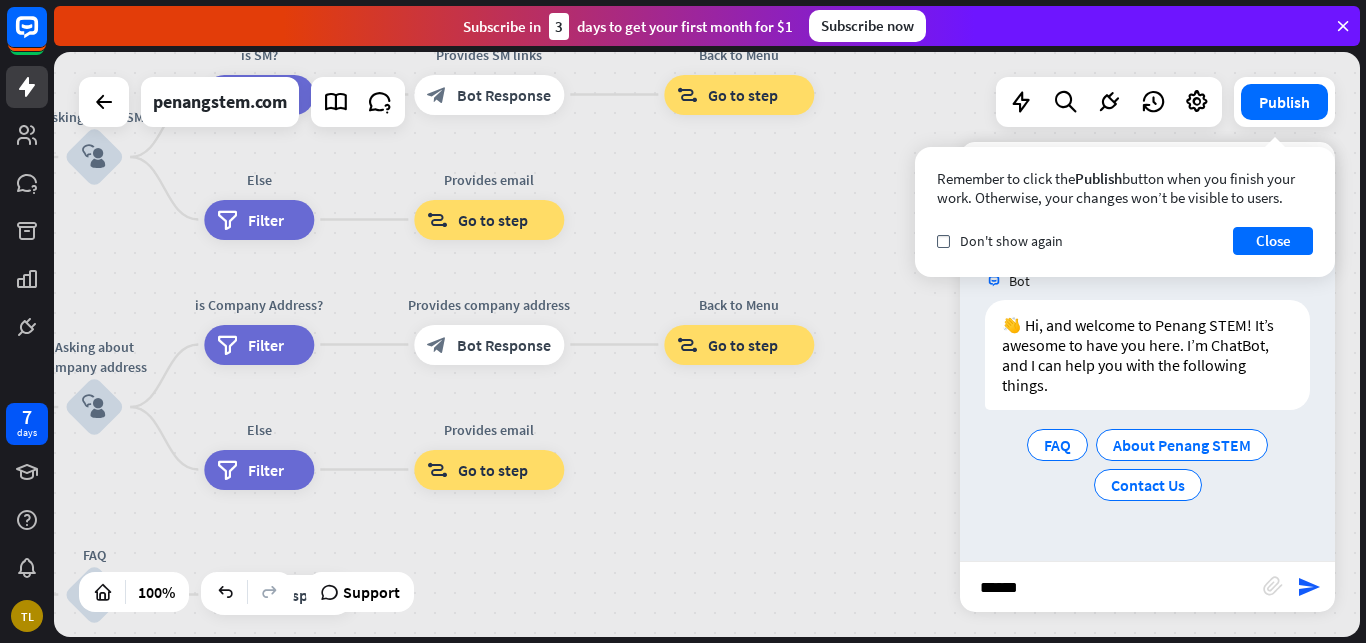 type on "*******" 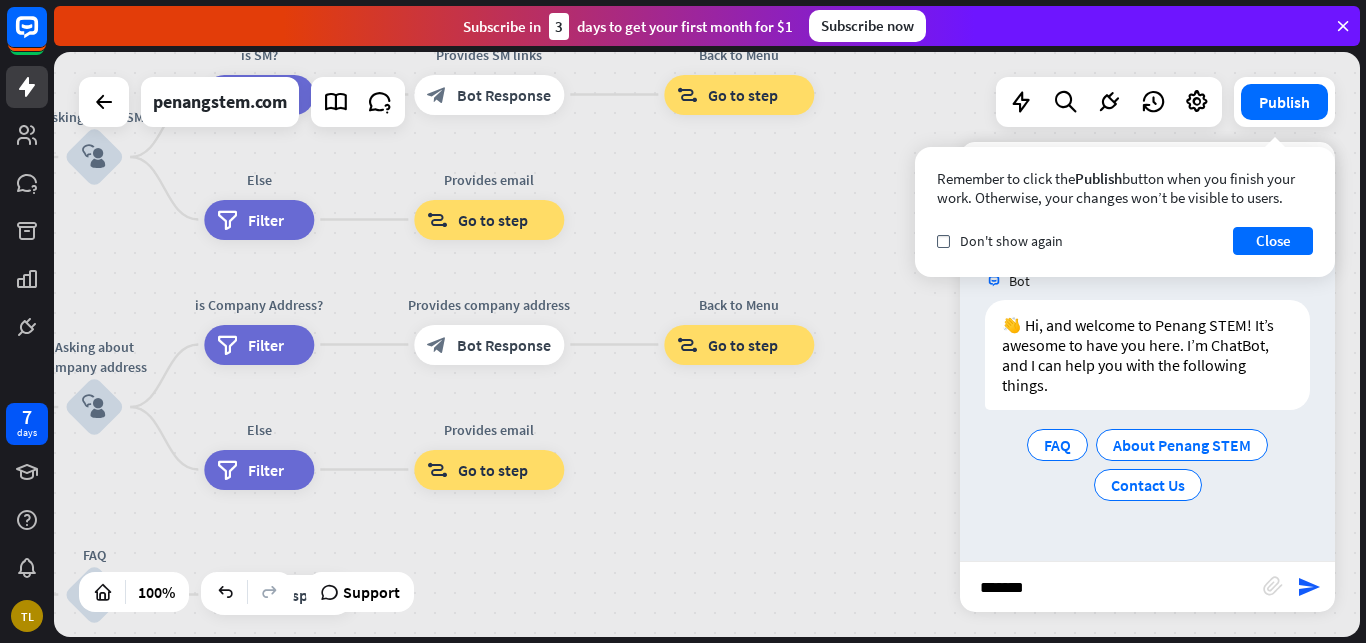 type 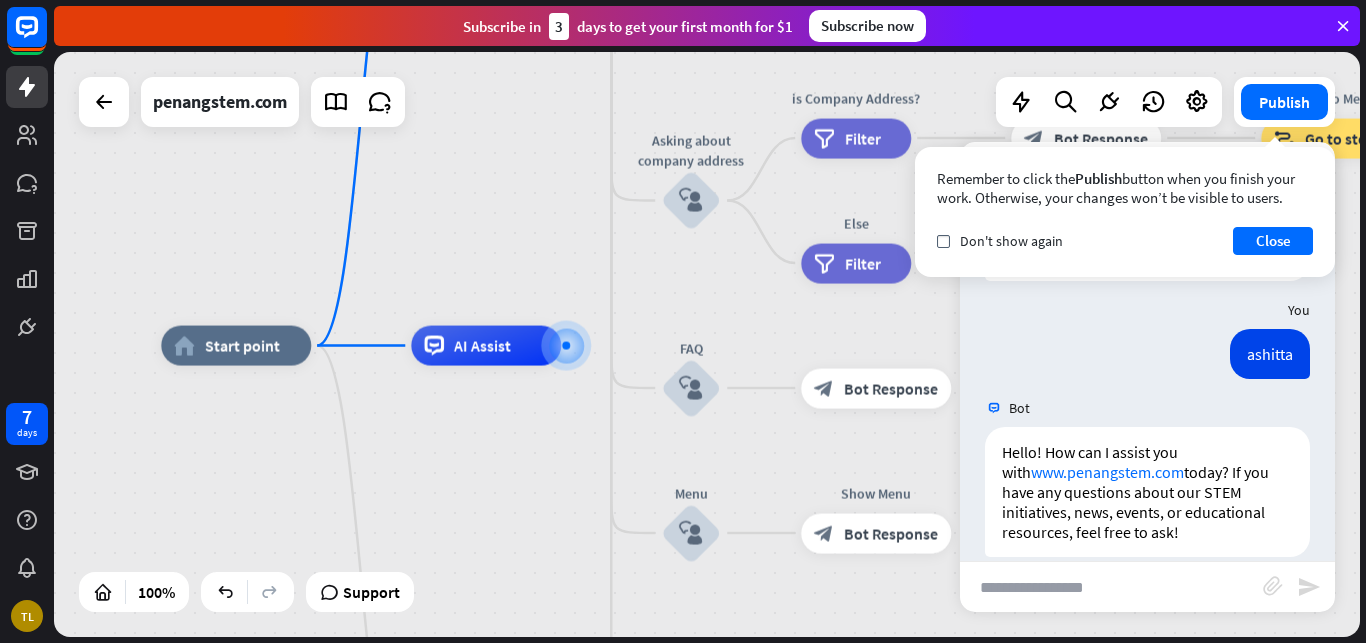 scroll, scrollTop: 155, scrollLeft: 0, axis: vertical 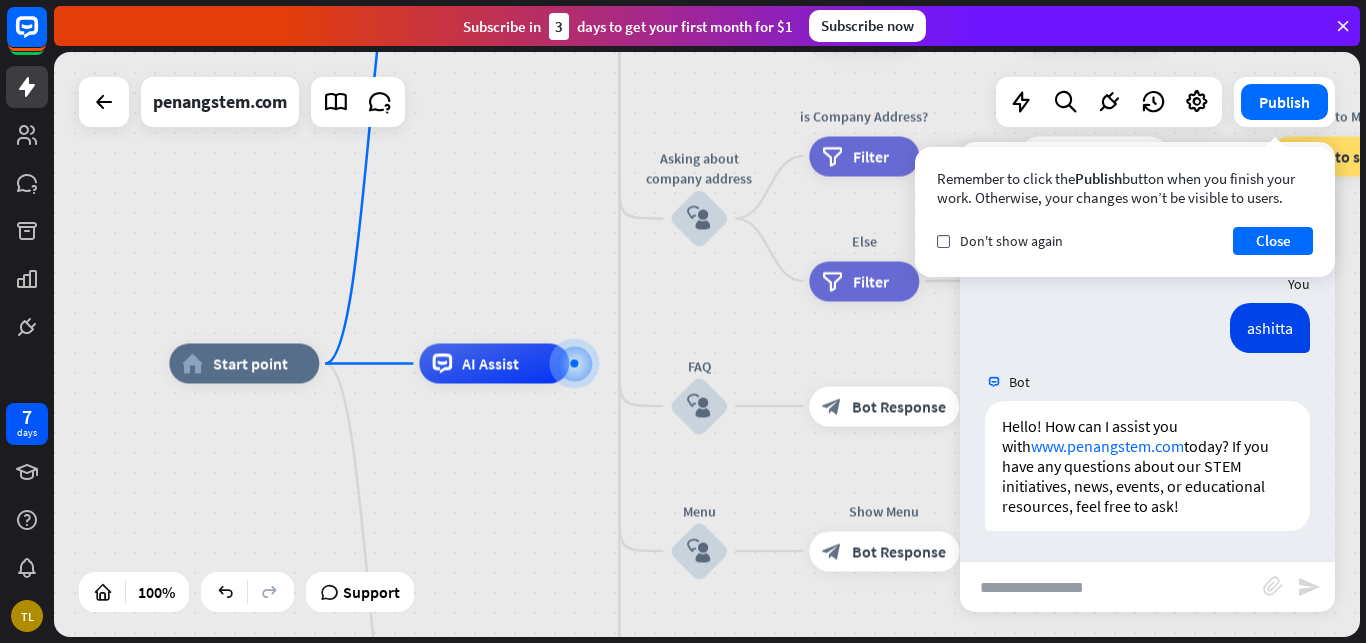 click on "home_2   Start point                 Welcome message   block_bot_response   Bot Response                 About us   block_user_input                 Provide company information   block_bot_response   Bot Response                 Back to Menu   block_user_input                 Was it helpful?   block_bot_response   Bot Response                 Yes   block_user_input                 Thank you!   block_bot_response   Bot Response                 No   block_user_input                 Back to Menu   block_goto   Go to step                 Contact us   block_user_input                 Contact flow   builder_tree   Flow                 Asking about email   block_user_input                   block_goto   Go to step                 Asking about phone number   block_user_input                 Is phone number?   filter   Filter                 Provides phone number   block_bot_response   Bot Response                 Back to Menu   block_goto   Go to step                 Else   filter   Filter" at bounding box center (707, 344) 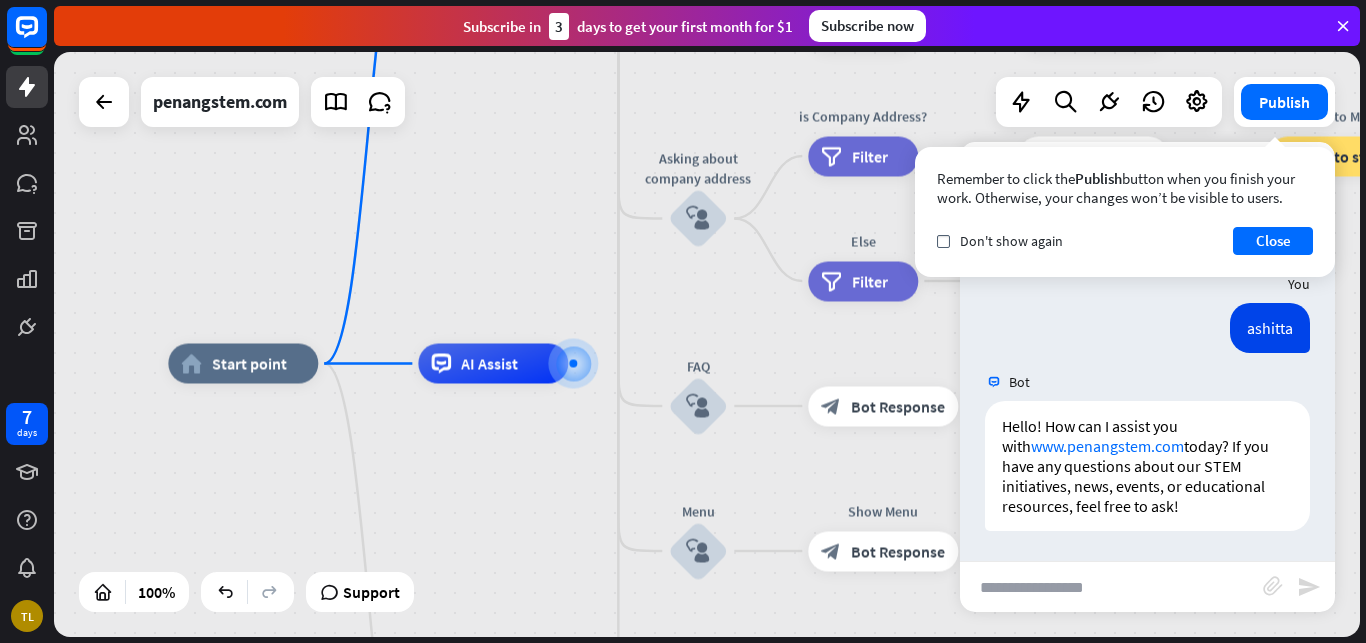 drag, startPoint x: 640, startPoint y: 114, endPoint x: 652, endPoint y: 184, distance: 71.021126 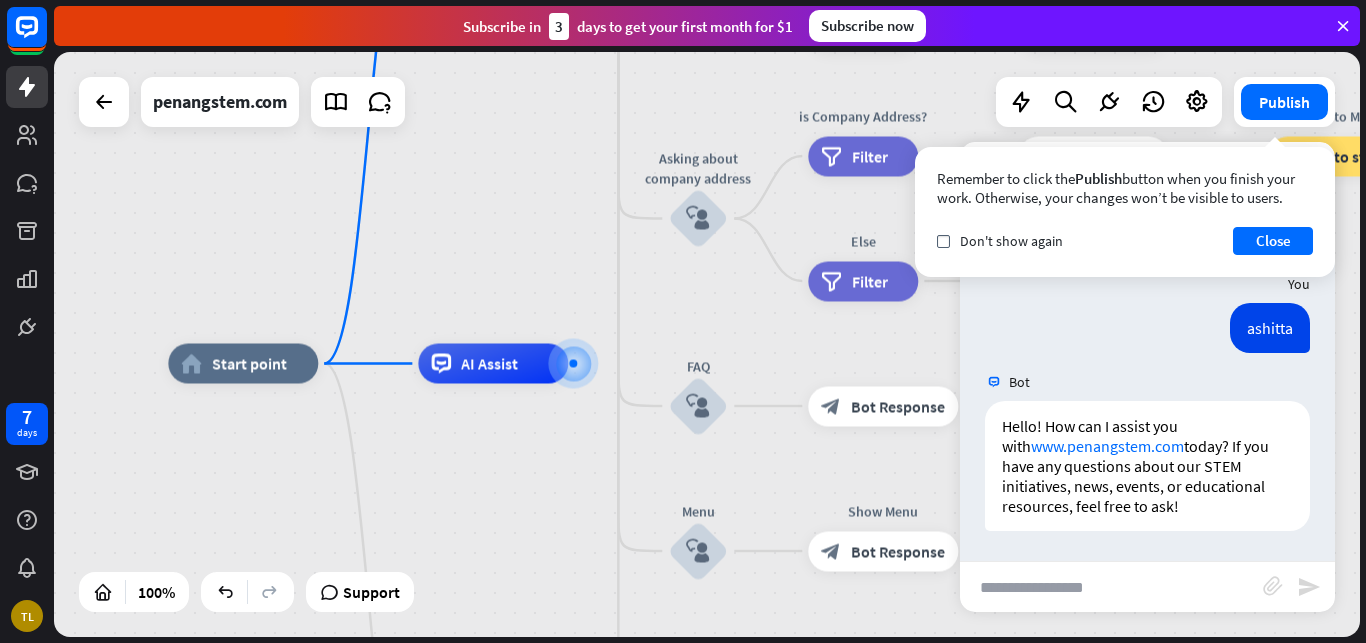 click on "home_2   Start point                 Welcome message   block_bot_response   Bot Response                 About us   block_user_input                 Provide company information   block_bot_response   Bot Response                 Back to Menu   block_user_input                 Was it helpful?   block_bot_response   Bot Response                 Yes   block_user_input                 Thank you!   block_bot_response   Bot Response                 No   block_user_input                 Back to Menu   block_goto   Go to step                 Contact us   block_user_input                 Contact flow   builder_tree   Flow                 Asking about email   block_user_input                   block_goto   Go to step                 Asking about phone number   block_user_input                 Is phone number?   filter   Filter                 Provides phone number   block_bot_response   Bot Response                 Back to Menu   block_goto   Go to step                 Else   filter   Filter" at bounding box center (707, 344) 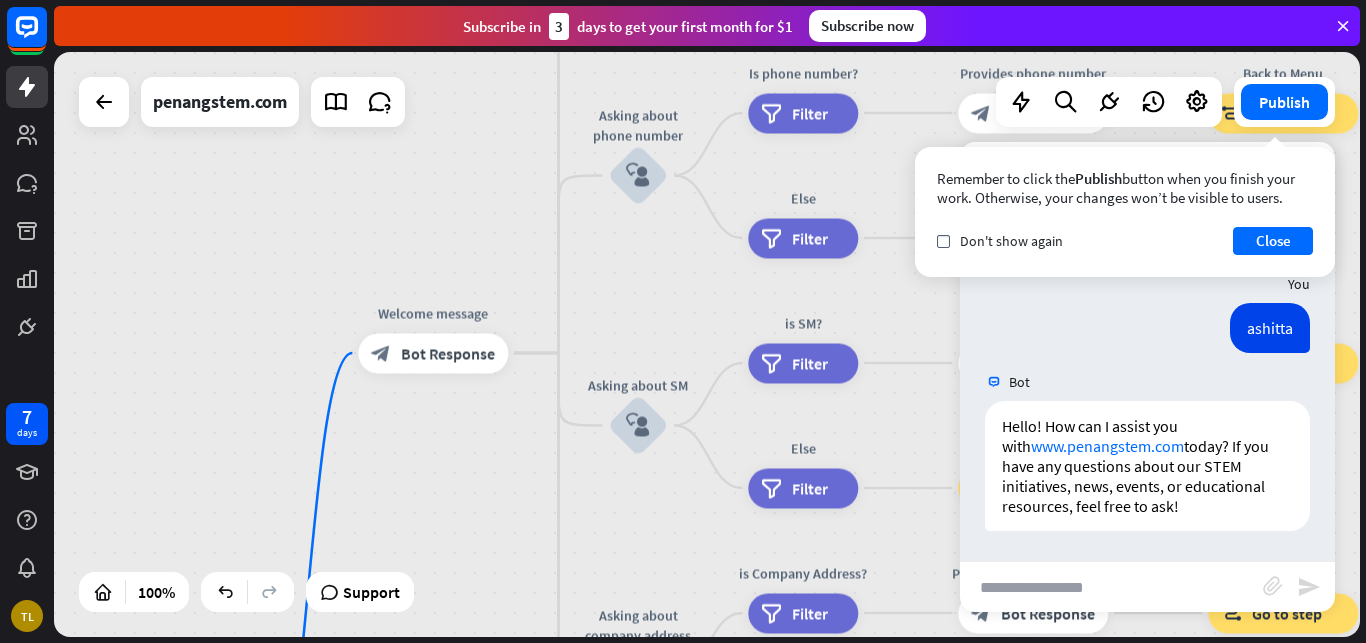 drag, startPoint x: 652, startPoint y: 242, endPoint x: 581, endPoint y: 579, distance: 344.39804 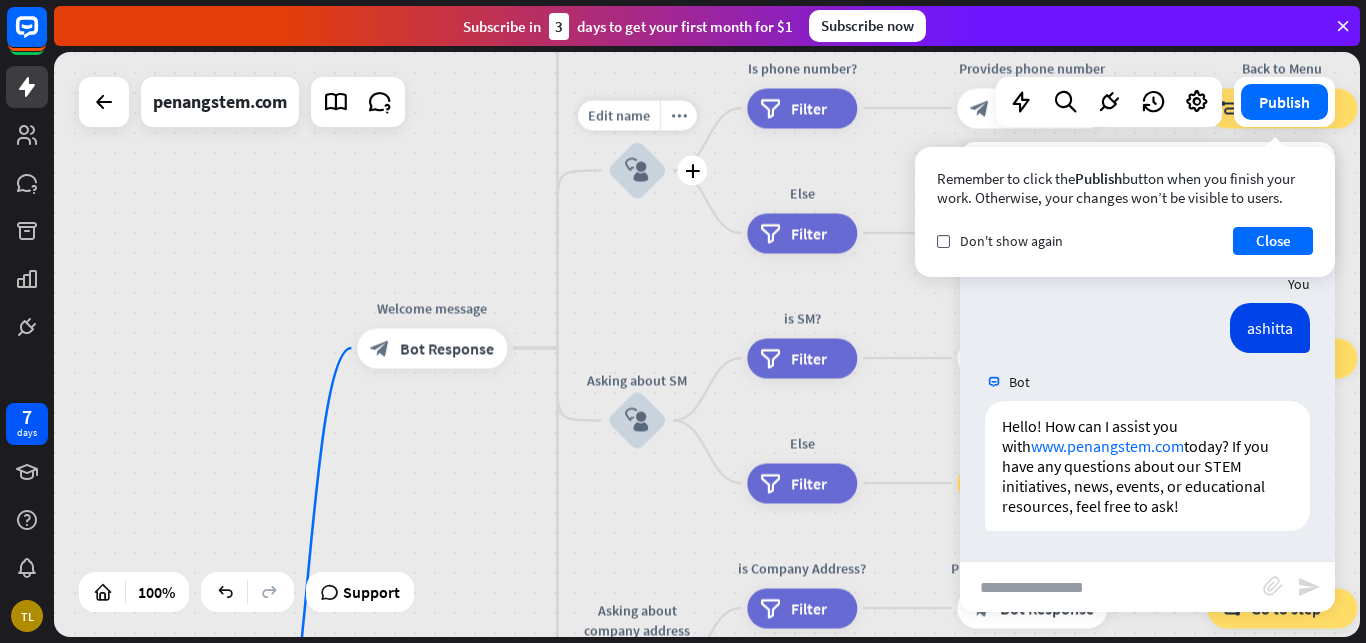 click on "block_user_input" at bounding box center [637, 171] 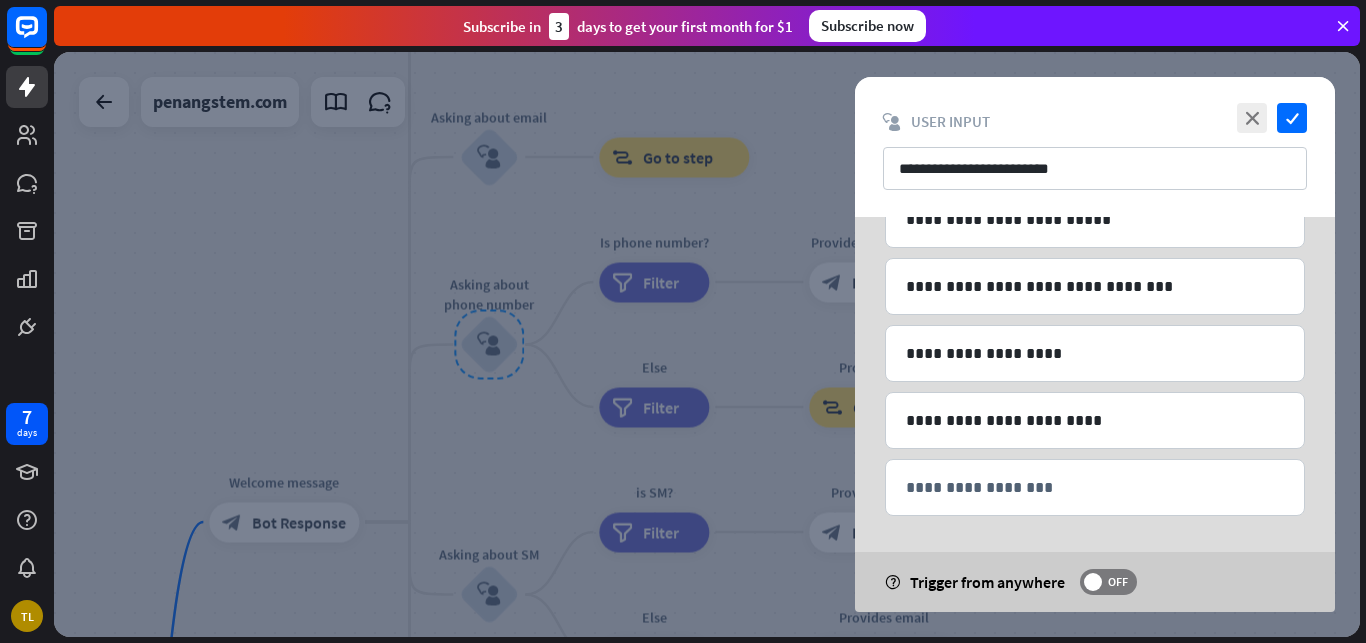 scroll, scrollTop: 1041, scrollLeft: 0, axis: vertical 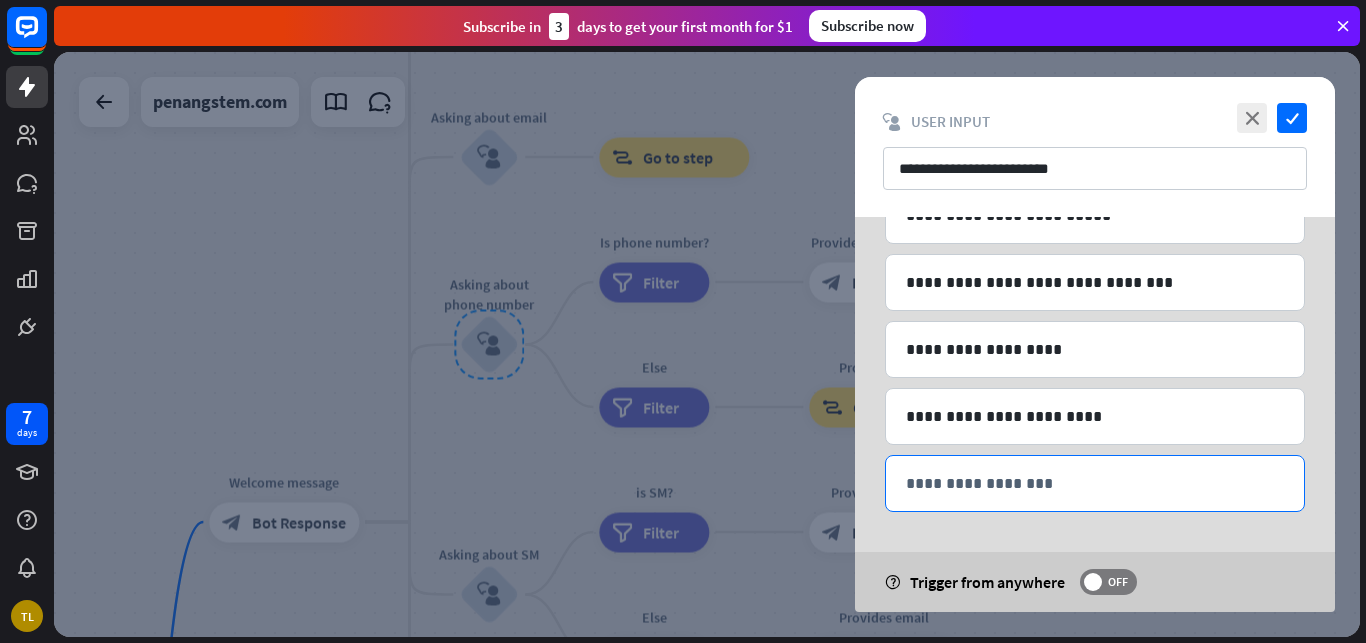 click on "**********" at bounding box center (1095, 483) 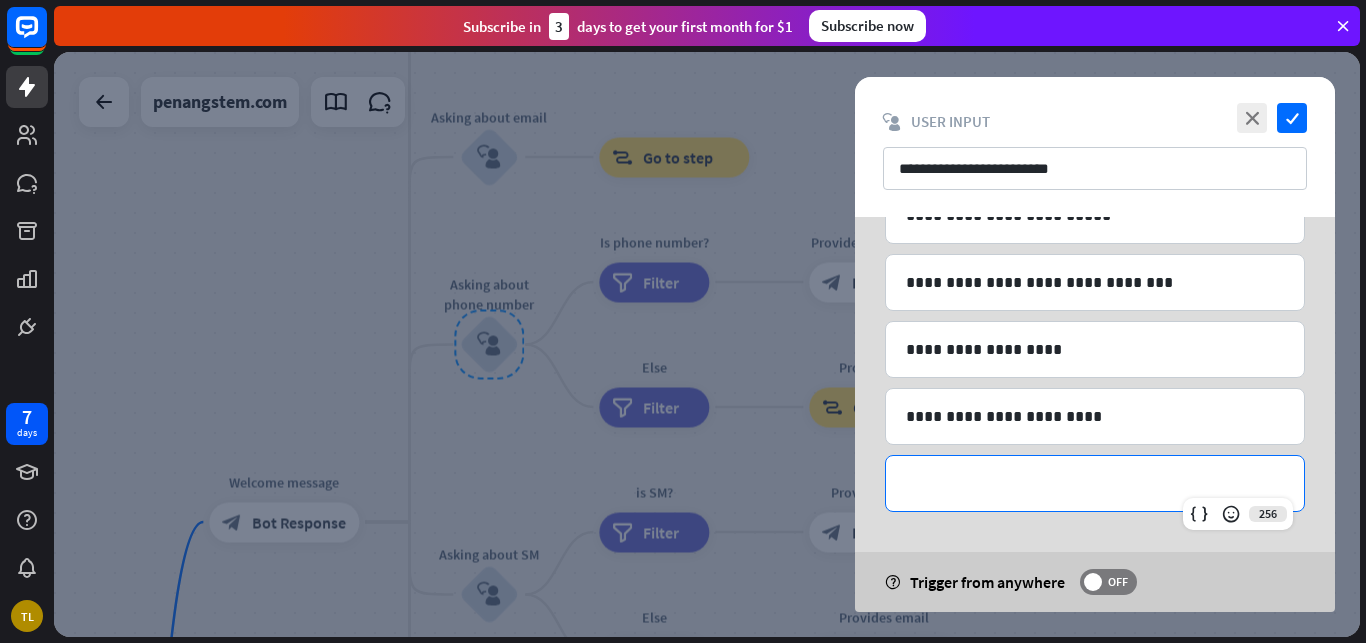 type 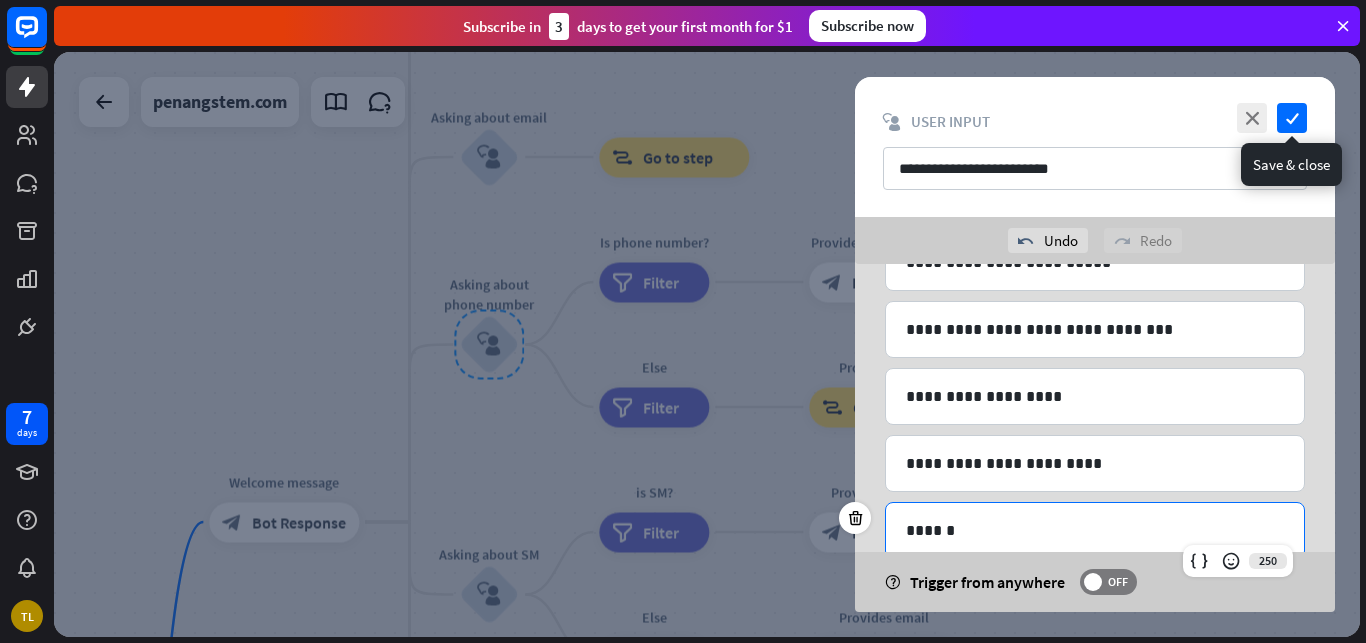 click on "**********" at bounding box center (1095, 147) 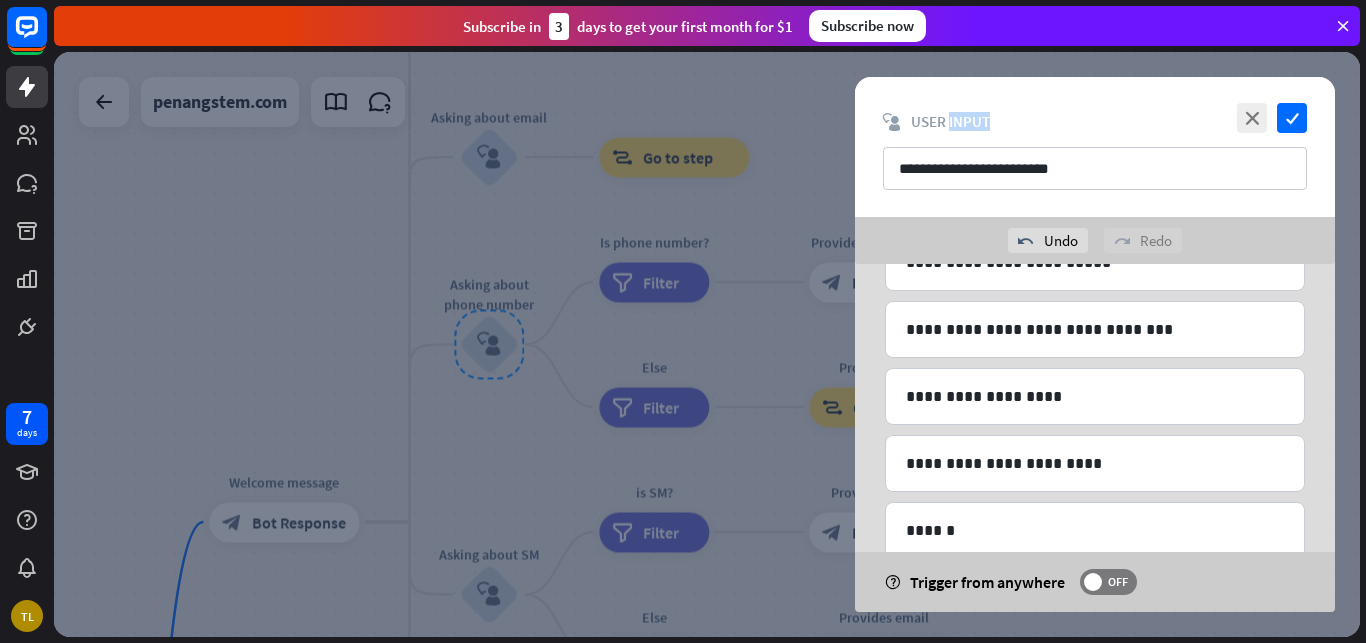 click on "**********" at bounding box center (1095, 147) 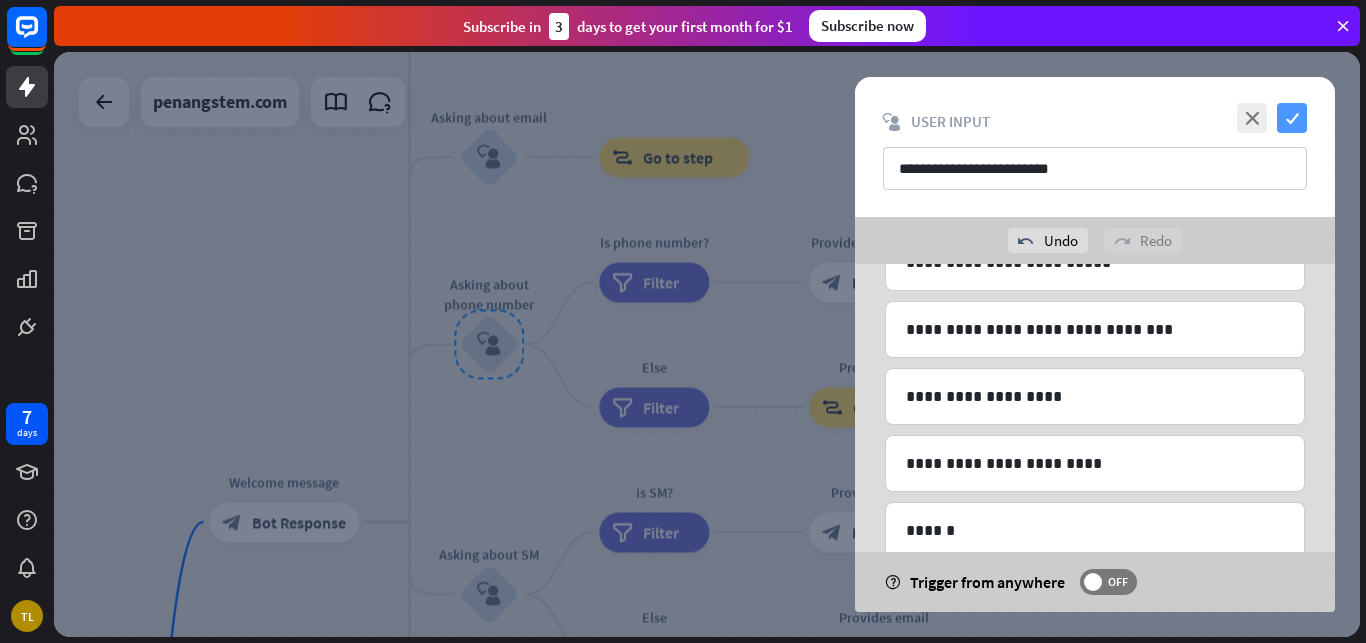 click on "check" at bounding box center (1292, 118) 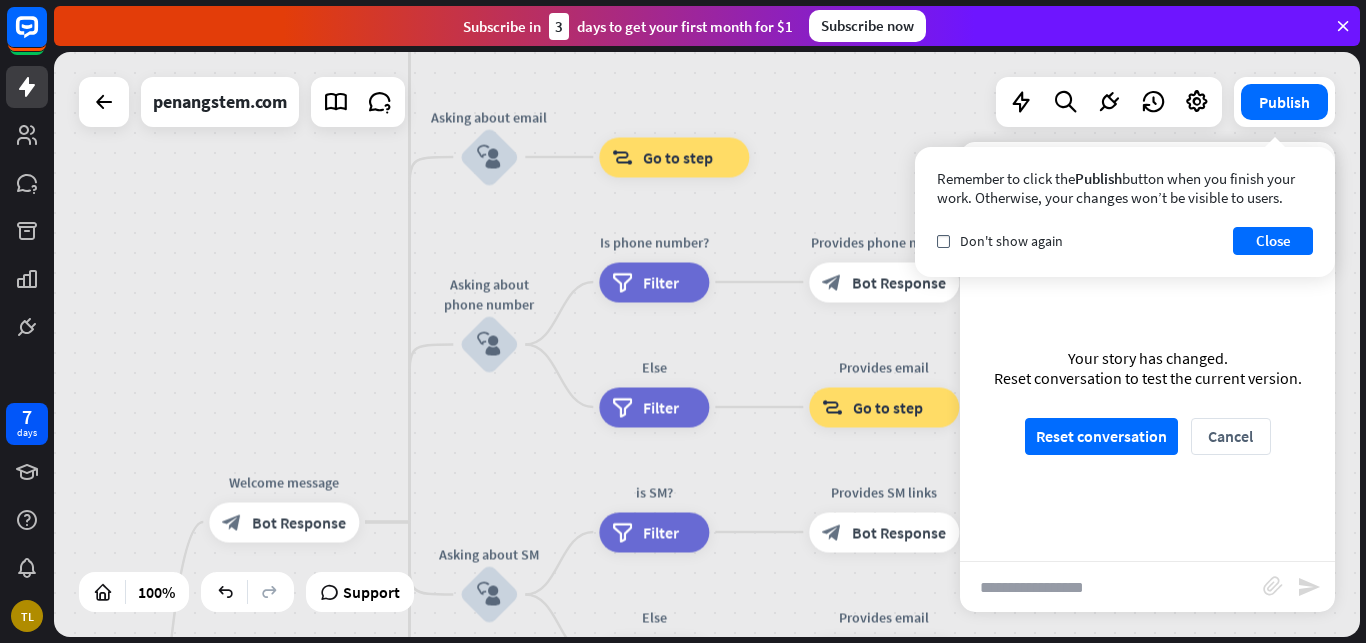 click at bounding box center [1111, 587] 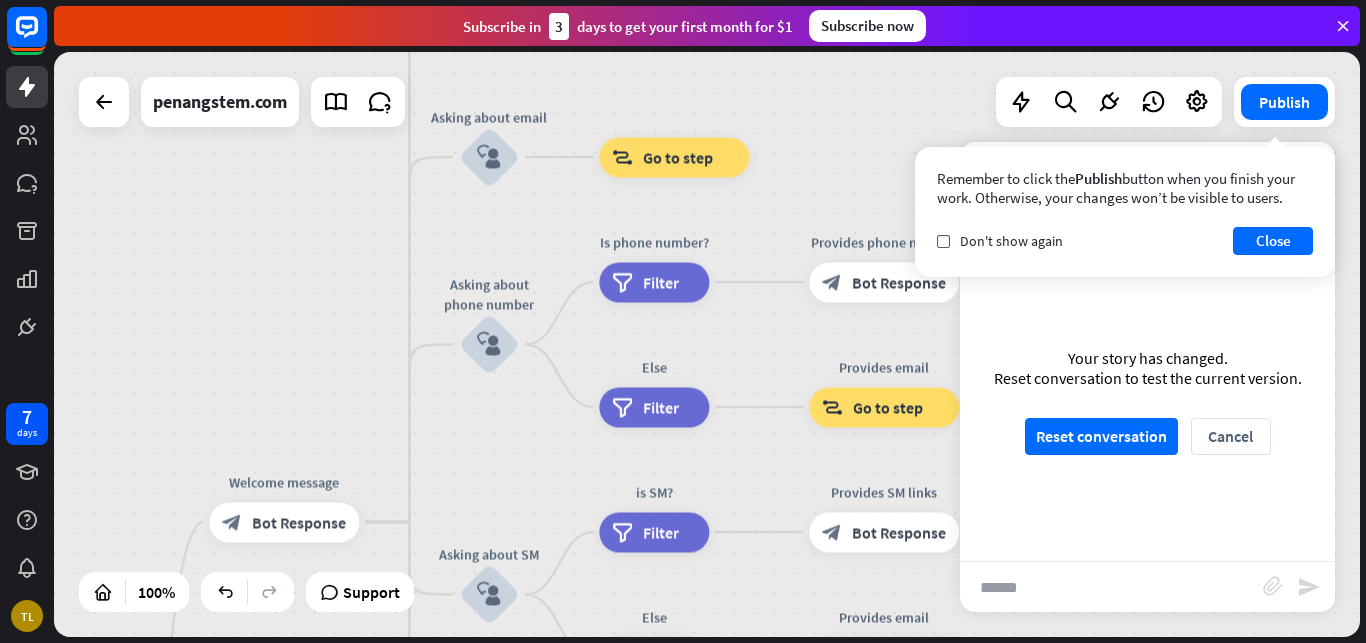 type on "******" 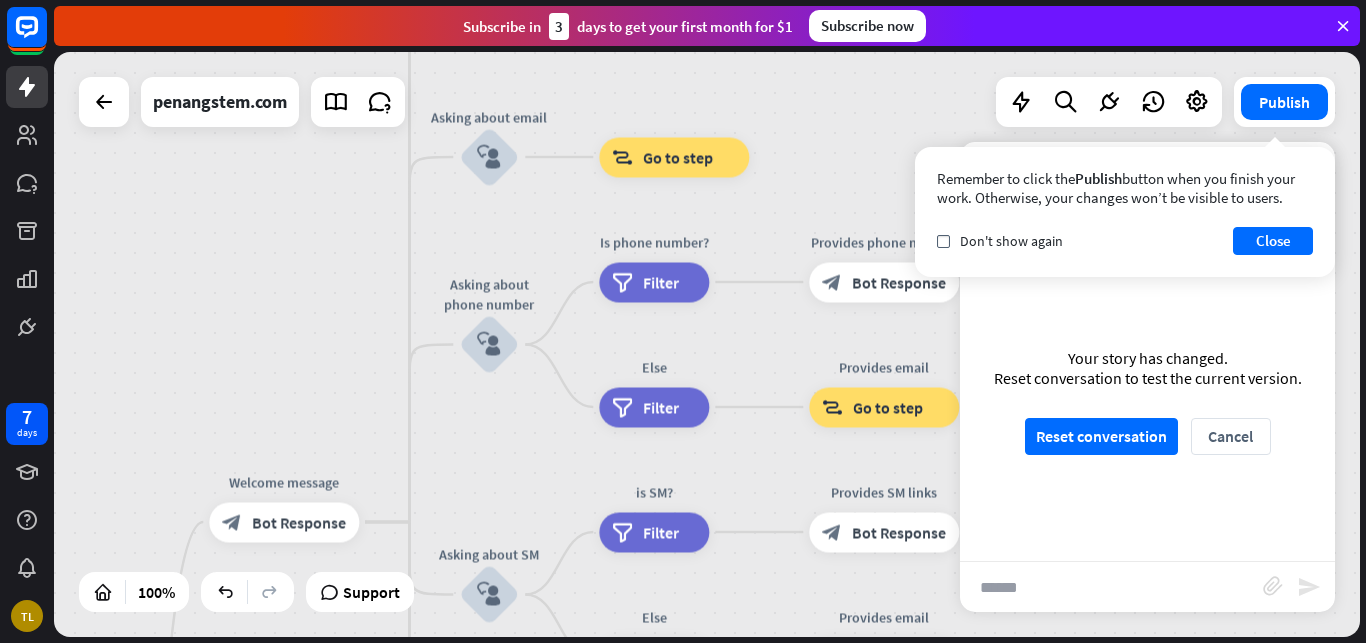 click on "send" at bounding box center [1309, 587] 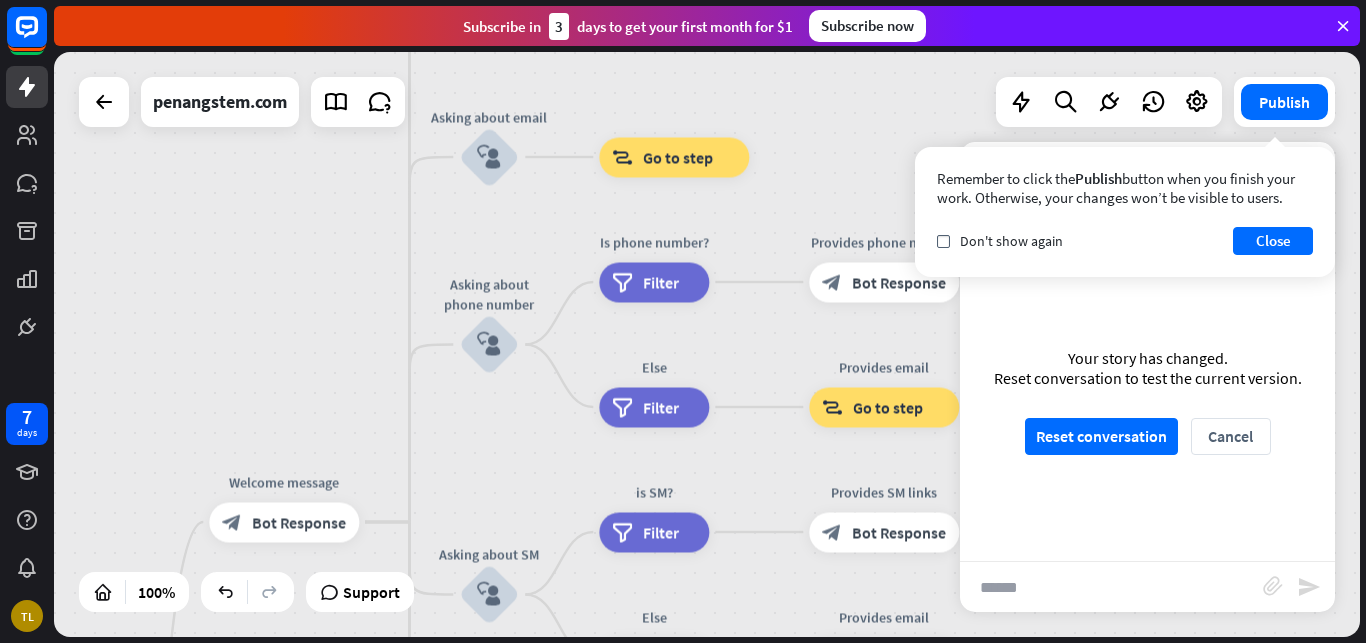click on "Your story has changed.
Reset conversation to test the current version.
Reset conversation
Cancel" at bounding box center [1147, 401] 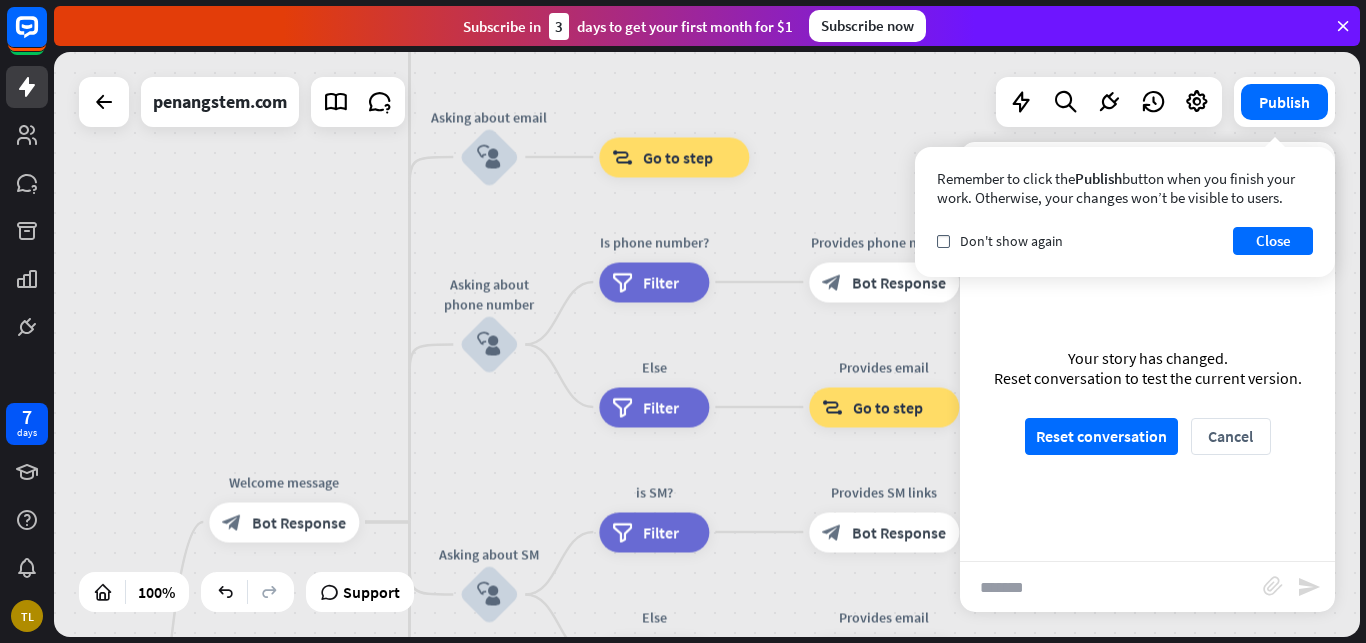type on "******" 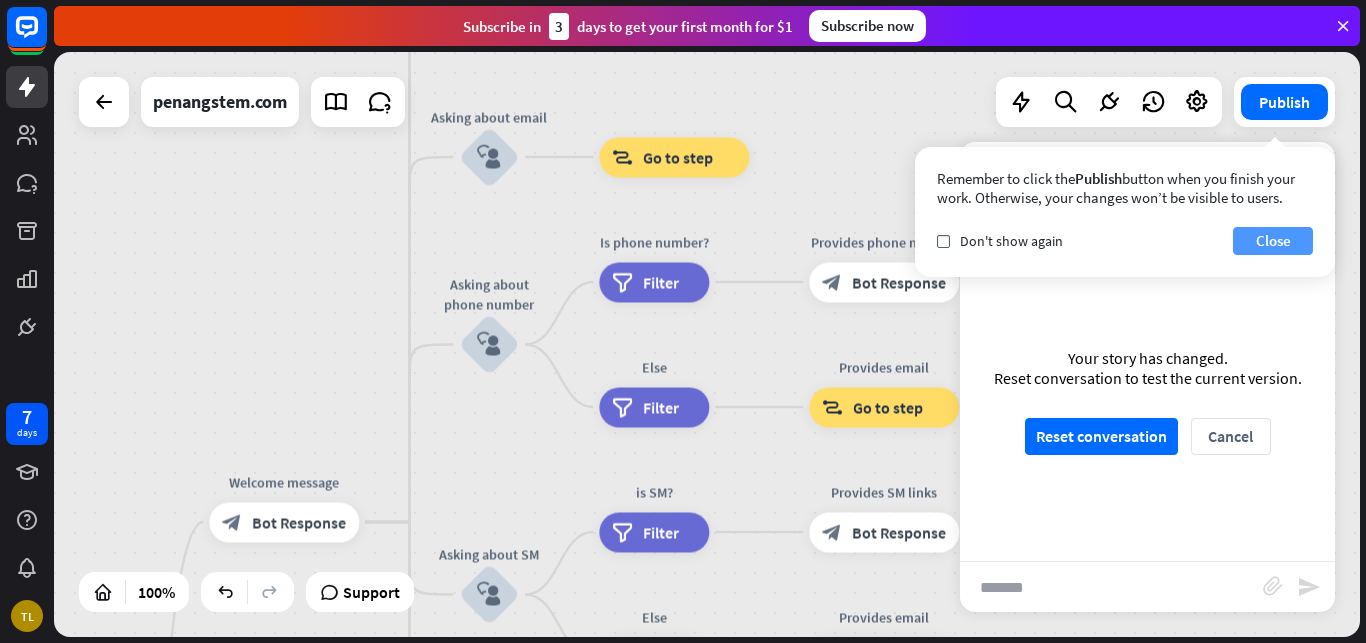 click on "Close" at bounding box center [1273, 241] 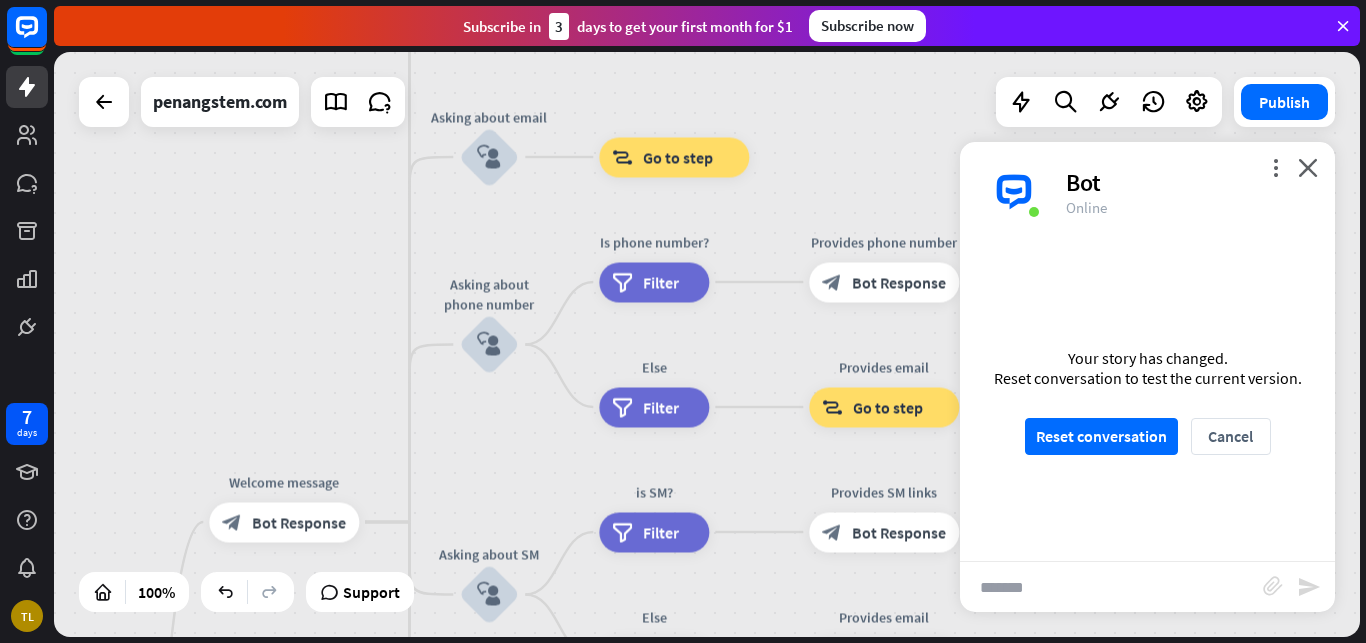 click on "Close" at bounding box center [1273, 241] 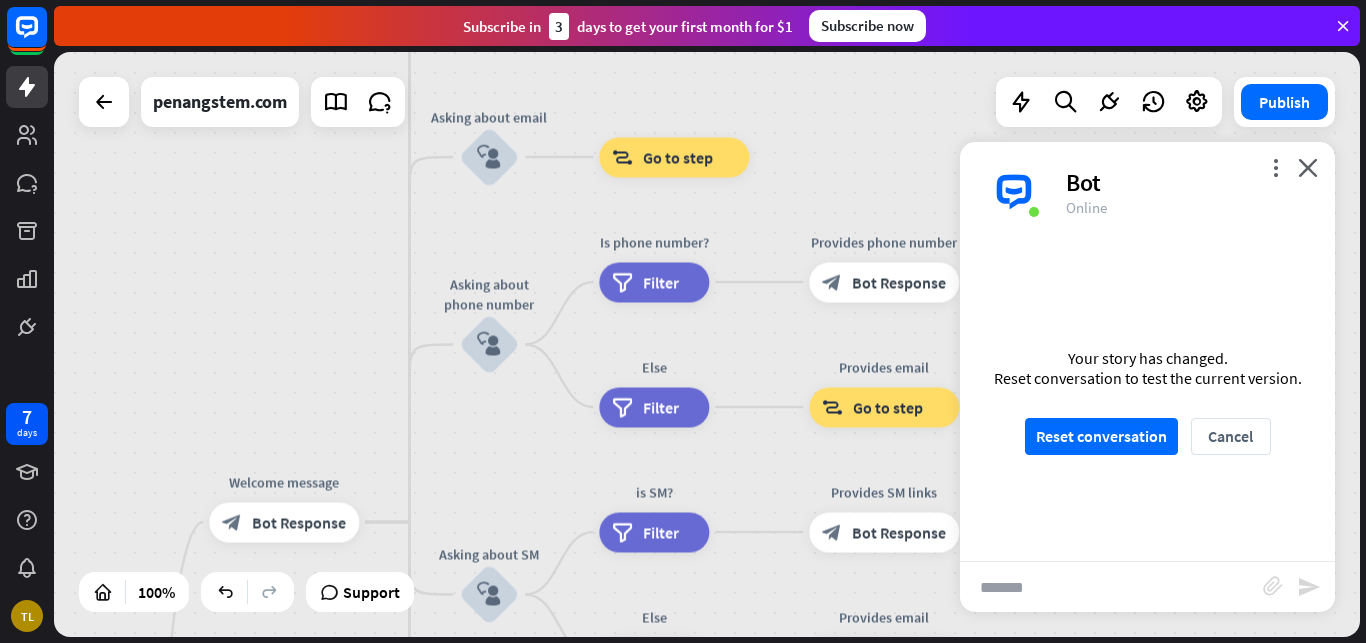click on "Your story has changed.
Reset conversation to test the current version.
Reset conversation
Cancel" at bounding box center (1147, 401) 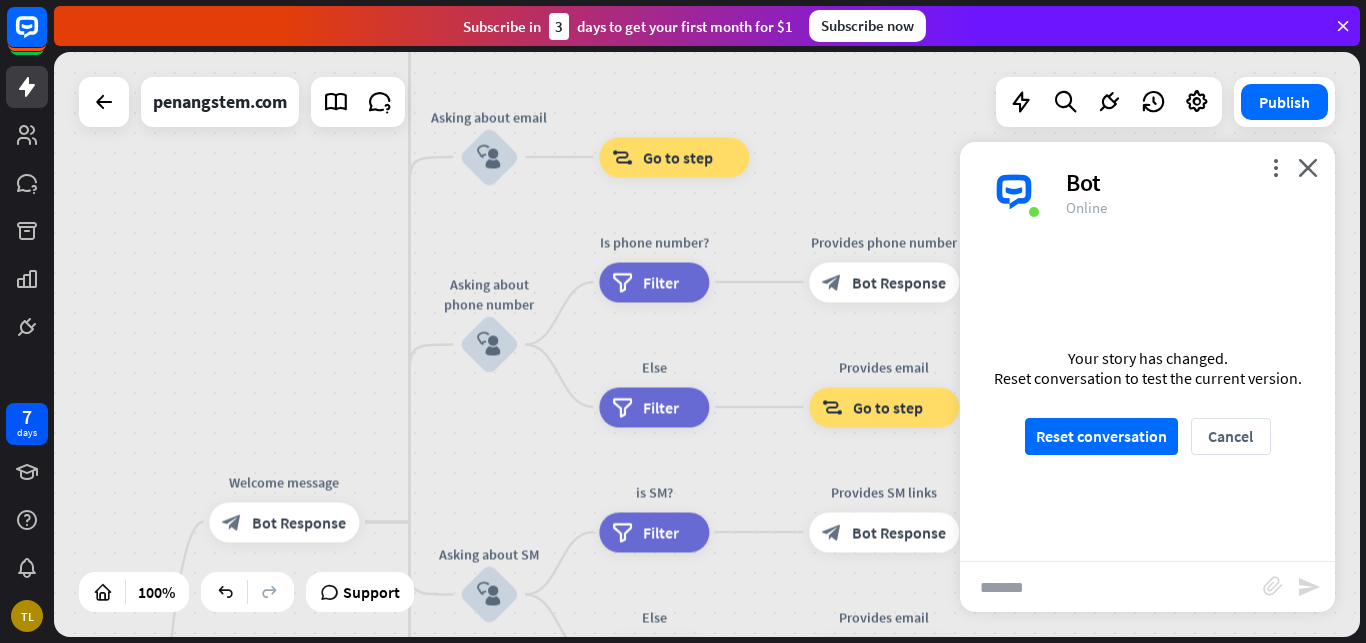 drag, startPoint x: 1045, startPoint y: 492, endPoint x: 1072, endPoint y: 607, distance: 118.12705 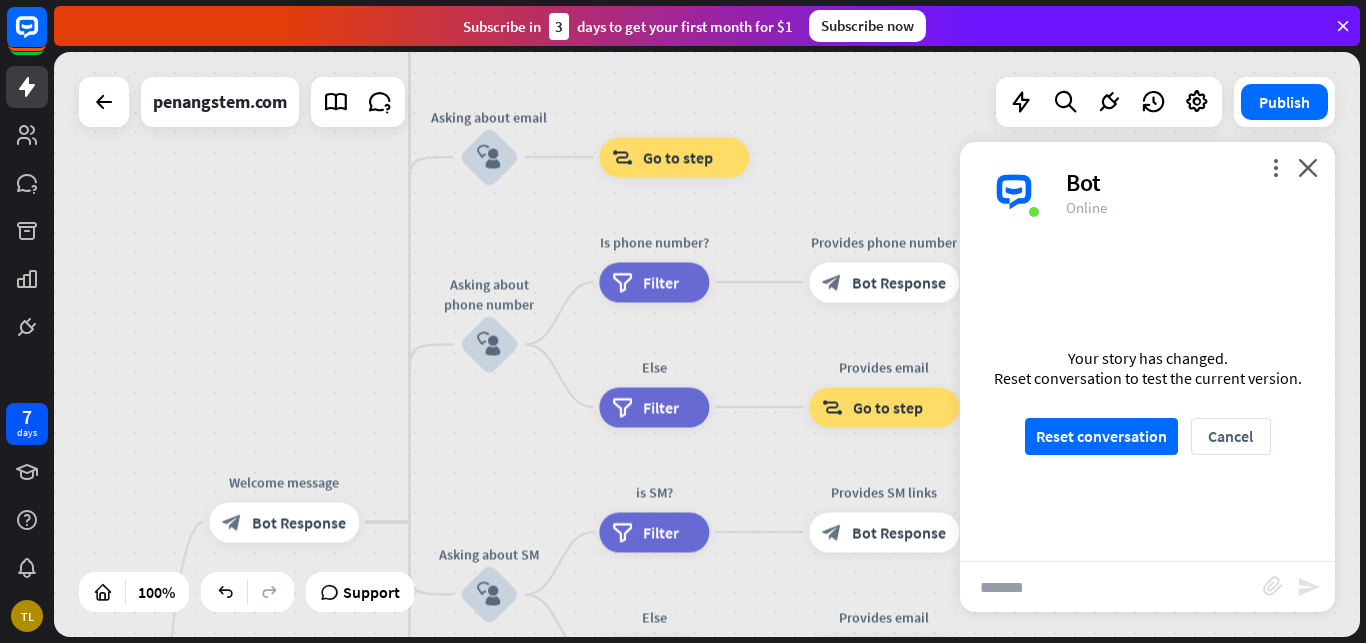 click on "send" at bounding box center [1309, 587] 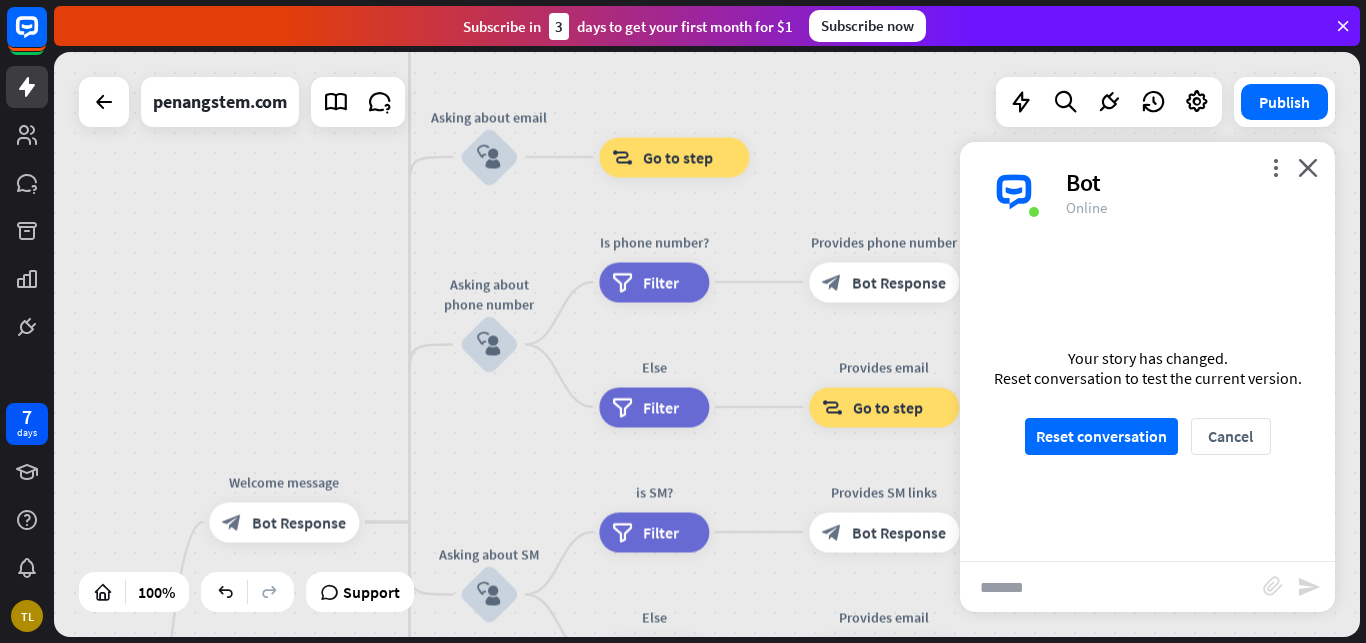 click on "******" at bounding box center [1111, 587] 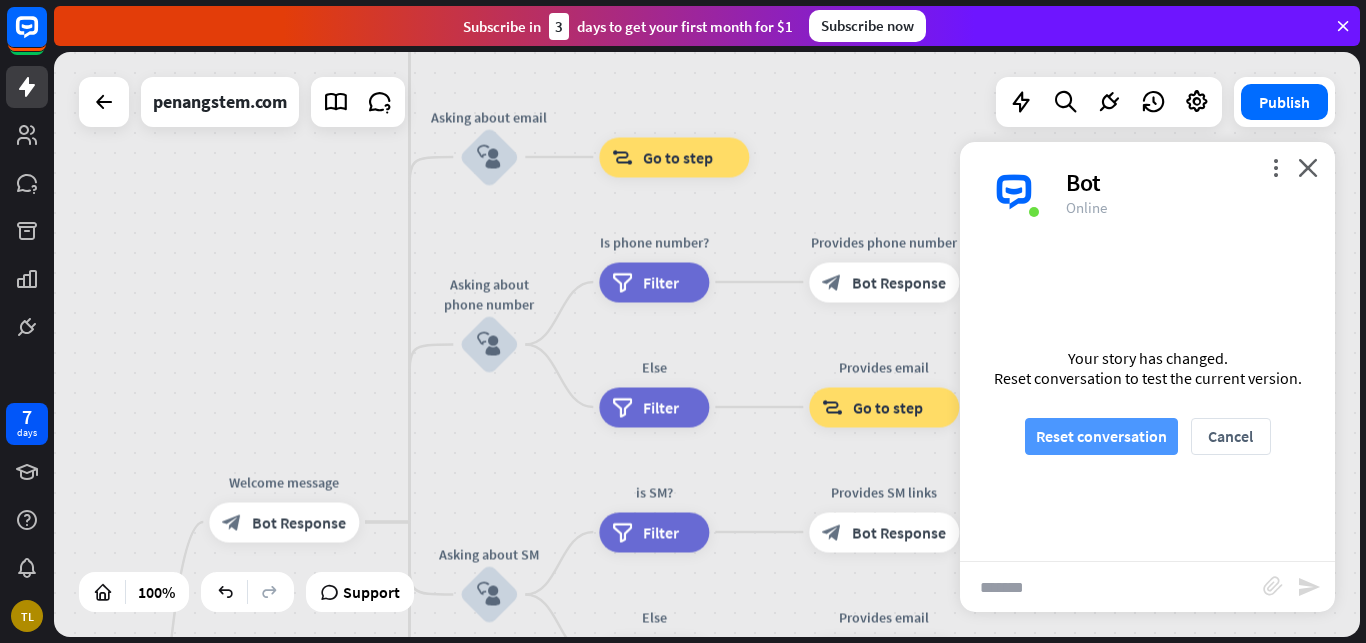 click on "Reset conversation" at bounding box center [1101, 436] 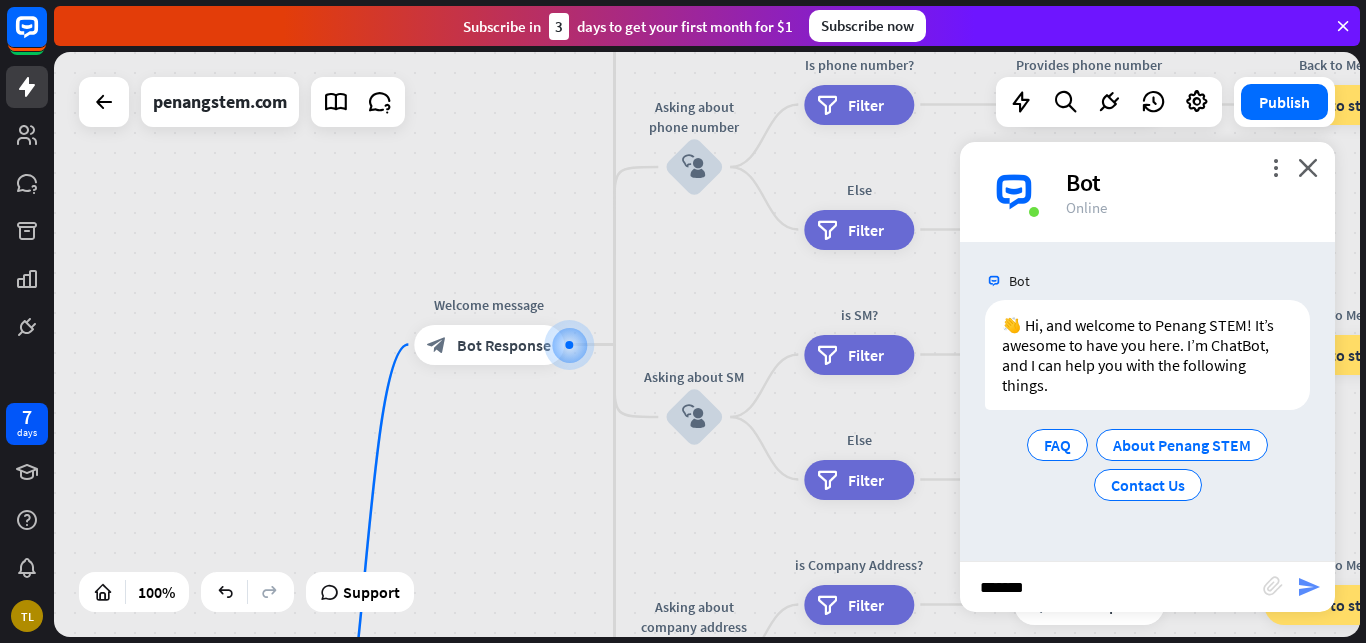 click on "send" at bounding box center (1309, 587) 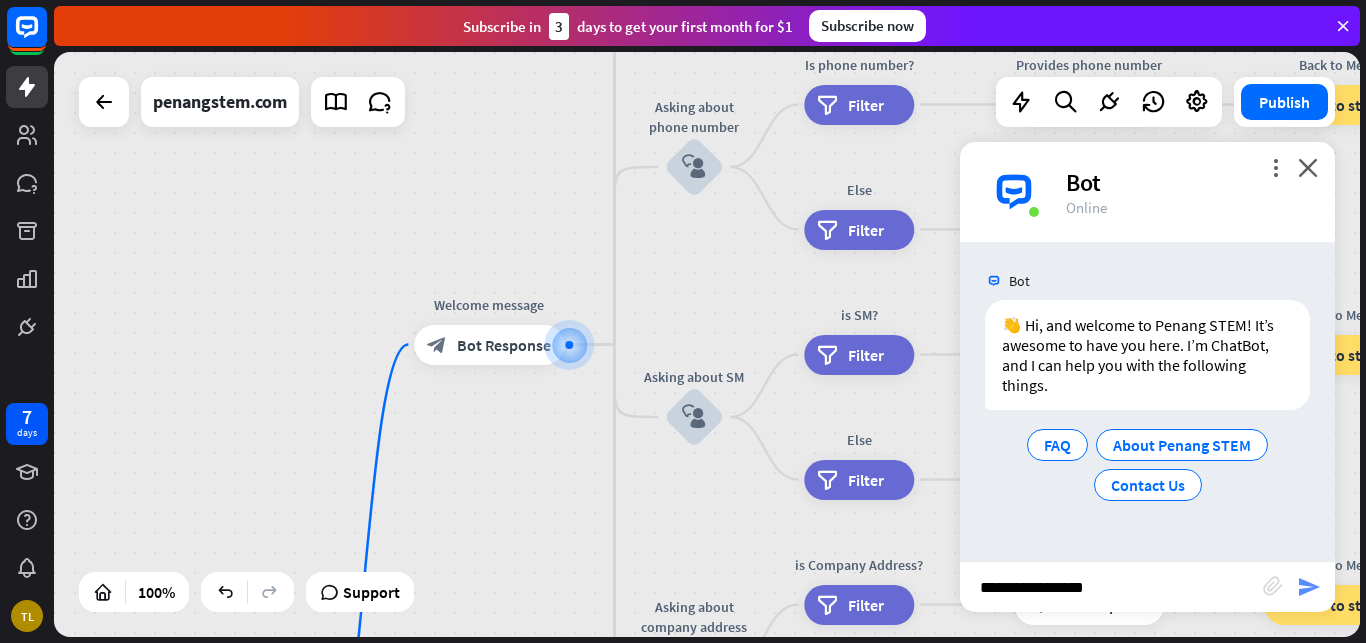 click on "send" at bounding box center (1309, 587) 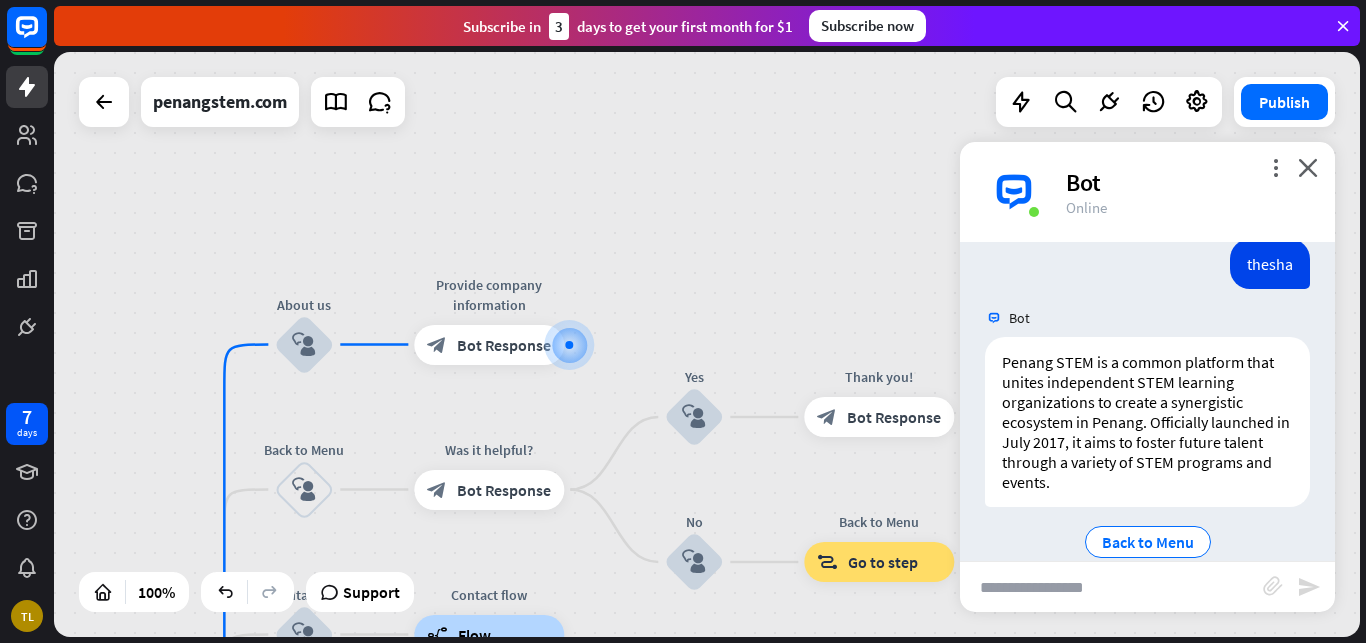scroll, scrollTop: 250, scrollLeft: 0, axis: vertical 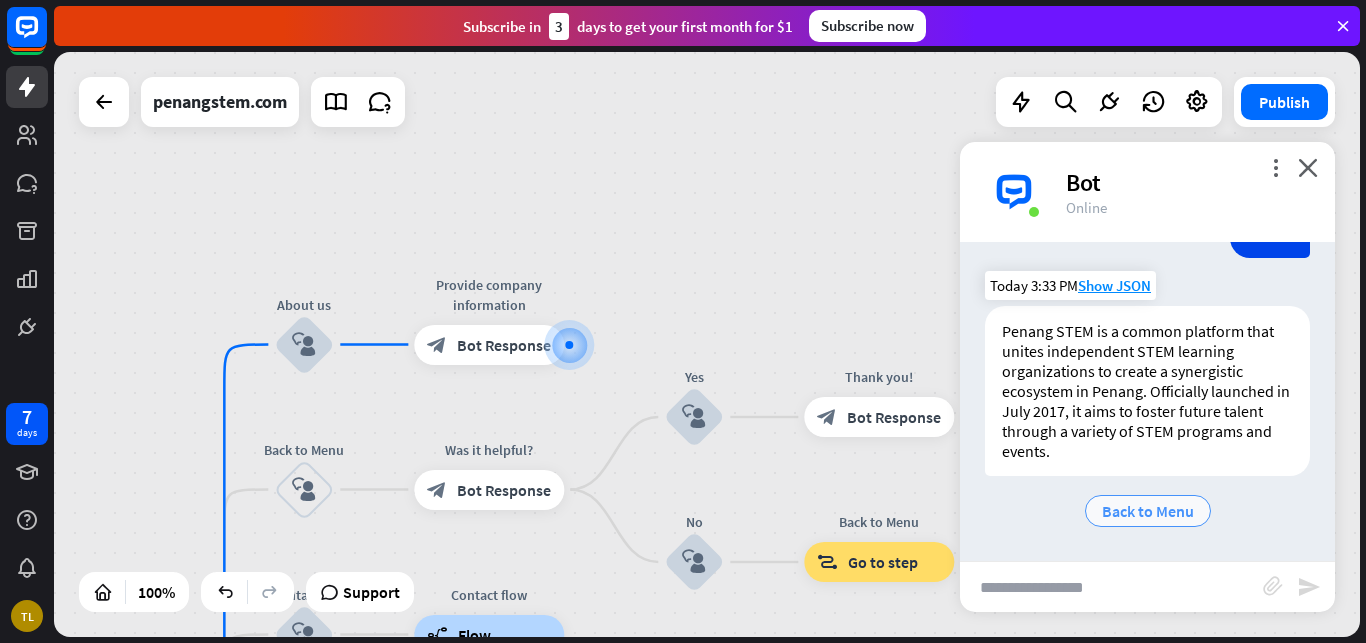 click on "Back to Menu" at bounding box center (1148, 511) 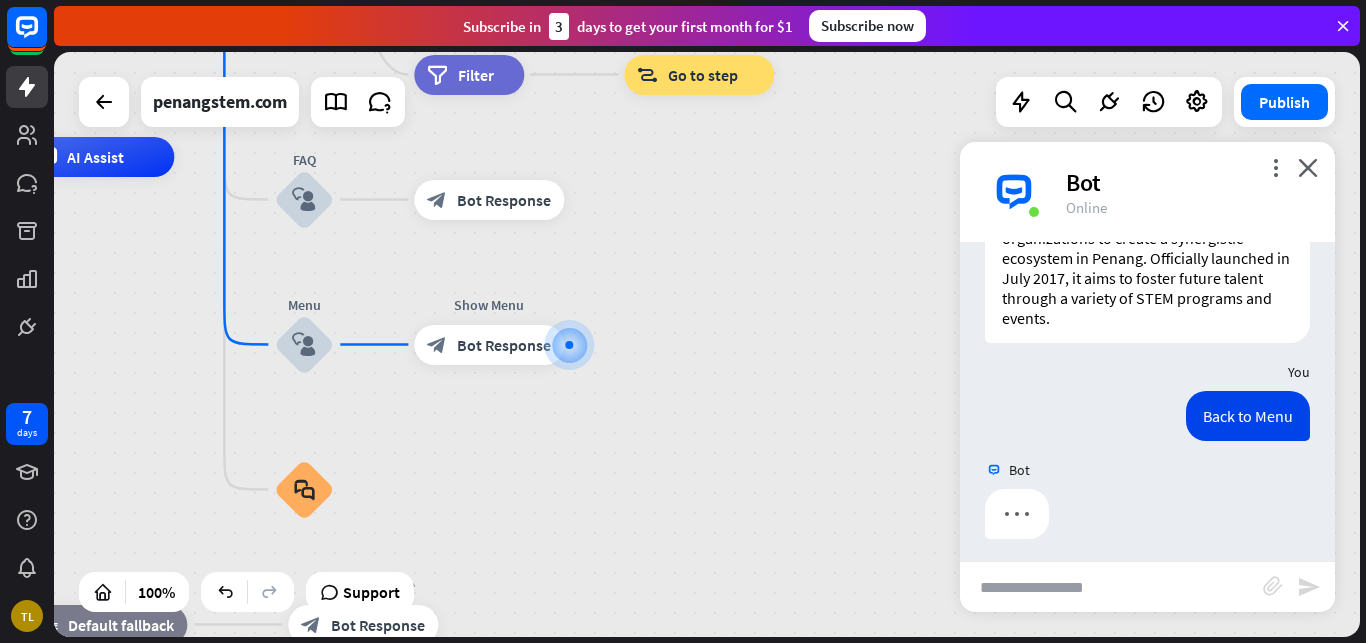 scroll, scrollTop: 391, scrollLeft: 0, axis: vertical 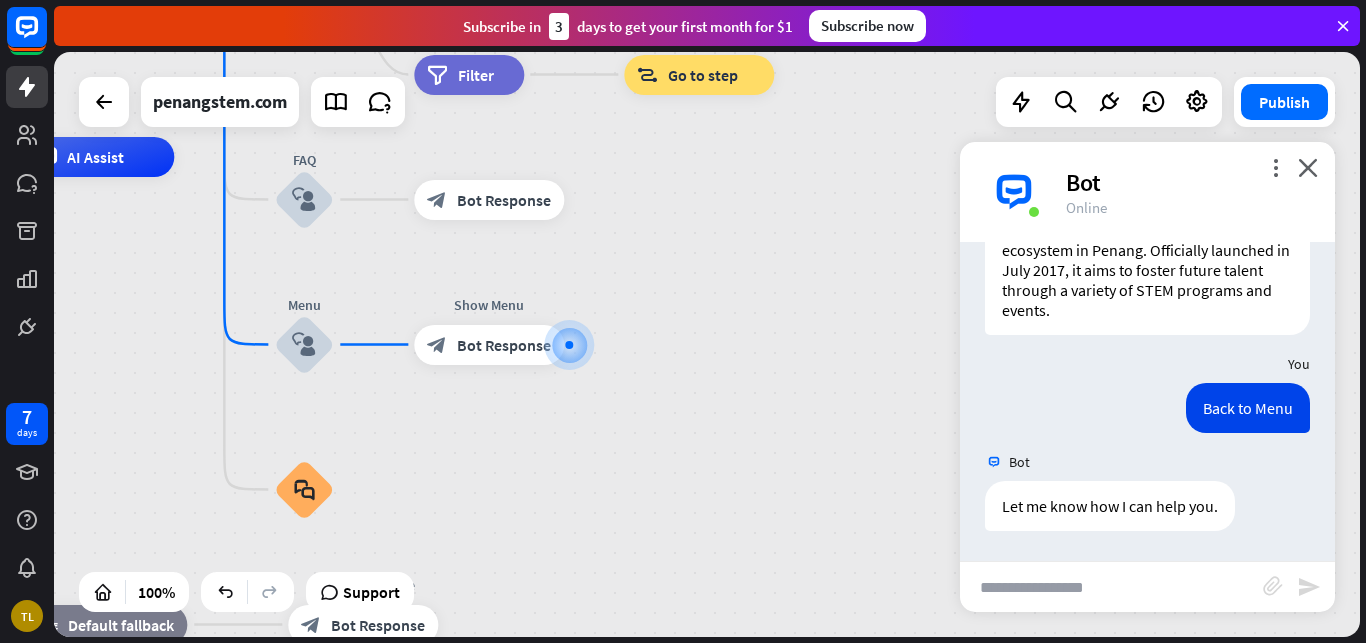 click at bounding box center [1111, 587] 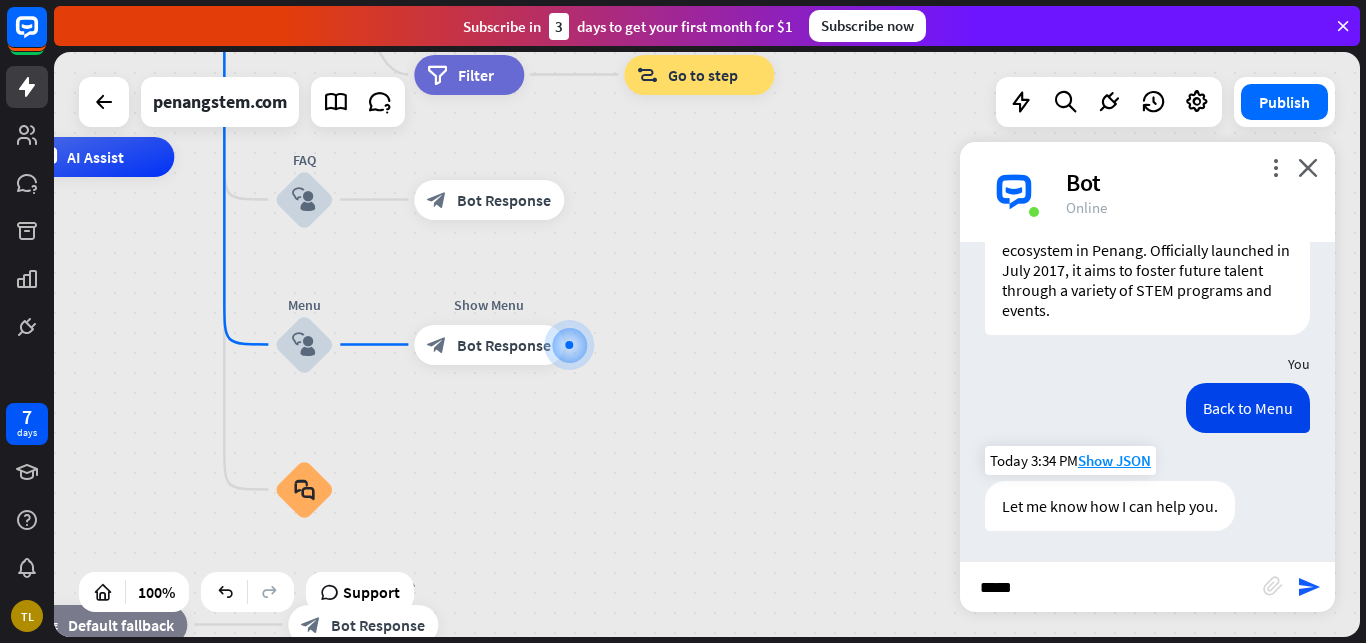 type on "******" 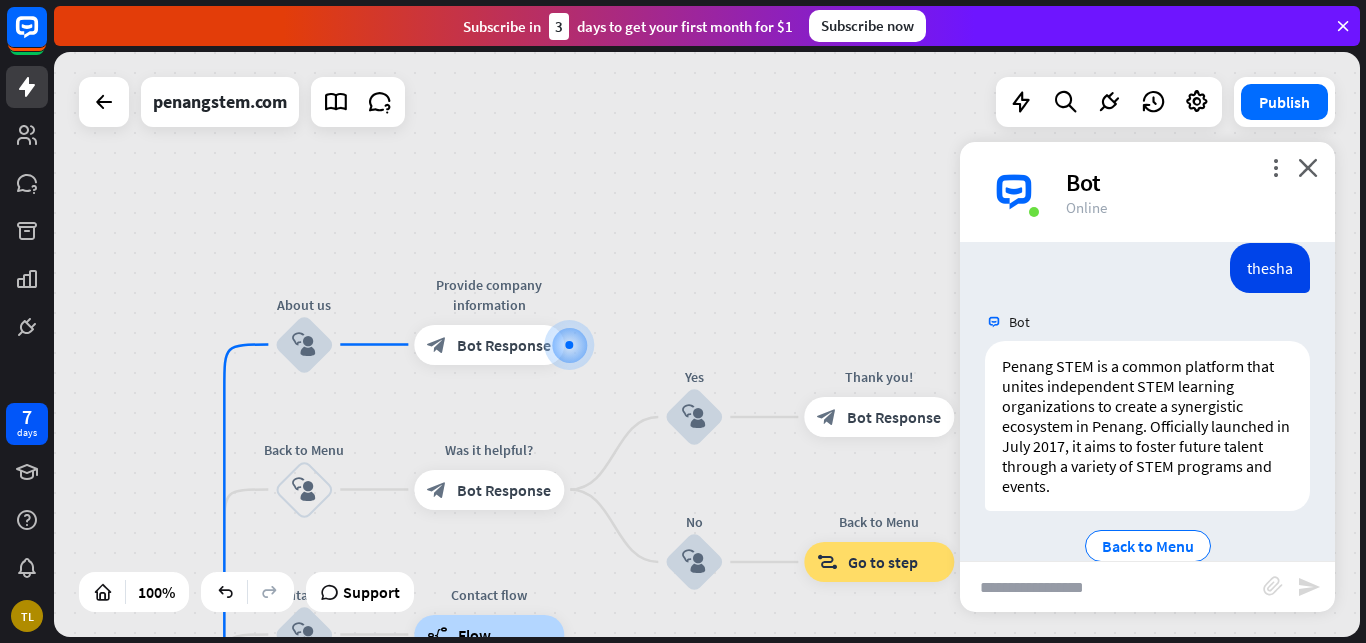 scroll, scrollTop: 762, scrollLeft: 0, axis: vertical 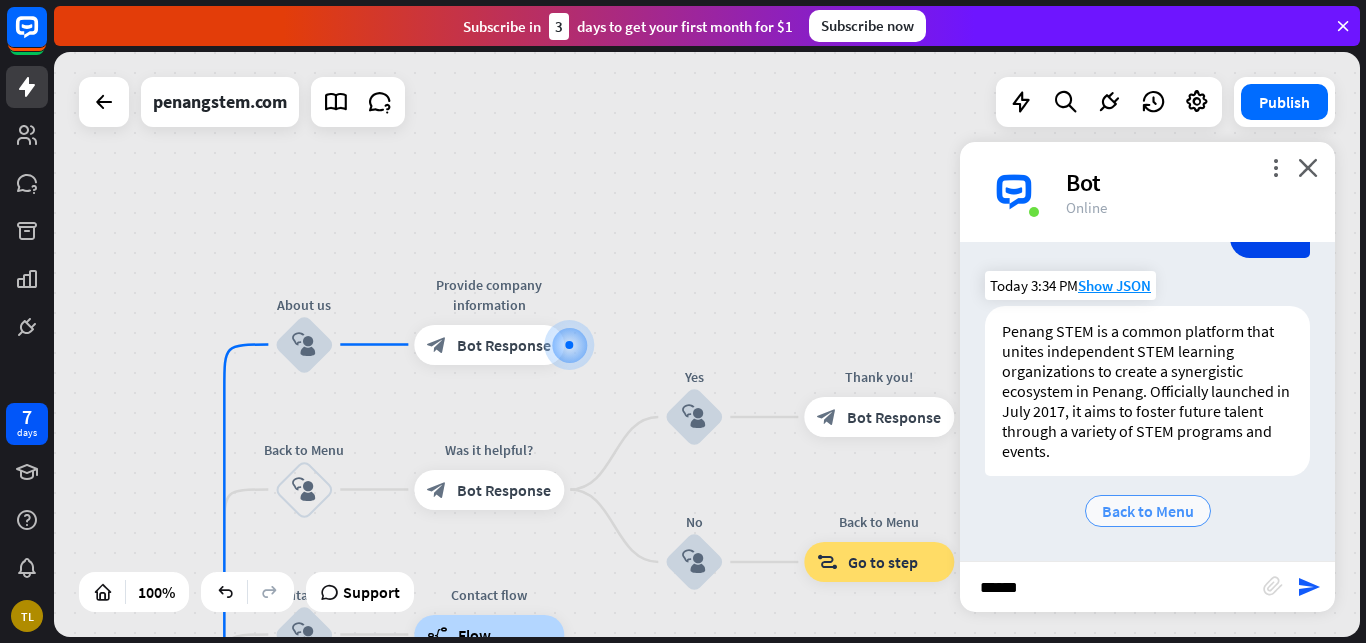 type on "*******" 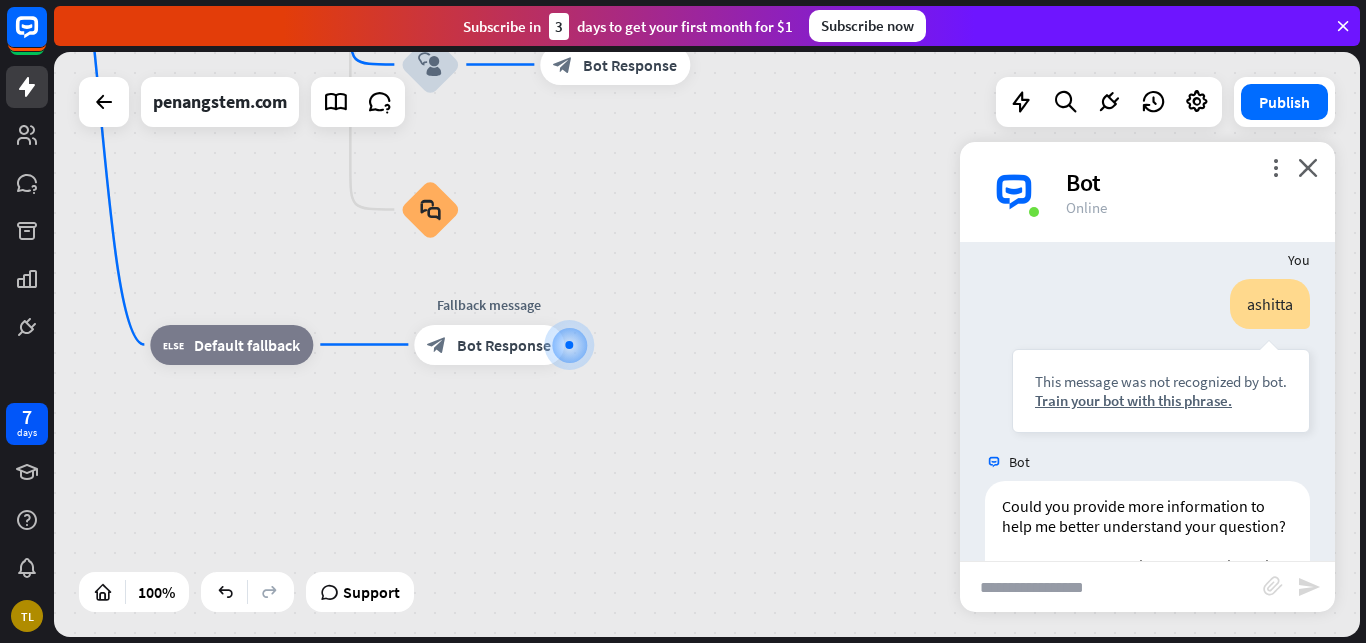 scroll, scrollTop: 1162, scrollLeft: 0, axis: vertical 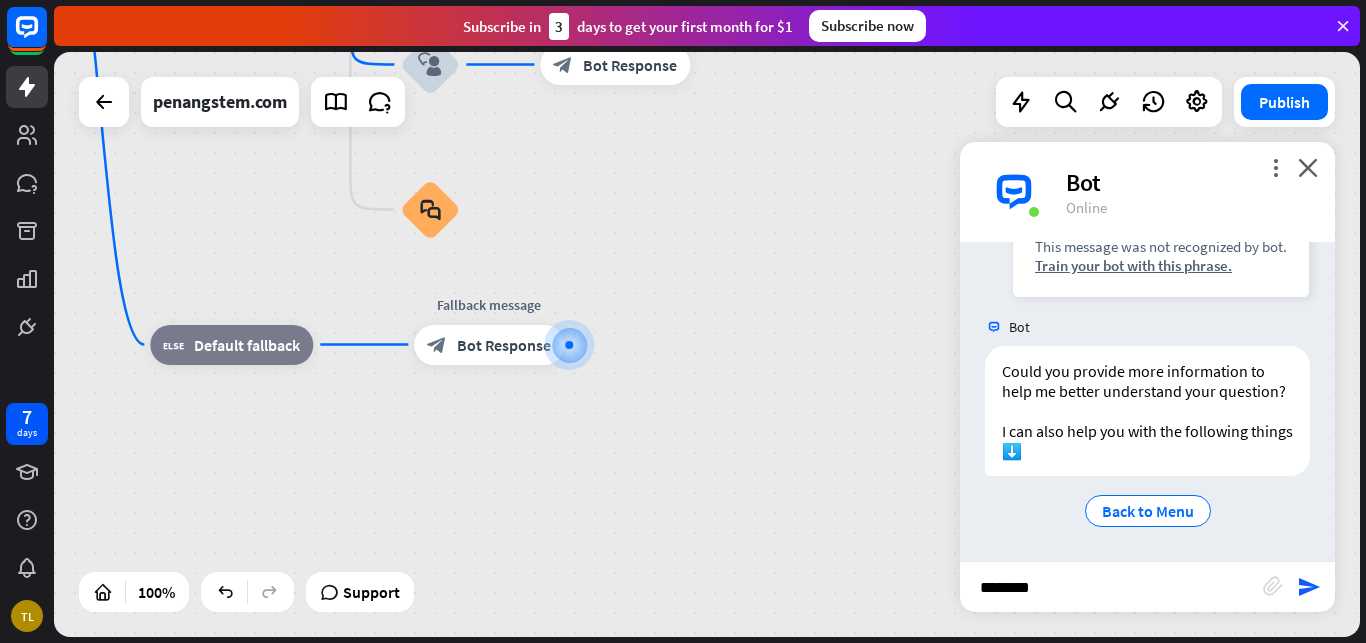 type on "*********" 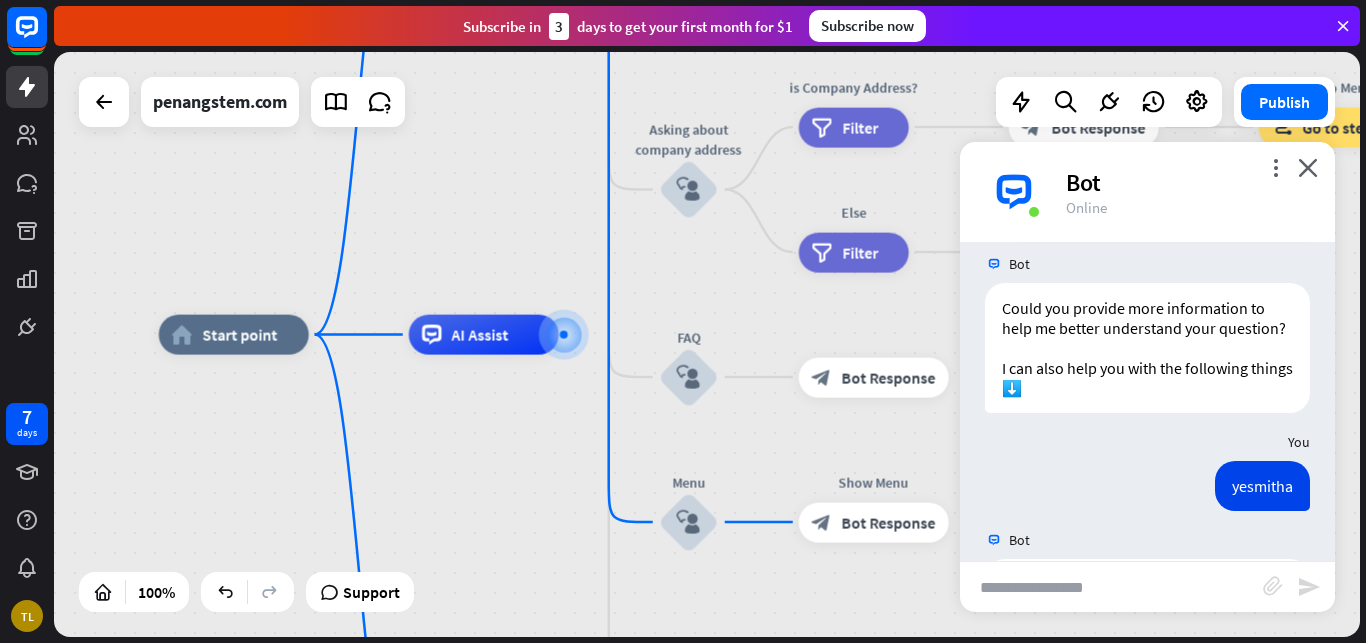 scroll, scrollTop: 1383, scrollLeft: 0, axis: vertical 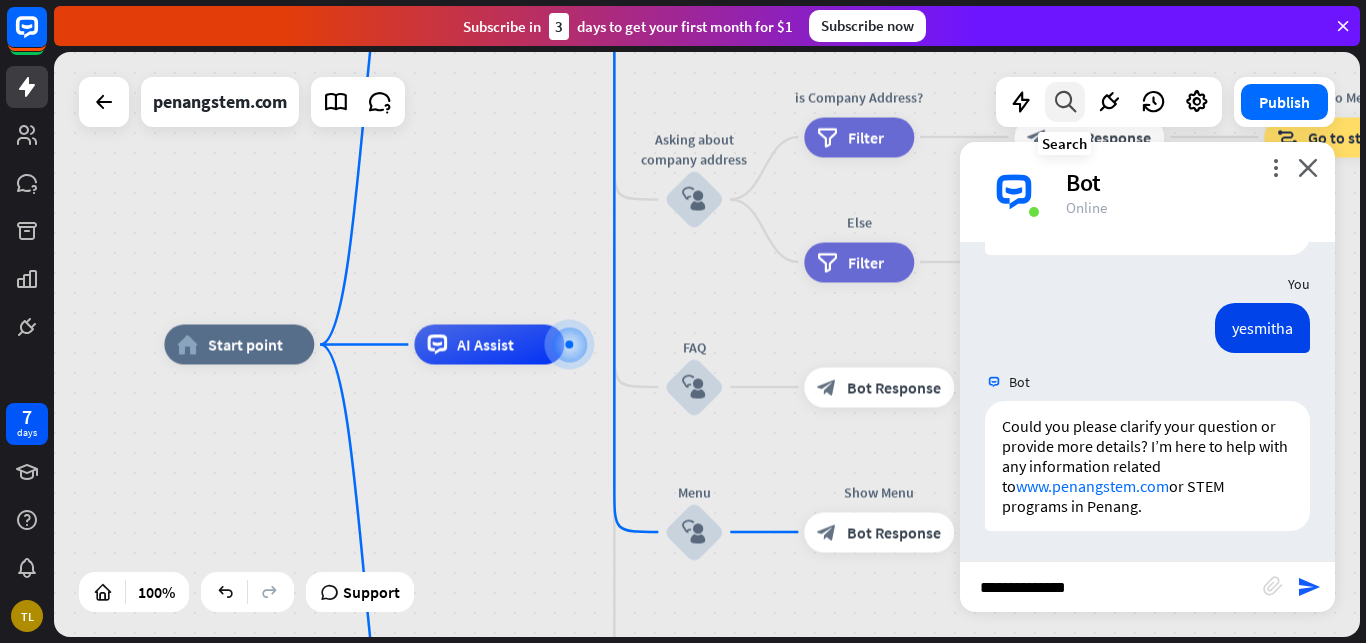 type on "**********" 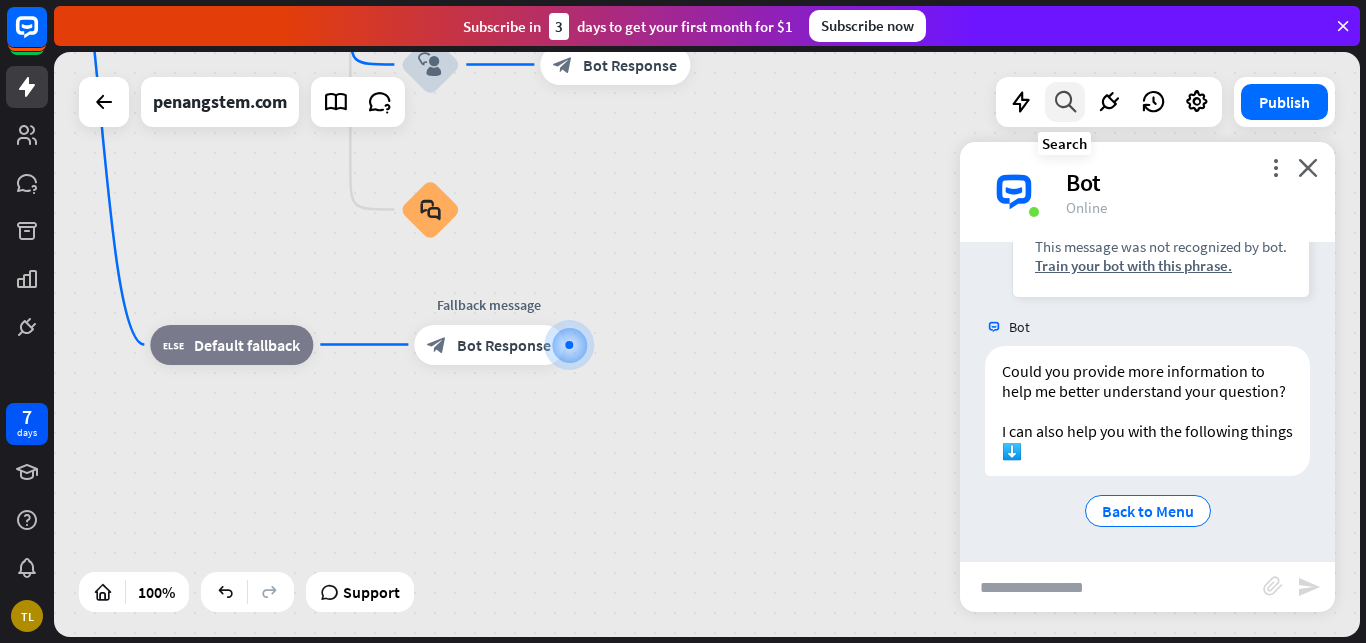 scroll, scrollTop: 1838, scrollLeft: 0, axis: vertical 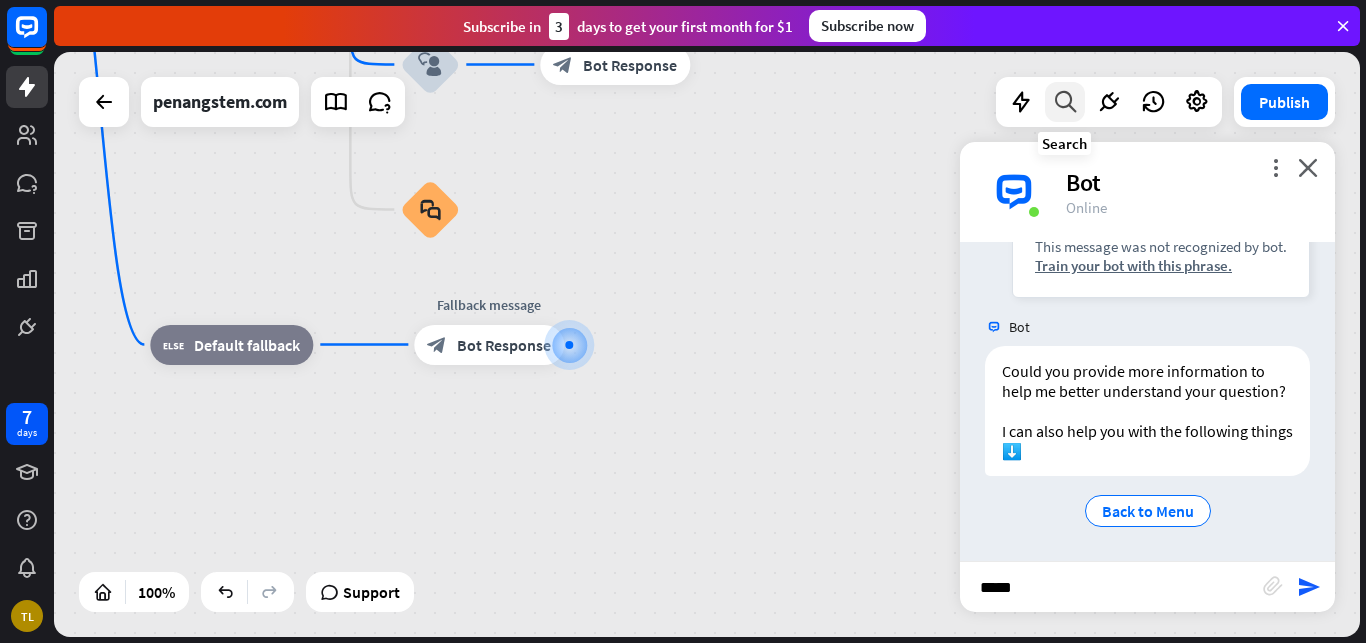 type on "******" 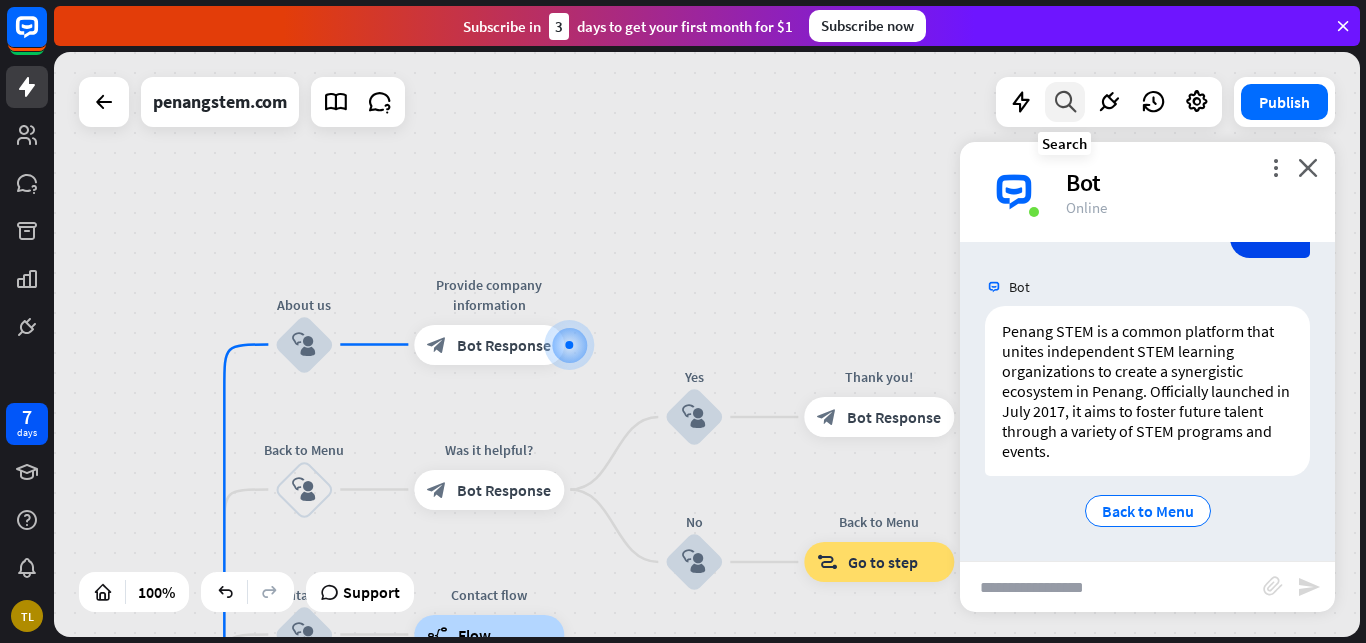 scroll, scrollTop: 2154, scrollLeft: 0, axis: vertical 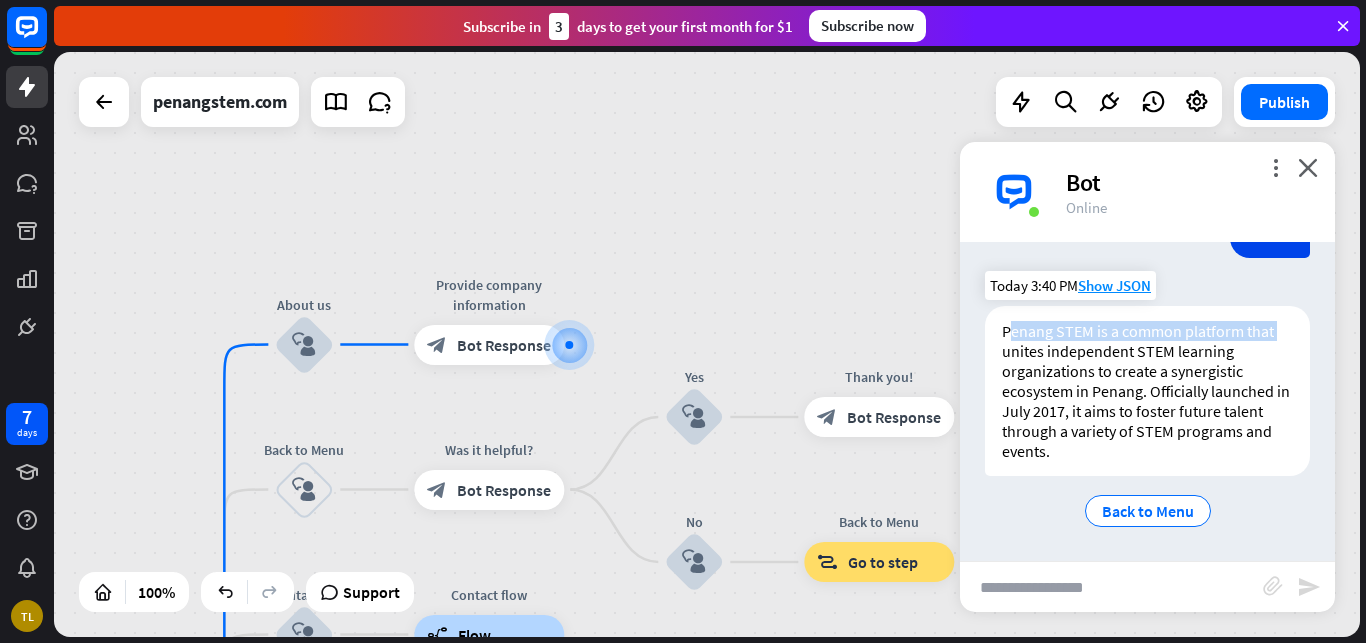 drag, startPoint x: 1005, startPoint y: 358, endPoint x: 1029, endPoint y: 341, distance: 29.410883 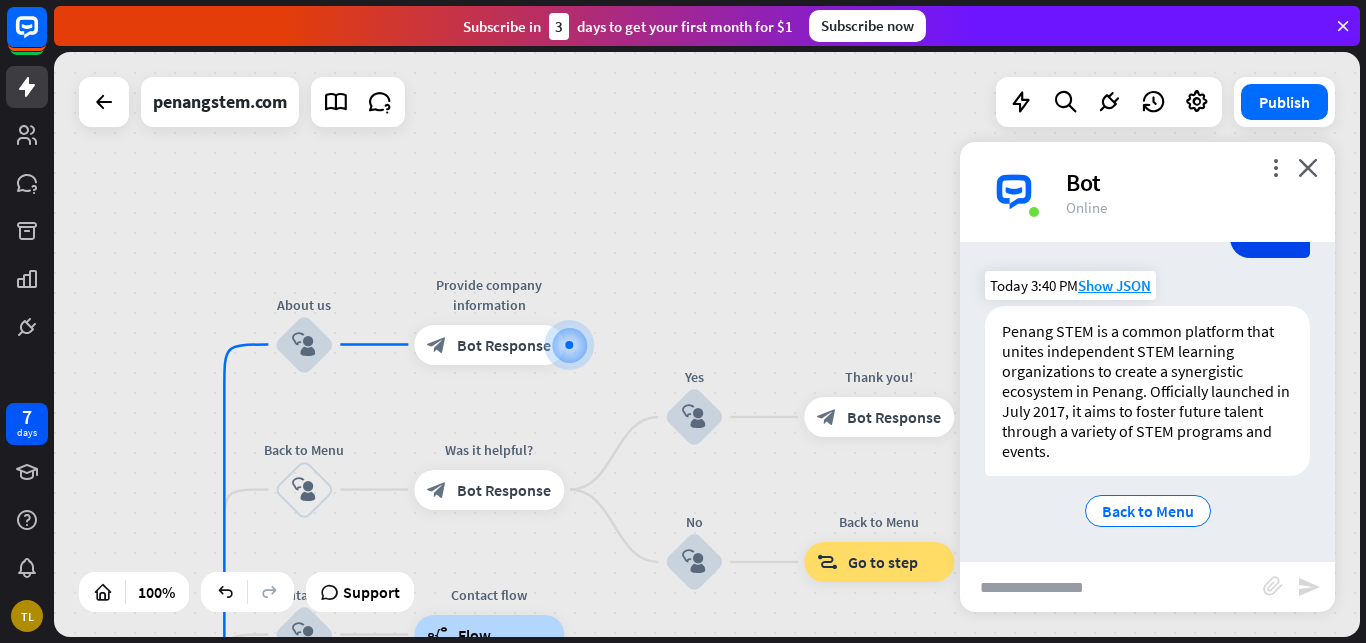 click on "Penang STEM is a common platform that unites independent STEM learning organizations to create a synergistic ecosystem in Penang. Officially launched in July 2017, it aims to foster future talent through a variety of STEM programs and events." at bounding box center [1147, 391] 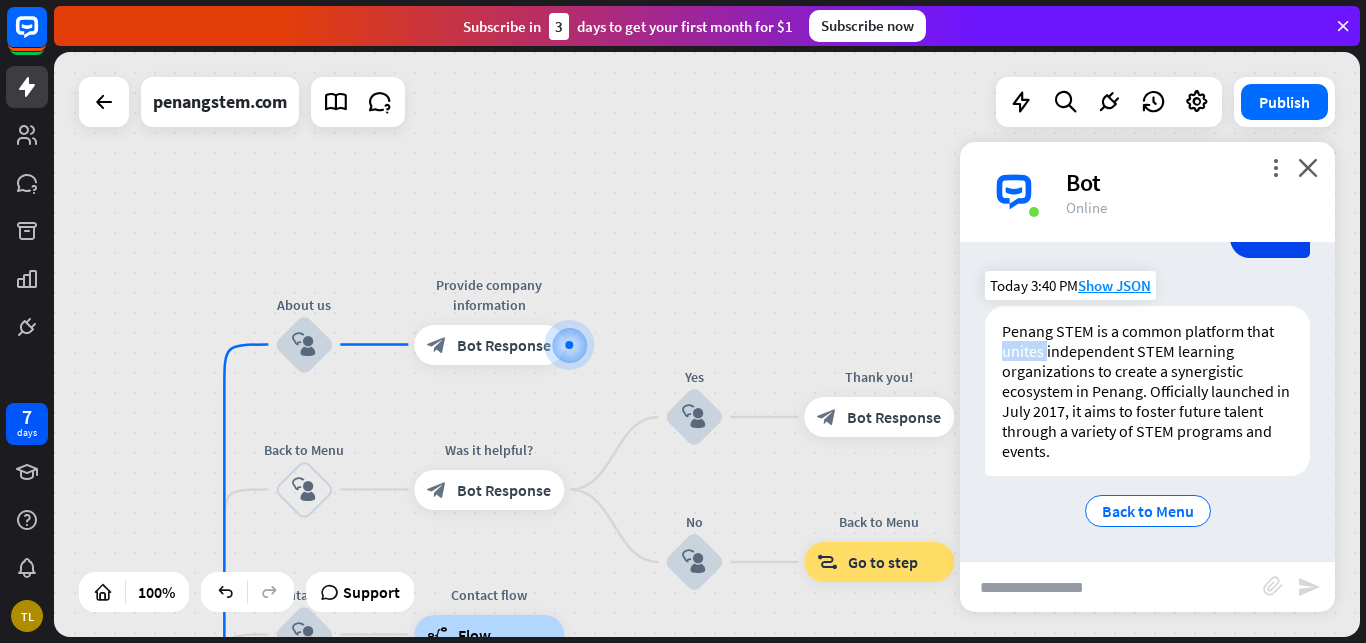 click on "Penang STEM is a common platform that unites independent STEM learning organizations to create a synergistic ecosystem in Penang. Officially launched in July 2017, it aims to foster future talent through a variety of STEM programs and events." at bounding box center [1147, 391] 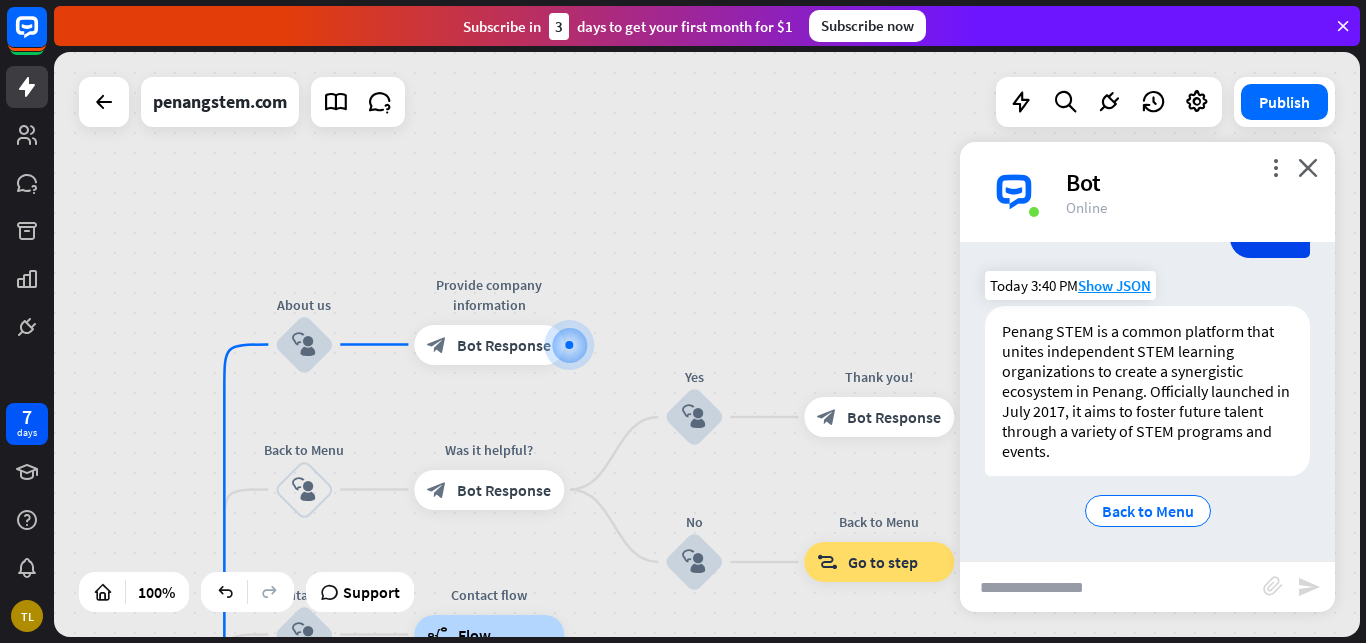click on "Penang STEM is a common platform that unites independent STEM learning organizations to create a synergistic ecosystem in Penang. Officially launched in July 2017, it aims to foster future talent through a variety of STEM programs and events." at bounding box center [1147, 391] 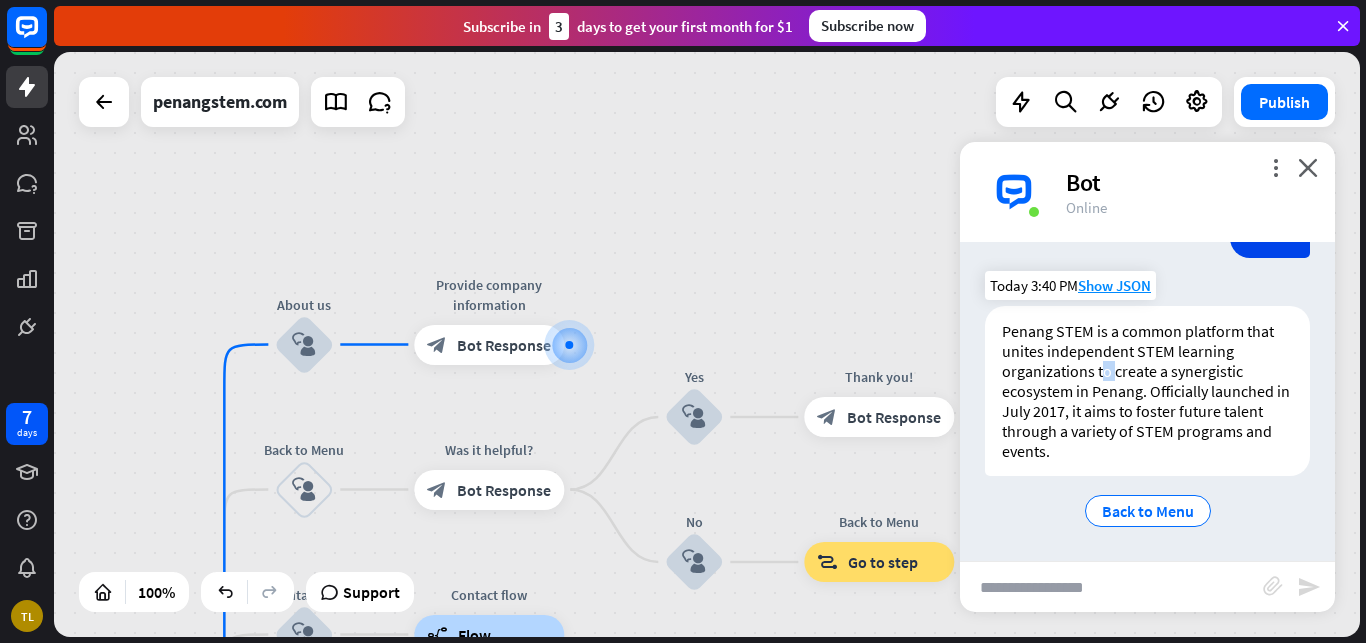drag, startPoint x: 1105, startPoint y: 362, endPoint x: 1121, endPoint y: 366, distance: 16.492422 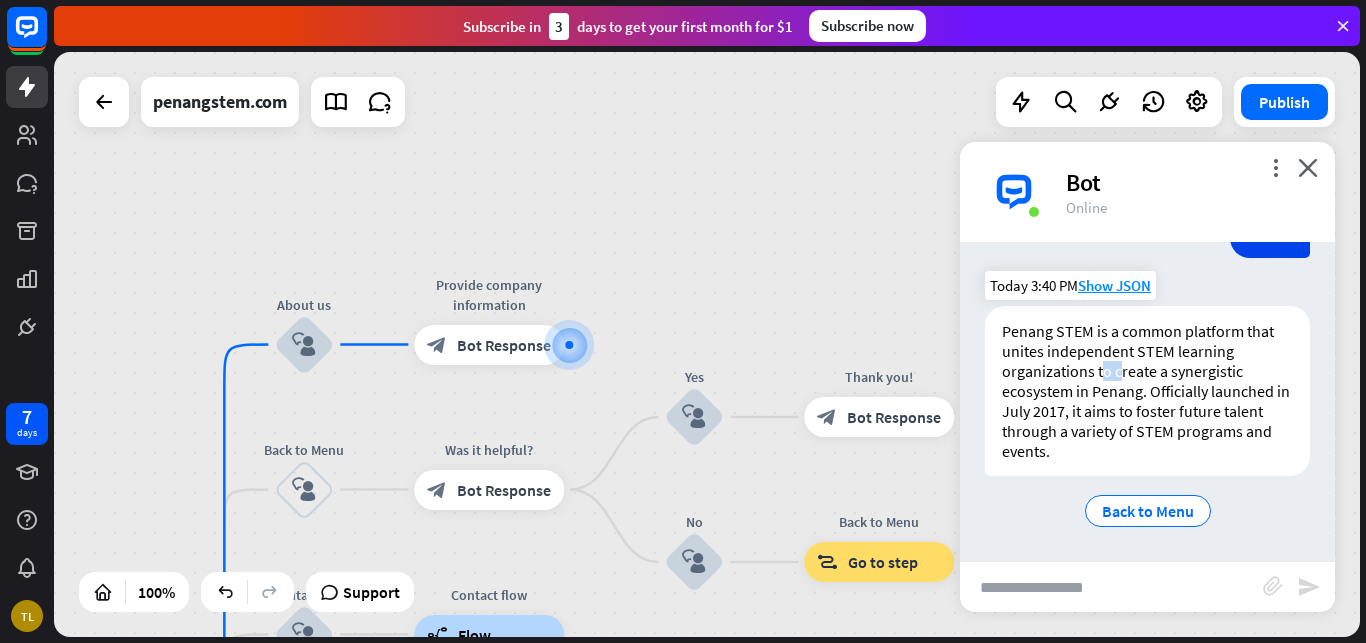 click on "Penang STEM is a common platform that unites independent STEM learning organizations to create a synergistic ecosystem in Penang. Officially launched in July 2017, it aims to foster future talent through a variety of STEM programs and events." at bounding box center (1147, 391) 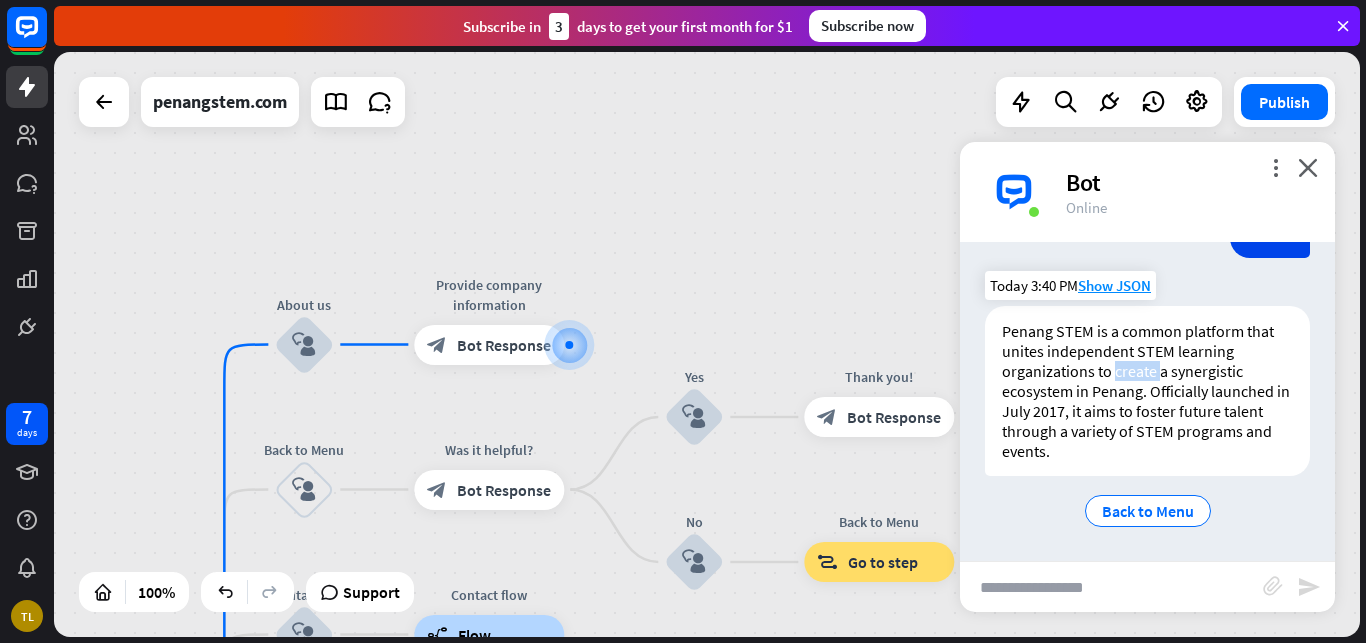 click on "Penang STEM is a common platform that unites independent STEM learning organizations to create a synergistic ecosystem in Penang. Officially launched in July 2017, it aims to foster future talent through a variety of STEM programs and events." at bounding box center [1147, 391] 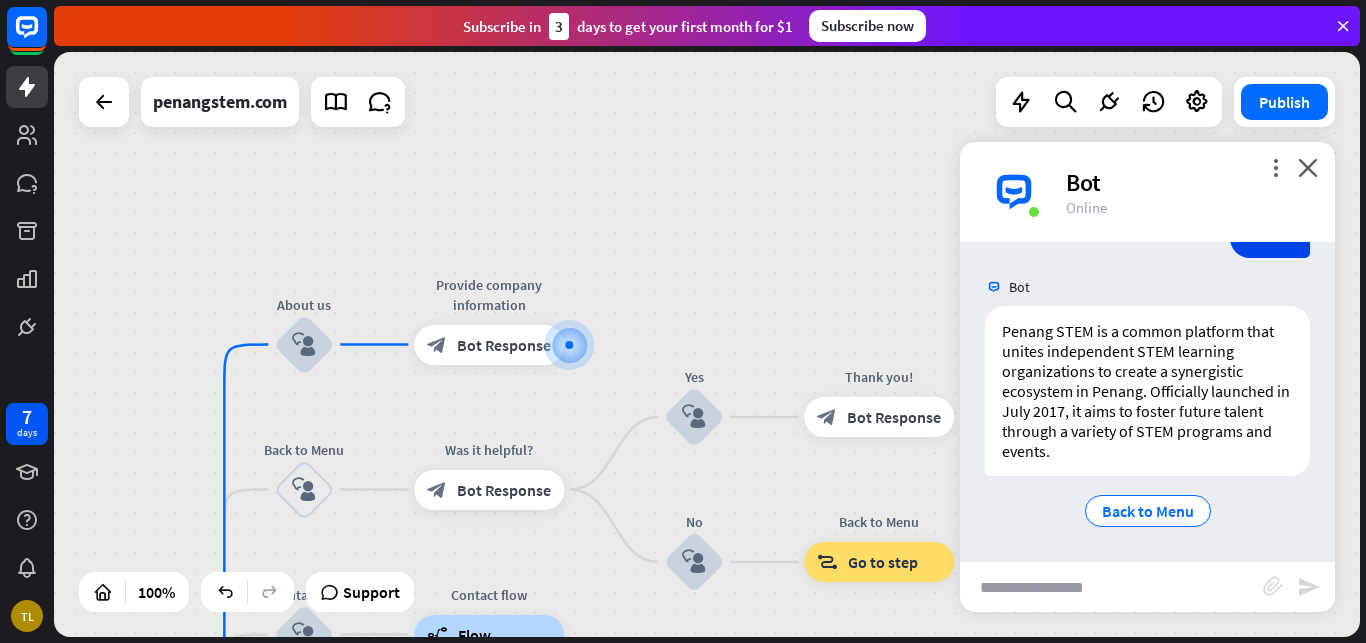 click at bounding box center [1111, 587] 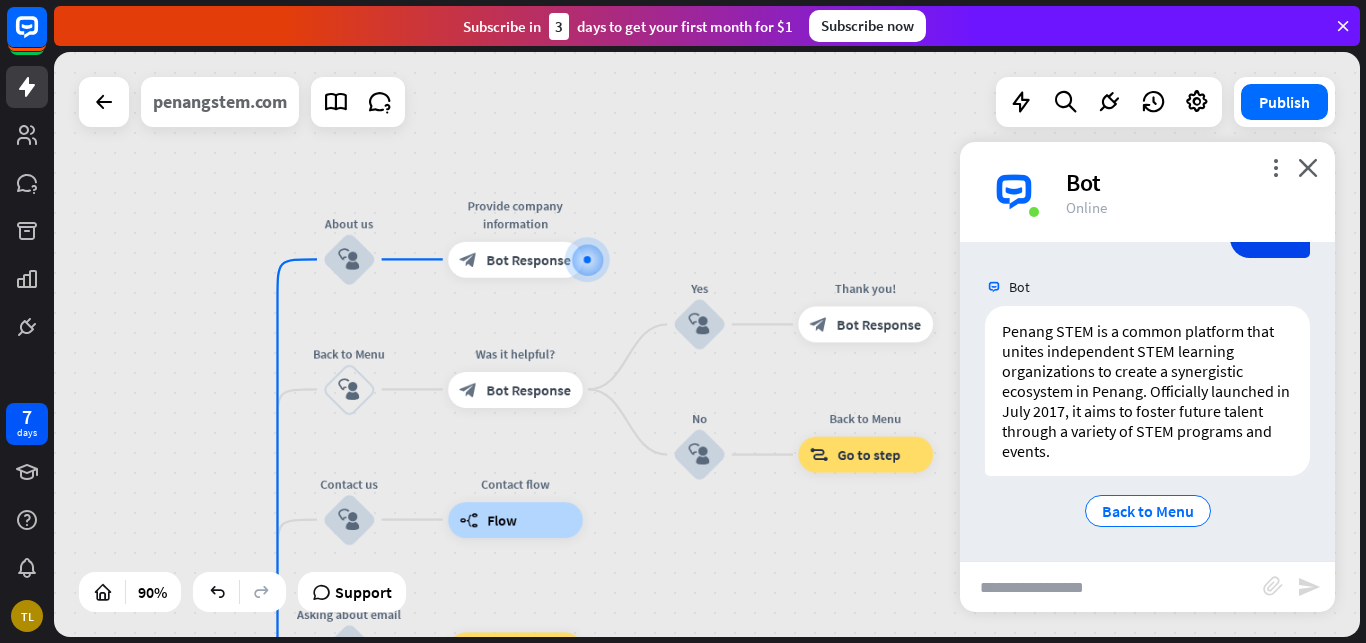 drag, startPoint x: 190, startPoint y: 220, endPoint x: 258, endPoint y: 108, distance: 131.02672 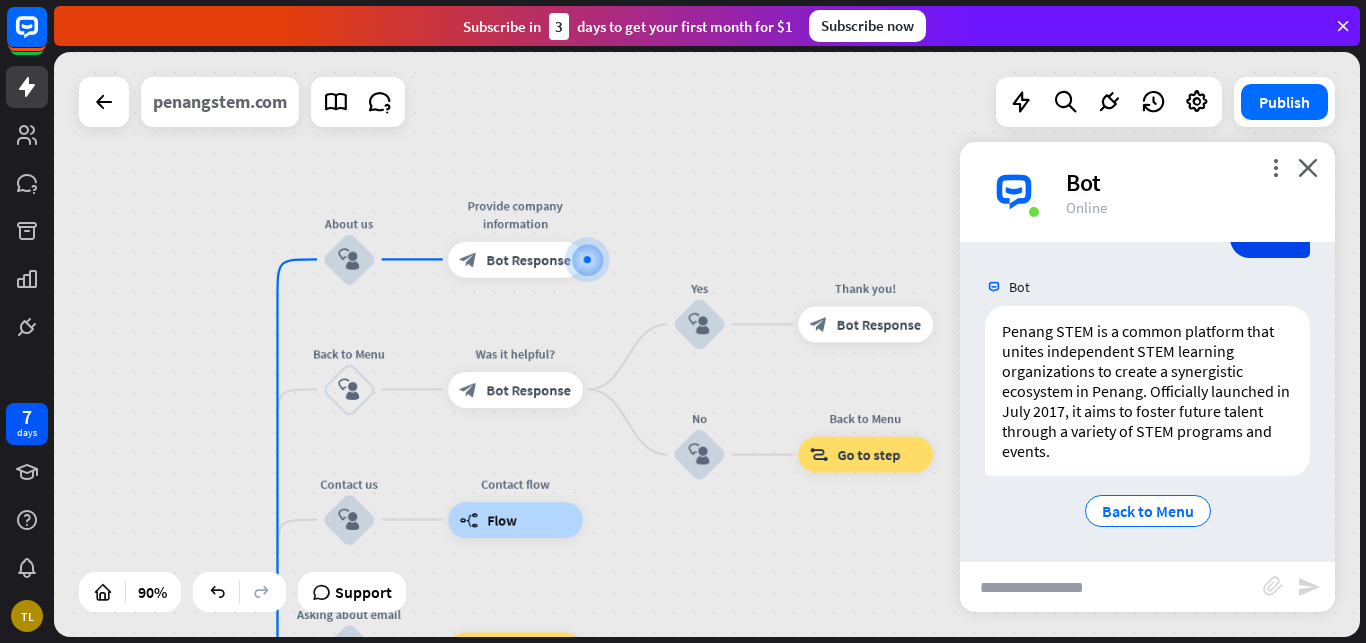 click on "home_2   Start point                 Welcome message   block_bot_response   Bot Response                 About us   block_user_input                 Provide company information   block_bot_response   Bot Response                     Back to Menu   block_user_input                 Was it helpful?   block_bot_response   Bot Response                 Yes   block_user_input                 Thank you!   block_bot_response   Bot Response                 No   block_user_input                 Back to Menu   block_goto   Go to step                 Contact us   block_user_input                 Contact flow   builder_tree   Flow                 Asking about email   block_user_input                   block_goto   Go to step                 Asking about phone number   block_user_input                 Is phone number?   filter   Filter                 Provides phone number   block_bot_response   Bot Response                 Back to Menu   block_goto   Go to step                 Else   filter   Filter" at bounding box center [707, 344] 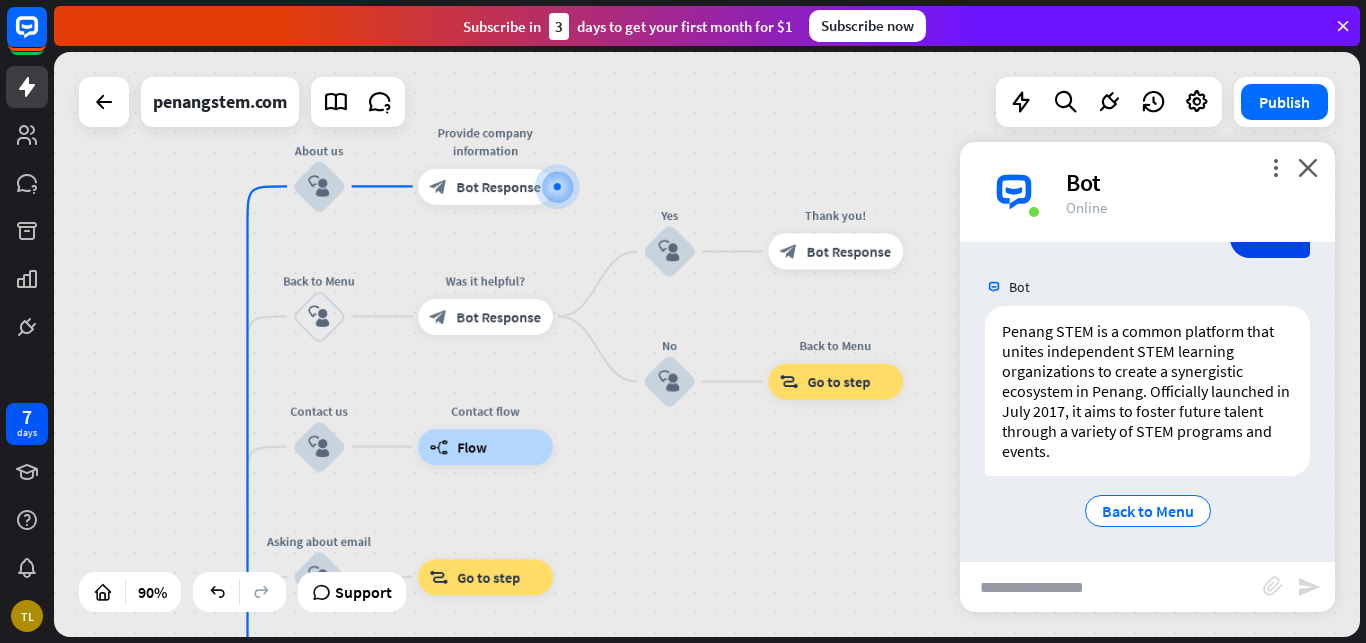 drag, startPoint x: 171, startPoint y: 470, endPoint x: 156, endPoint y: 420, distance: 52.201534 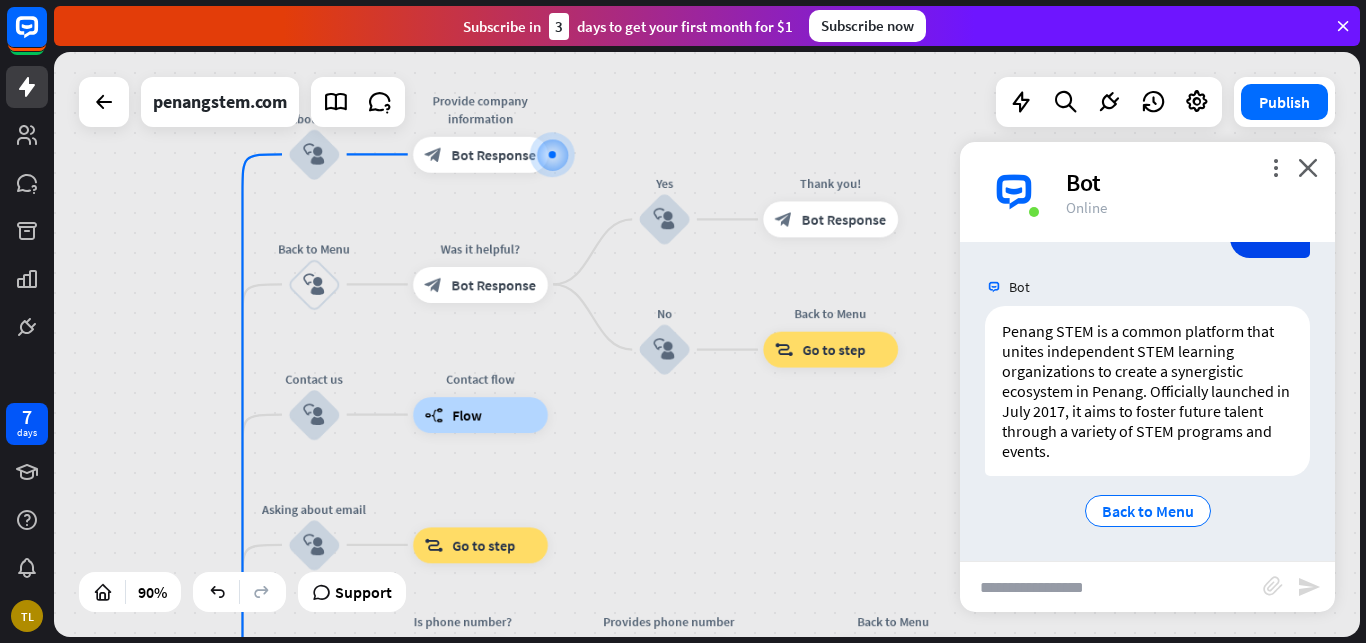 click on "home_2   Start point                 Welcome message   block_bot_response   Bot Response                 About us   block_user_input                 Provide company information   block_bot_response   Bot Response                     Back to Menu   block_user_input                 Was it helpful?   block_bot_response   Bot Response                 Yes   block_user_input                 Thank you!   block_bot_response   Bot Response                 No   block_user_input                 Back to Menu   block_goto   Go to step                 Contact us   block_user_input                 Contact flow   builder_tree   Flow                 Asking about email   block_user_input                   block_goto   Go to step                 Asking about phone number   block_user_input                 Is phone number?   filter   Filter                 Provides phone number   block_bot_response   Bot Response                 Back to Menu   block_goto   Go to step                 Else   filter   Filter" at bounding box center [707, 344] 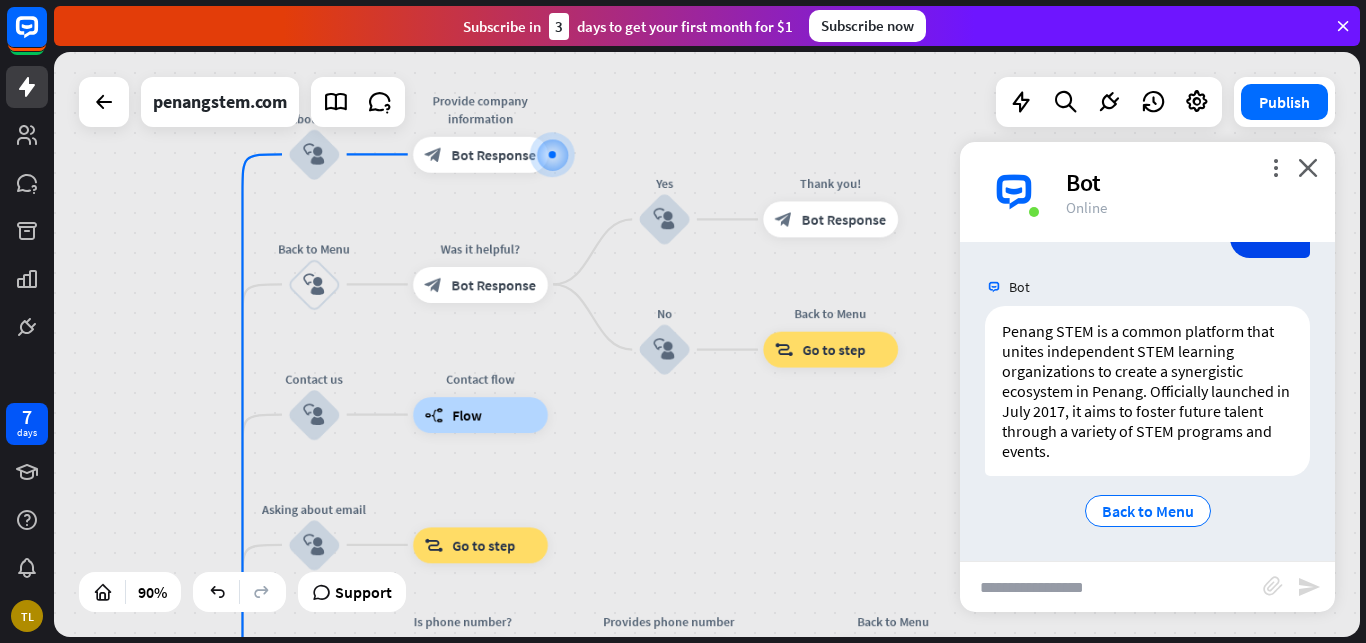 drag, startPoint x: 195, startPoint y: 467, endPoint x: 157, endPoint y: 443, distance: 44.94441 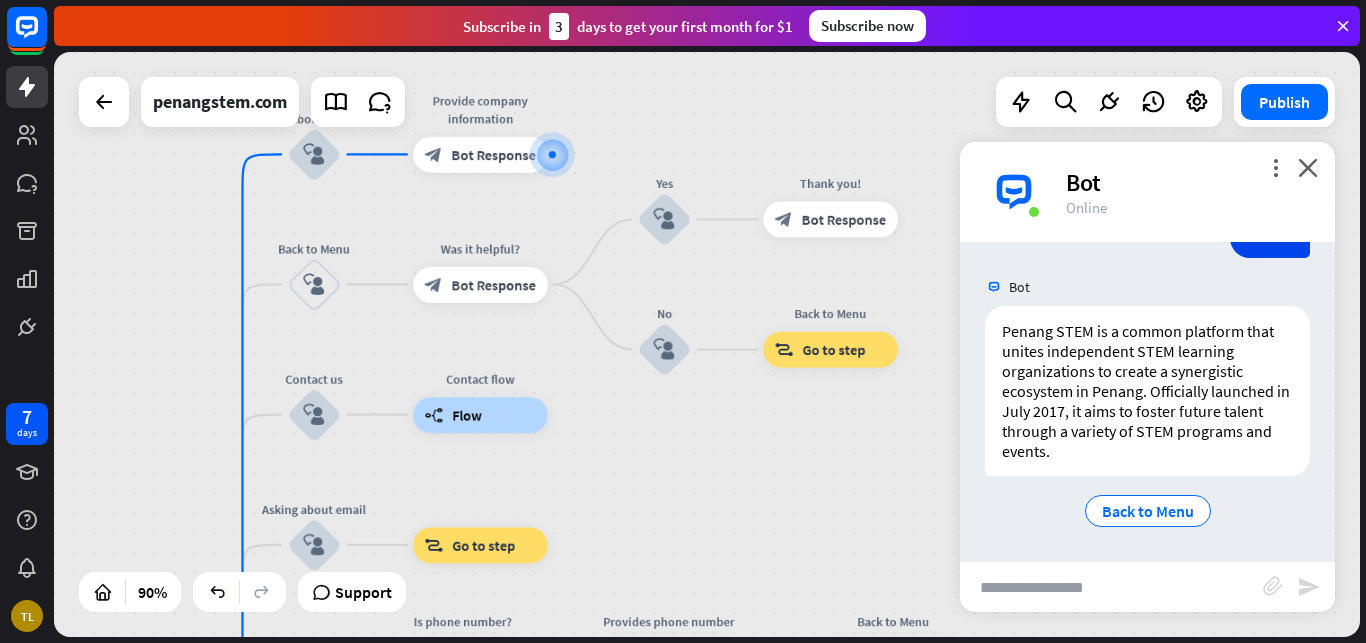 click on "home_2   Start point                 Welcome message   block_bot_response   Bot Response                 About us   block_user_input                 Provide company information   block_bot_response   Bot Response                     Back to Menu   block_user_input                 Was it helpful?   block_bot_response   Bot Response                 Yes   block_user_input                 Thank you!   block_bot_response   Bot Response                 No   block_user_input                 Back to Menu   block_goto   Go to step                 Contact us   block_user_input                 Contact flow   builder_tree   Flow                 Asking about email   block_user_input                   block_goto   Go to step                 Asking about phone number   block_user_input                 Is phone number?   filter   Filter                 Provides phone number   block_bot_response   Bot Response                 Back to Menu   block_goto   Go to step                 Else   filter   Filter" at bounding box center [707, 344] 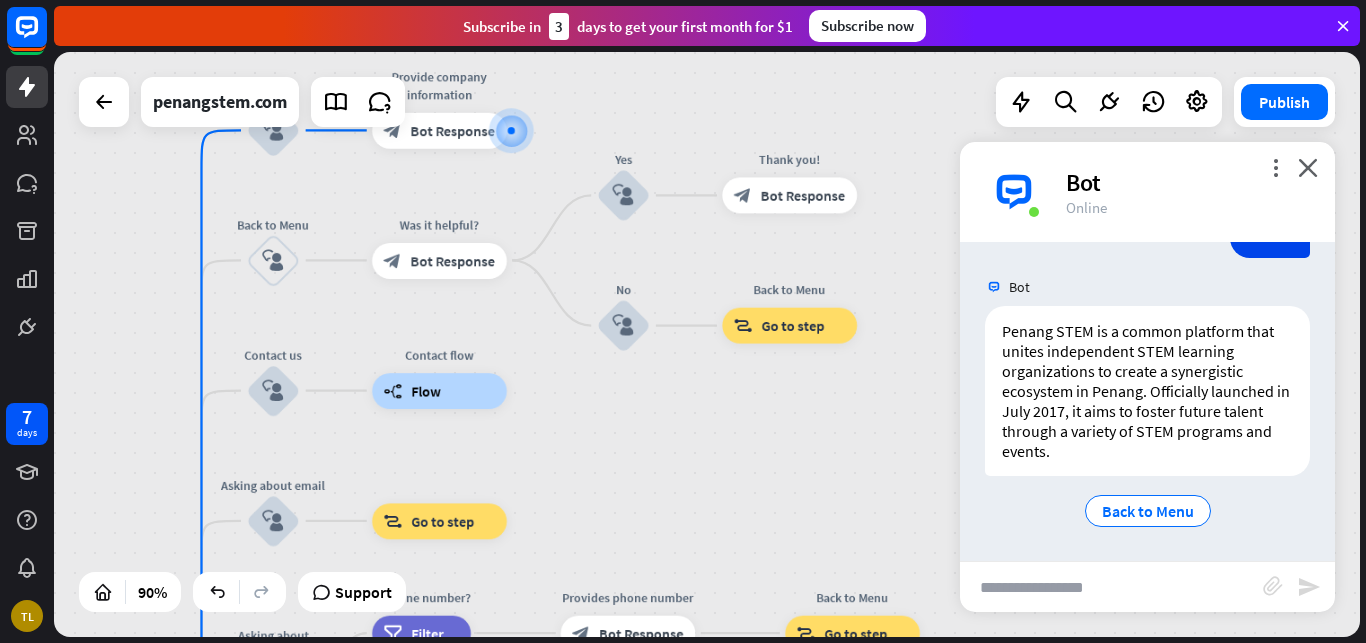 click on "home_2   Start point                 Welcome message   block_bot_response   Bot Response                 About us   block_user_input                 Provide company information   block_bot_response   Bot Response                     Back to Menu   block_user_input                 Was it helpful?   block_bot_response   Bot Response                 Yes   block_user_input                 Thank you!   block_bot_response   Bot Response                 No   block_user_input                 Back to Menu   block_goto   Go to step                 Contact us   block_user_input                 Contact flow   builder_tree   Flow                 Asking about email   block_user_input                   block_goto   Go to step                 Asking about phone number   block_user_input                 Is phone number?   filter   Filter                 Provides phone number   block_bot_response   Bot Response                 Back to Menu   block_goto   Go to step                 Else   filter   Filter" at bounding box center (707, 344) 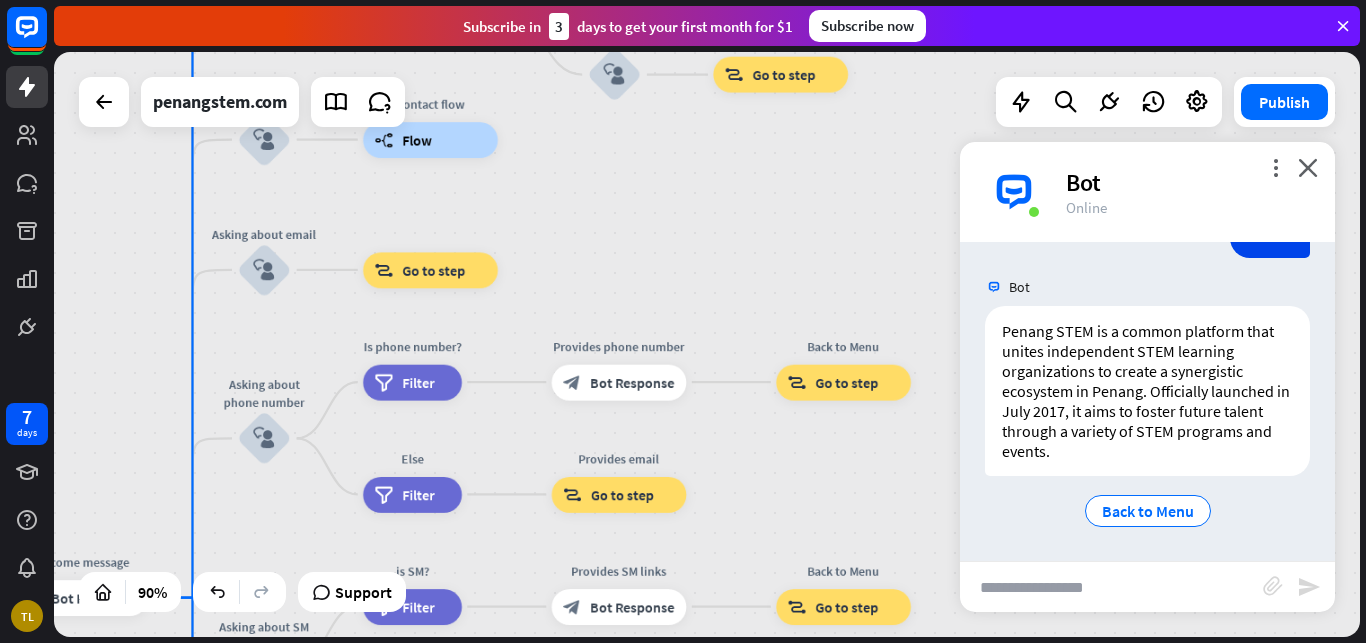 drag, startPoint x: 129, startPoint y: 391, endPoint x: 136, endPoint y: 179, distance: 212.11554 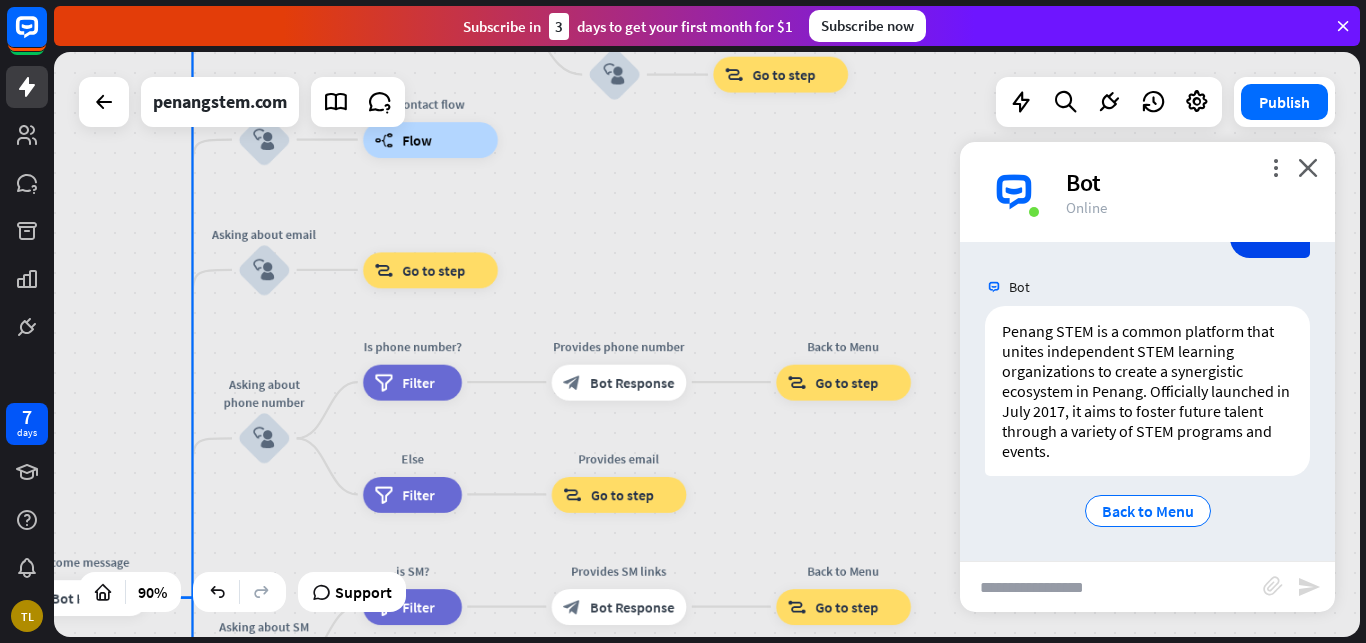 click on "home_2   Start point                 Welcome message   block_bot_response   Bot Response                 About us   block_user_input                 Provide company information   block_bot_response   Bot Response                     Back to Menu   block_user_input                 Was it helpful?   block_bot_response   Bot Response                 Yes   block_user_input                 Thank you!   block_bot_response   Bot Response                 No   block_user_input                 Back to Menu   block_goto   Go to step                 Contact us   block_user_input                 Contact flow   builder_tree   Flow                 Asking about email   block_user_input                   block_goto   Go to step                 Asking about phone number   block_user_input                 Is phone number?   filter   Filter                 Provides phone number   block_bot_response   Bot Response                 Back to Menu   block_goto   Go to step                 Else   filter   Filter" at bounding box center (707, 344) 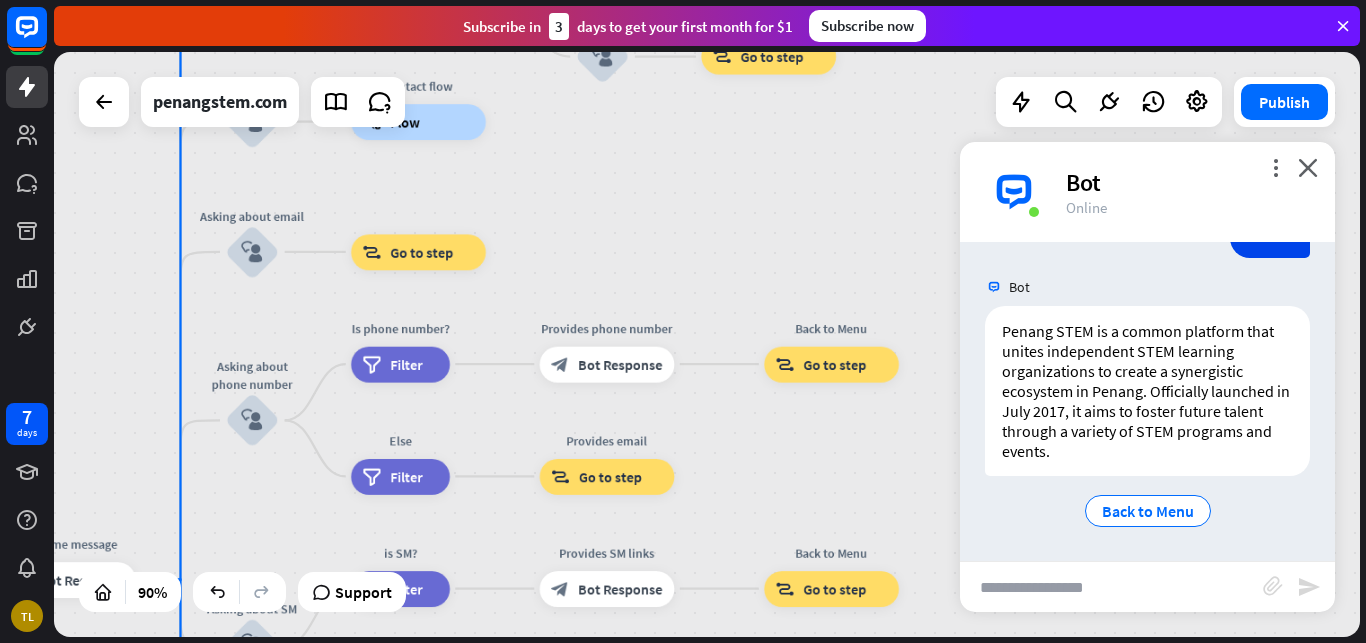 drag, startPoint x: 179, startPoint y: 528, endPoint x: 149, endPoint y: 441, distance: 92.02717 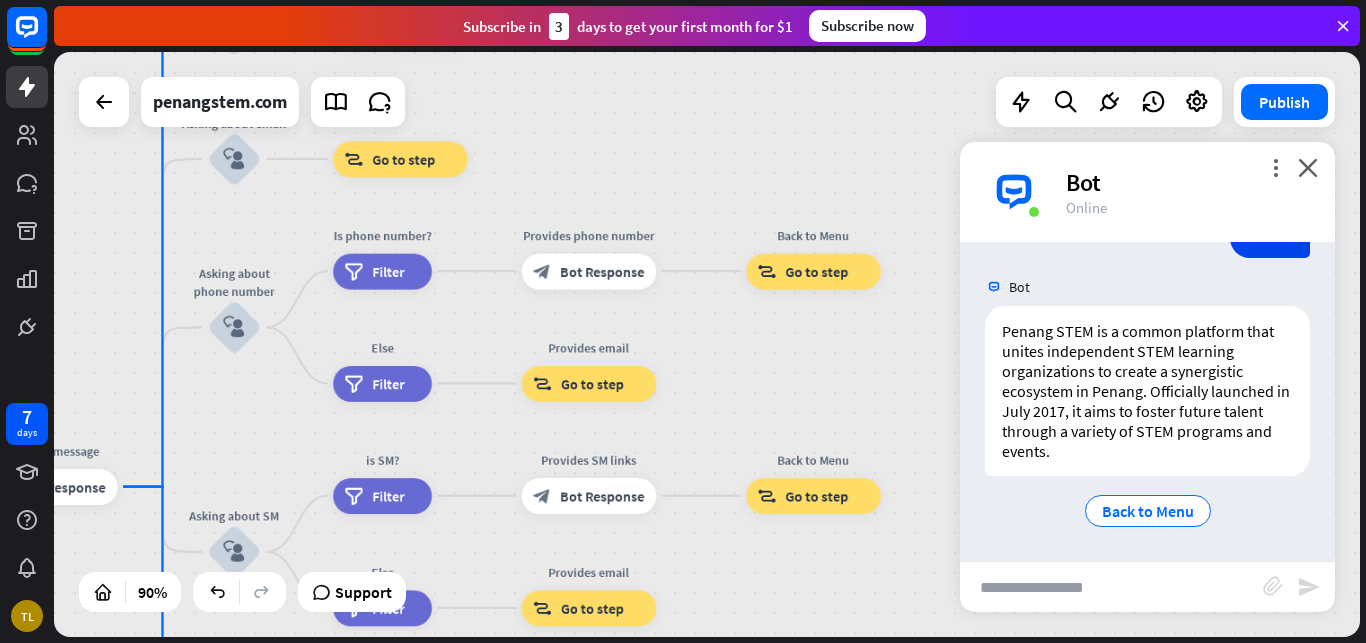 drag, startPoint x: 149, startPoint y: 441, endPoint x: 161, endPoint y: 353, distance: 88.814415 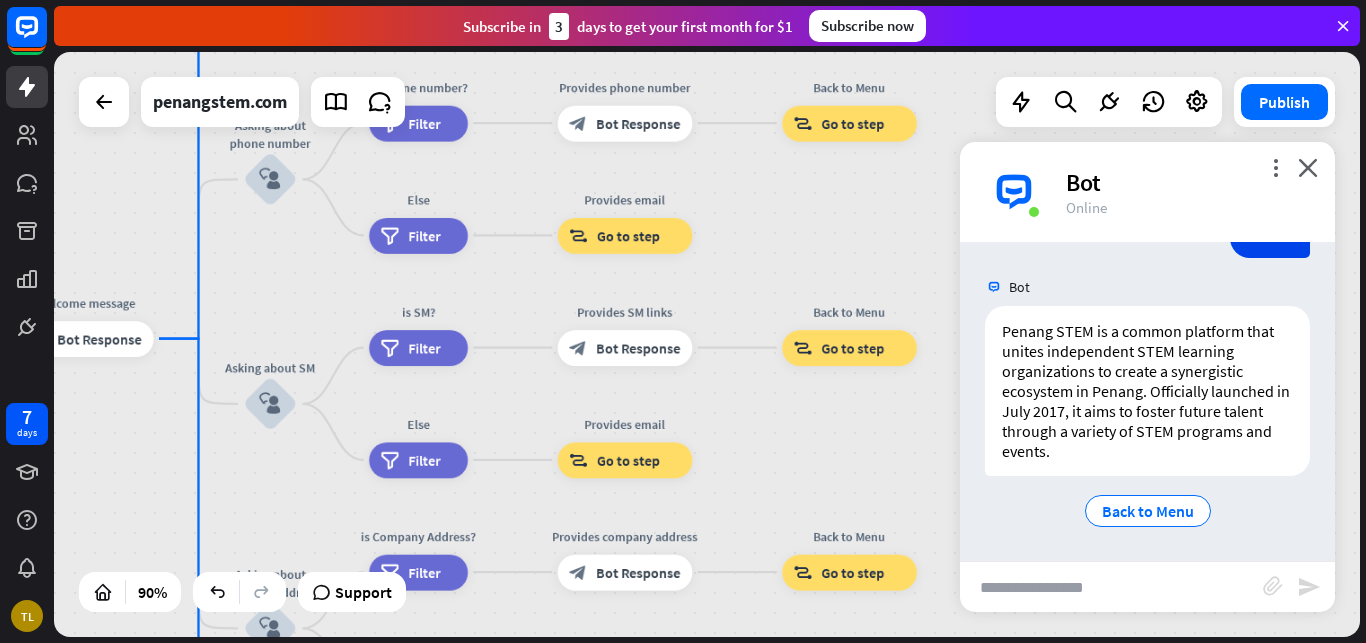 click on "home_2   Start point                 Welcome message   block_bot_response   Bot Response                 About us   block_user_input                 Provide company information   block_bot_response   Bot Response                     Back to Menu   block_user_input                 Was it helpful?   block_bot_response   Bot Response                 Yes   block_user_input                 Thank you!   block_bot_response   Bot Response                 No   block_user_input                 Back to Menu   block_goto   Go to step                 Contact us   block_user_input                 Contact flow   builder_tree   Flow                 Asking about email   block_user_input                   block_goto   Go to step                 Asking about phone number   block_user_input                 Is phone number?   filter   Filter                 Provides phone number   block_bot_response   Bot Response                 Back to Menu   block_goto   Go to step                 Else   filter   Filter" at bounding box center [707, 344] 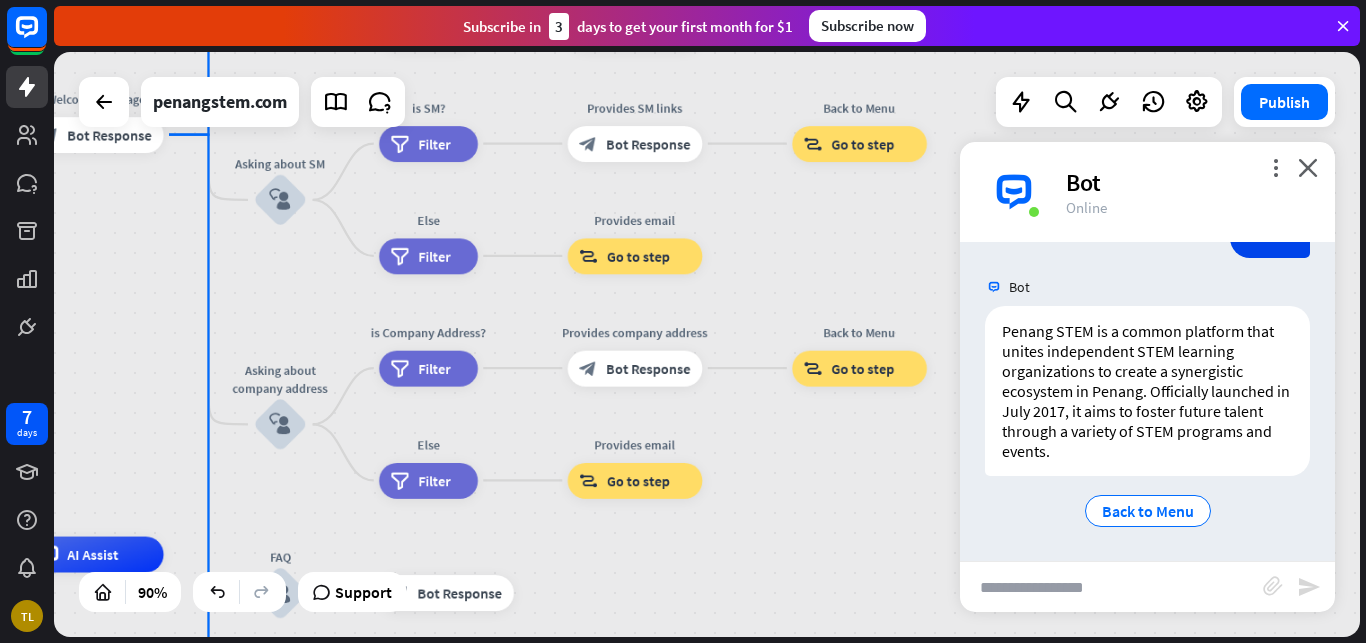 drag, startPoint x: 119, startPoint y: 462, endPoint x: 72, endPoint y: 212, distance: 254.37964 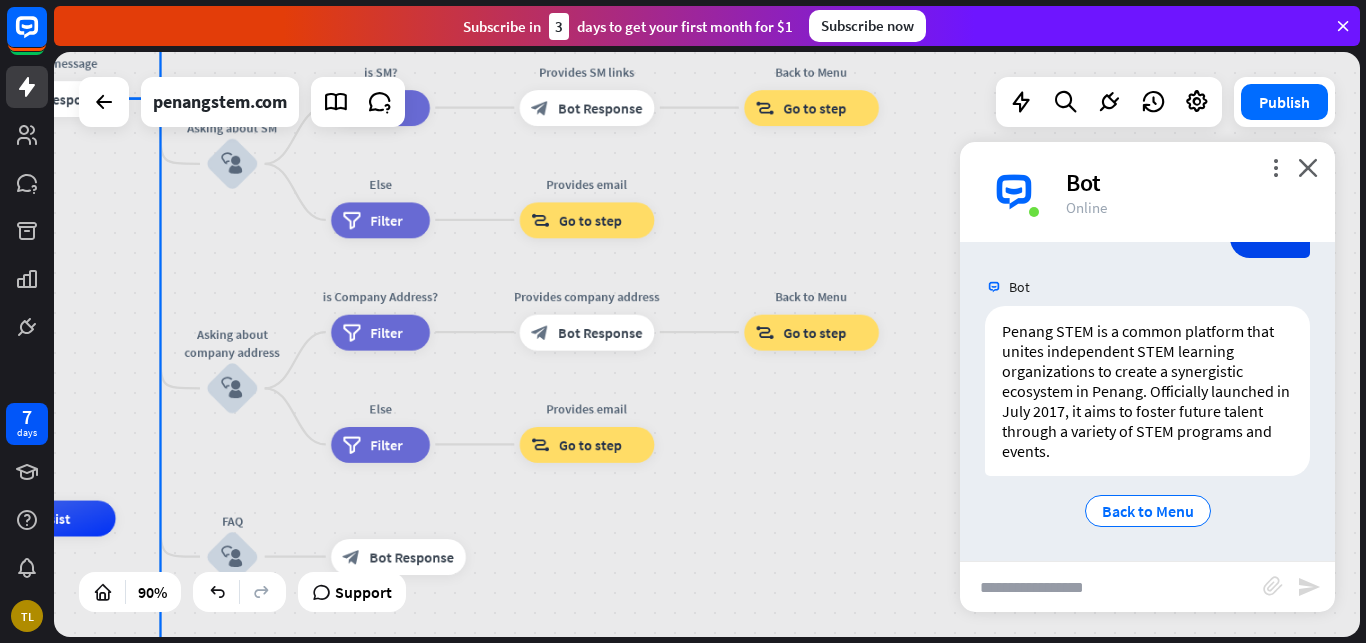 click on "home_2   Start point                 Welcome message   block_bot_response   Bot Response                 About us   block_user_input                 Provide company information   block_bot_response   Bot Response                     Back to Menu   block_user_input                 Was it helpful?   block_bot_response   Bot Response                 Yes   block_user_input                 Thank you!   block_bot_response   Bot Response                 No   block_user_input                 Back to Menu   block_goto   Go to step                 Contact us   block_user_input                 Contact flow   builder_tree   Flow                 Asking about email   block_user_input                   block_goto   Go to step                 Asking about phone number   block_user_input                 Is phone number?   filter   Filter                 Provides phone number   block_bot_response   Bot Response                 Back to Menu   block_goto   Go to step                 Else   filter   Filter" at bounding box center [707, 344] 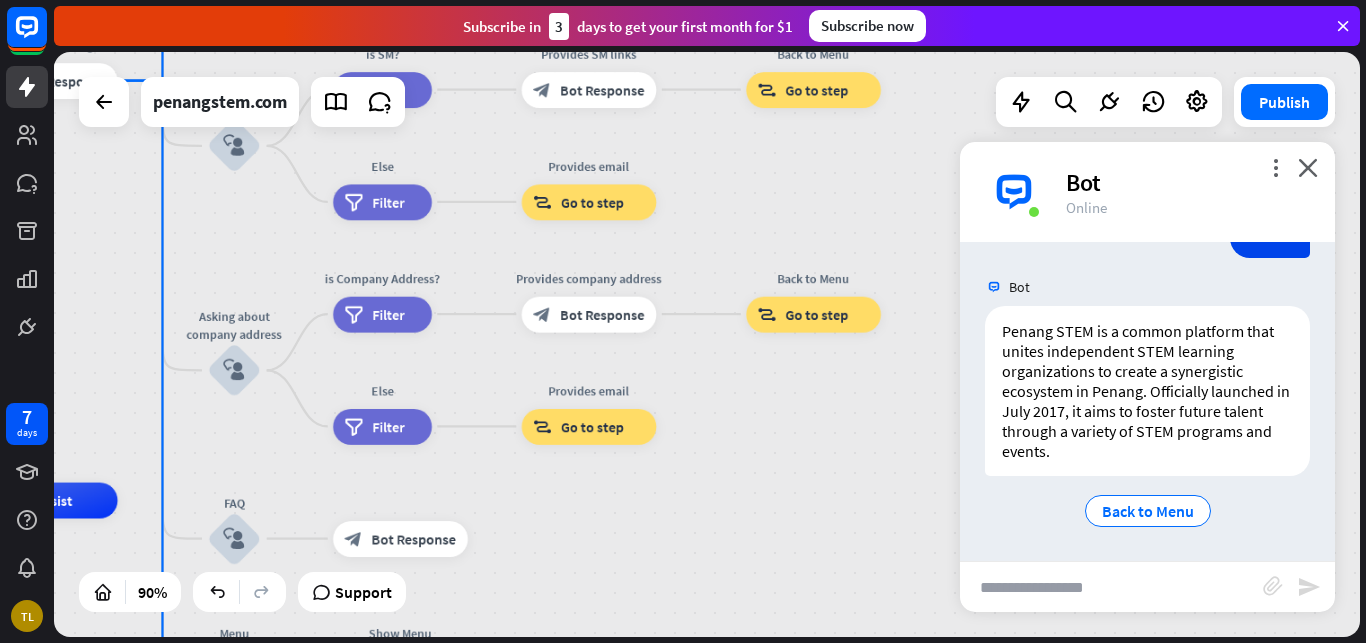 click on "home_2   Start point       Edit name   more_horiz           Welcome message   block_bot_response   Bot Response                 About us   block_user_input                 Provide company information   block_bot_response   Bot Response                     Back to Menu   block_user_input                 Was it helpful?   block_bot_response   Bot Response                 Yes   block_user_input                 Thank you!   block_bot_response   Bot Response                 No   block_user_input                 Back to Menu   block_goto   Go to step                 Contact us   block_user_input                 Contact flow   builder_tree   Flow                 Asking about email   block_user_input                   block_goto   Go to step                 Asking about phone number   block_user_input                 Is phone number?   filter   Filter                 Provides phone number   block_bot_response   Bot Response                 Back to Menu   block_goto   Go to step                 Else" at bounding box center [707, 344] 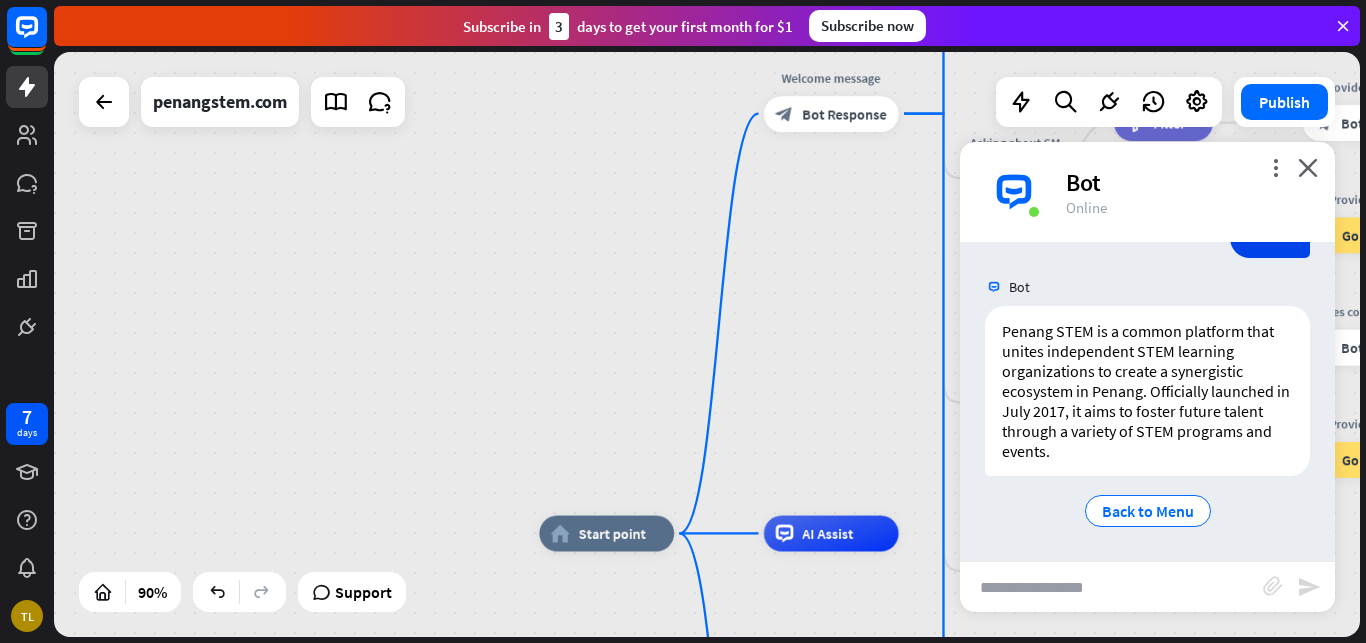 click on "home_2   Start point                 Welcome message   block_bot_response   Bot Response                 About us   block_user_input                 Provide company information   block_bot_response   Bot Response                     Back to Menu   block_user_input                 Was it helpful?   block_bot_response   Bot Response                 Yes   block_user_input                 Thank you!   block_bot_response   Bot Response                 No   block_user_input                 Back to Menu   block_goto   Go to step                 Contact us   block_user_input                 Contact flow   builder_tree   Flow                 Asking about email   block_user_input                   block_goto   Go to step                 Asking about phone number   block_user_input                 Is phone number?   filter   Filter                 Provides phone number   block_bot_response   Bot Response                 Back to Menu   block_goto   Go to step                 Else   filter   Filter" at bounding box center [707, 344] 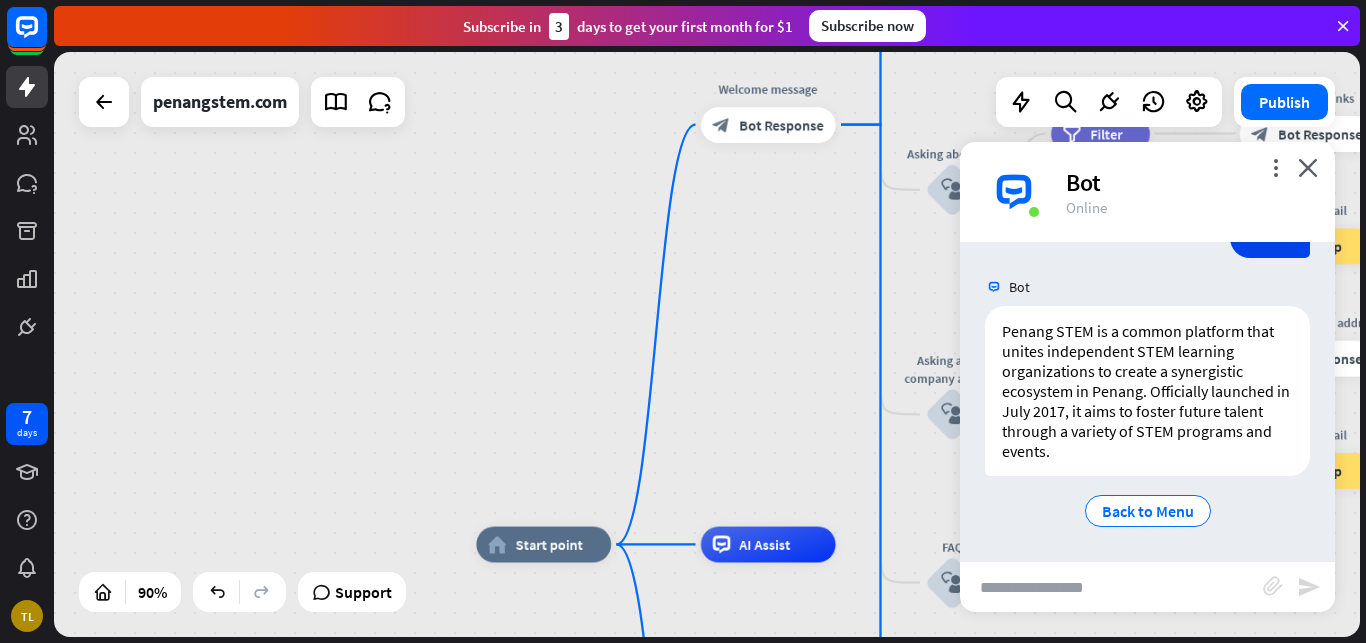 drag, startPoint x: 717, startPoint y: 466, endPoint x: 630, endPoint y: 494, distance: 91.394745 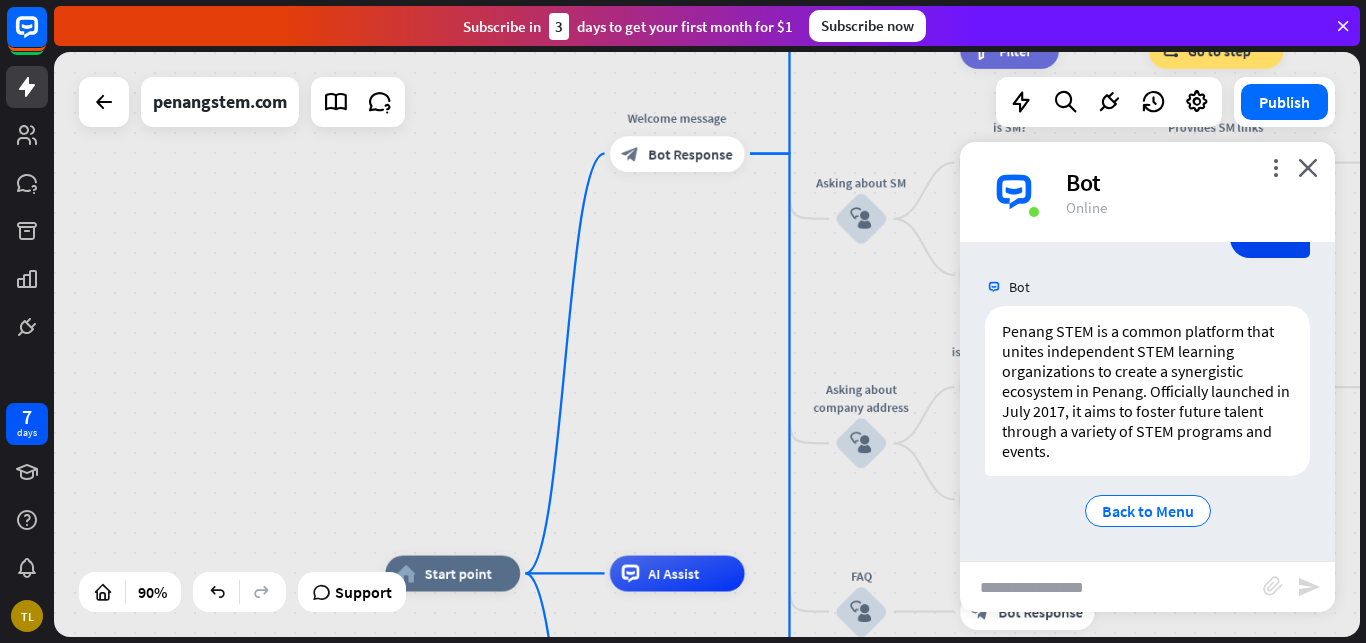 drag, startPoint x: 630, startPoint y: 494, endPoint x: 591, endPoint y: 500, distance: 39.45884 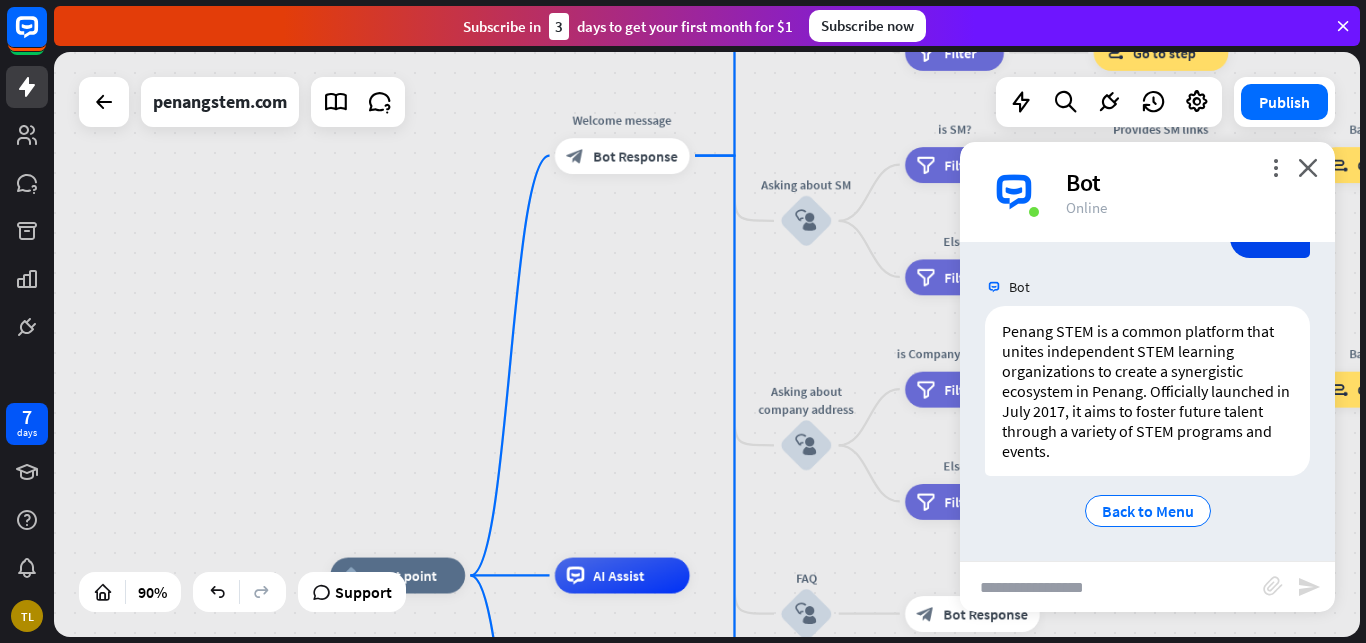 click on "home_2   Start point                 Welcome message   block_bot_response   Bot Response                 About us   block_user_input                 Provide company information   block_bot_response   Bot Response                     Back to Menu   block_user_input                 Was it helpful?   block_bot_response   Bot Response                 Yes   block_user_input                 Thank you!   block_bot_response   Bot Response                 No   block_user_input                 Back to Menu   block_goto   Go to step                 Contact us   block_user_input                 Contact flow   builder_tree   Flow                 Asking about email   block_user_input                   block_goto   Go to step                 Asking about phone number   block_user_input                 Is phone number?   filter   Filter                 Provides phone number   block_bot_response   Bot Response                 Back to Menu   block_goto   Go to step                 Else   filter   Filter" at bounding box center [707, 344] 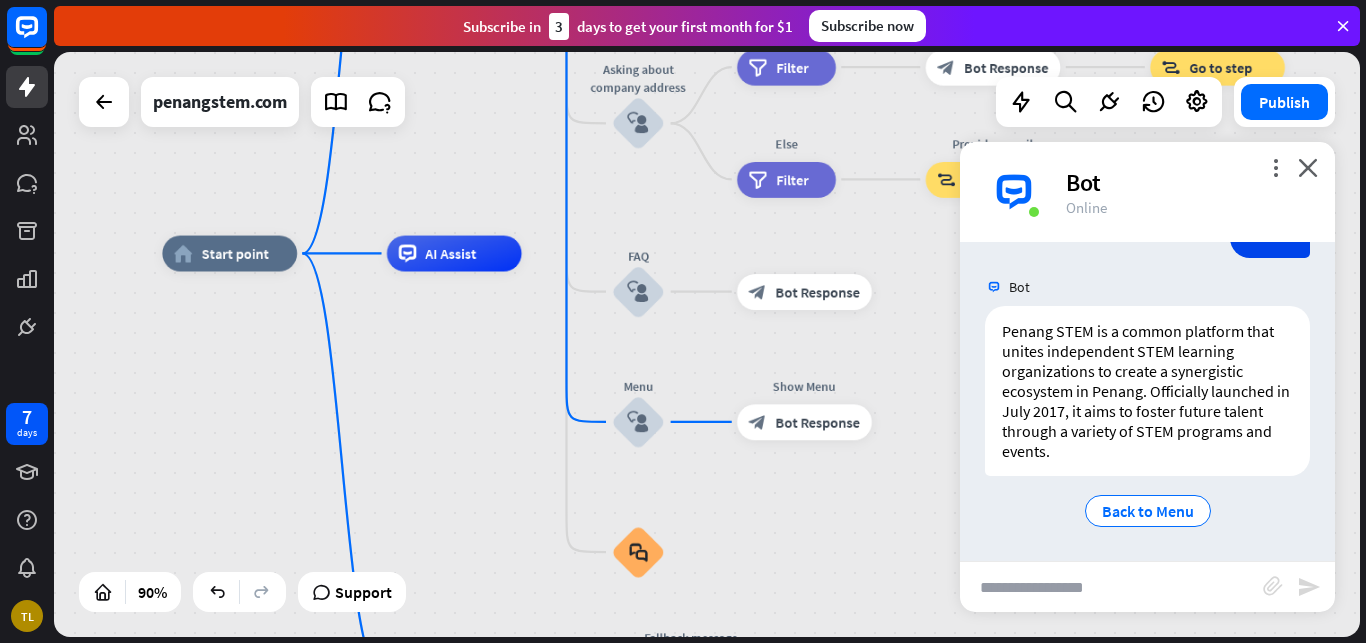 drag, startPoint x: 579, startPoint y: 339, endPoint x: 470, endPoint y: 84, distance: 277.3193 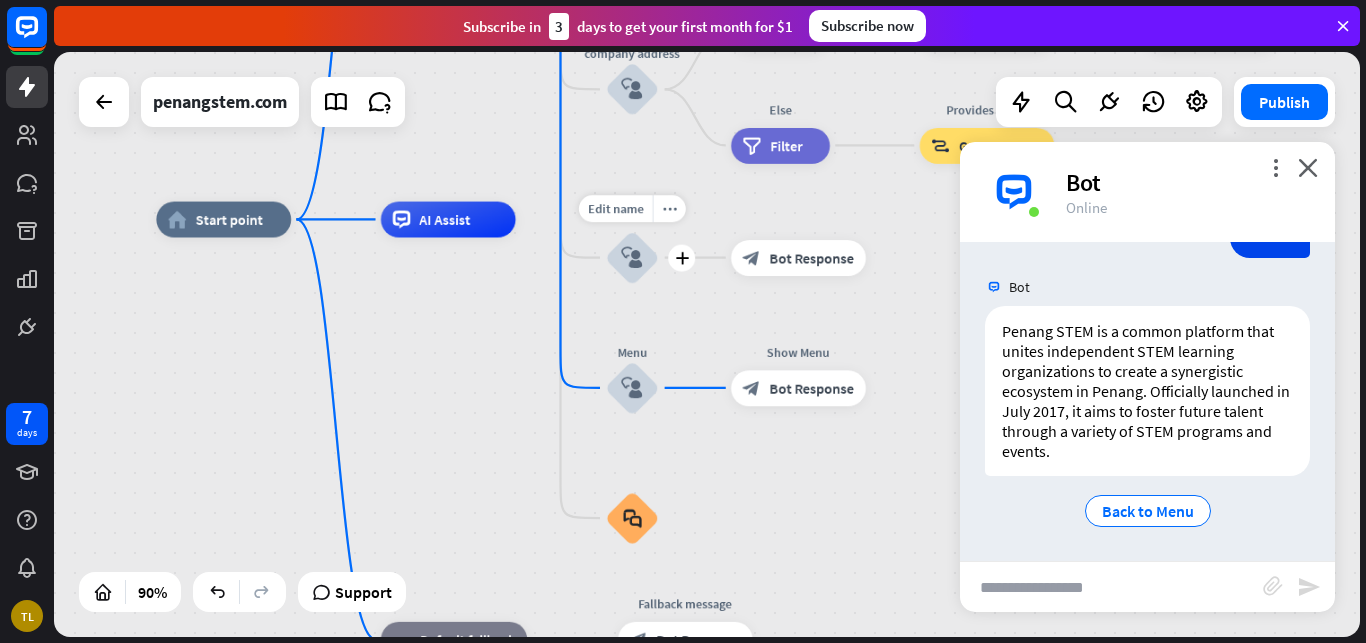 click on "Edit name   more_horiz         plus   FAQ   block_user_input" at bounding box center (632, 258) 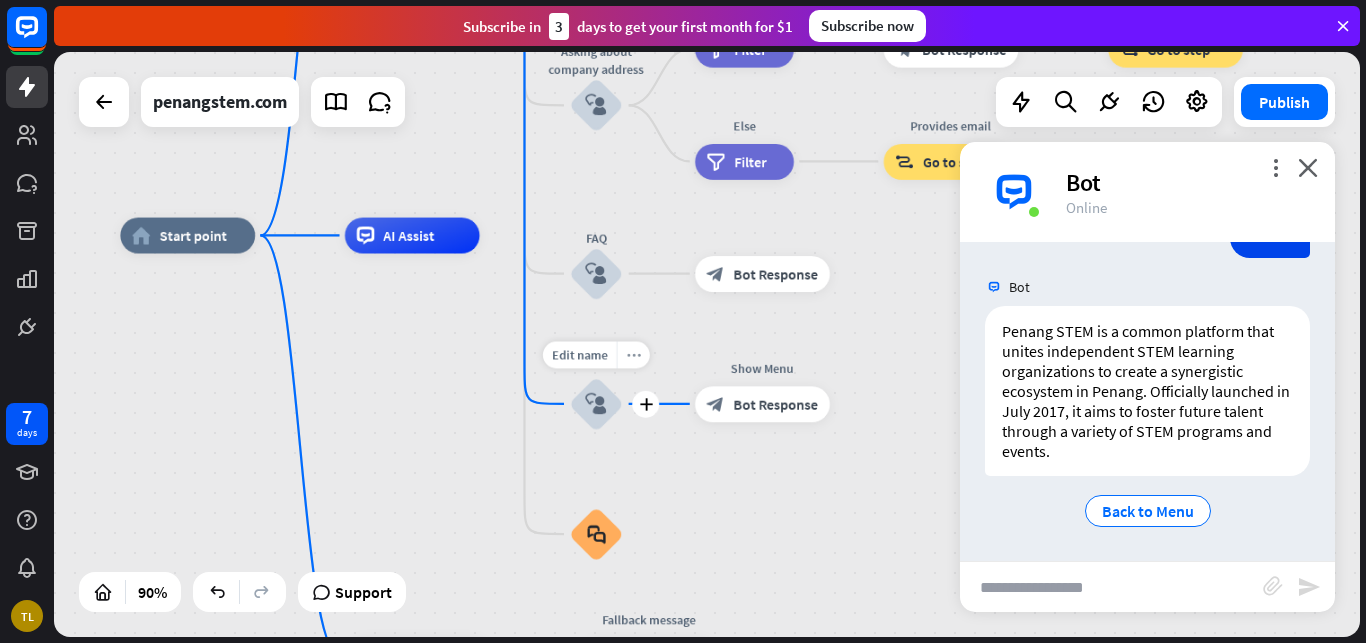 click on "more_horiz" at bounding box center [633, 354] 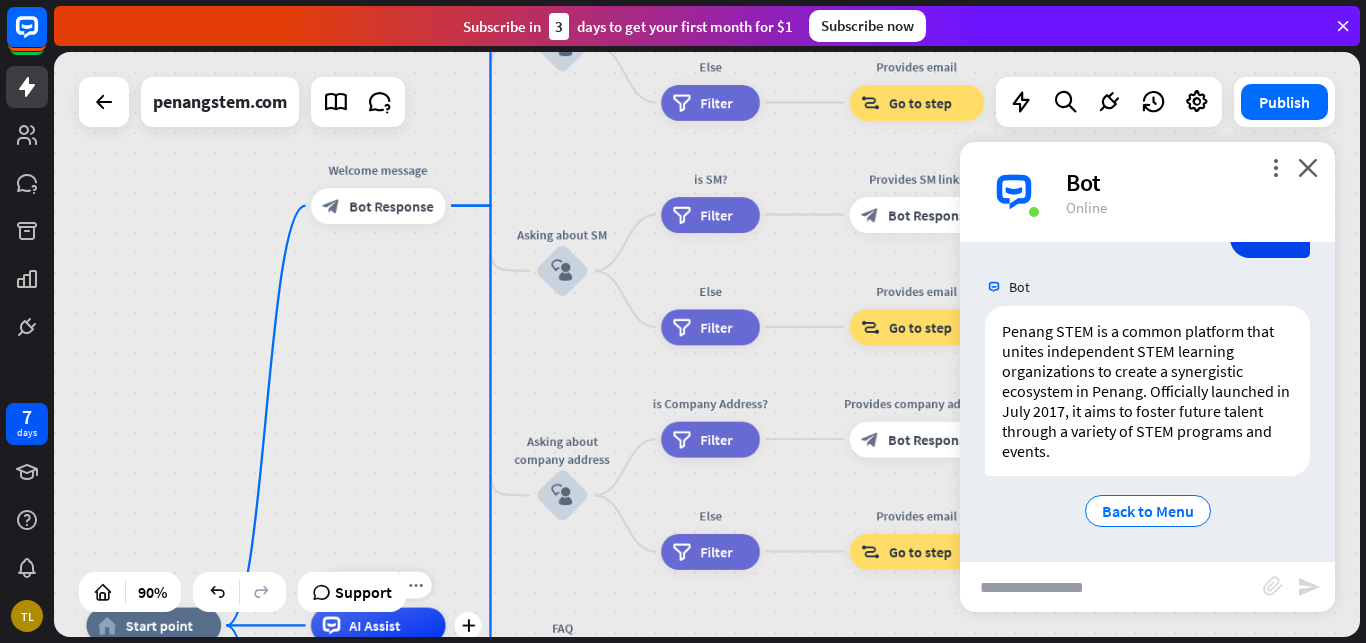 drag, startPoint x: 468, startPoint y: 202, endPoint x: 438, endPoint y: 576, distance: 375.2013 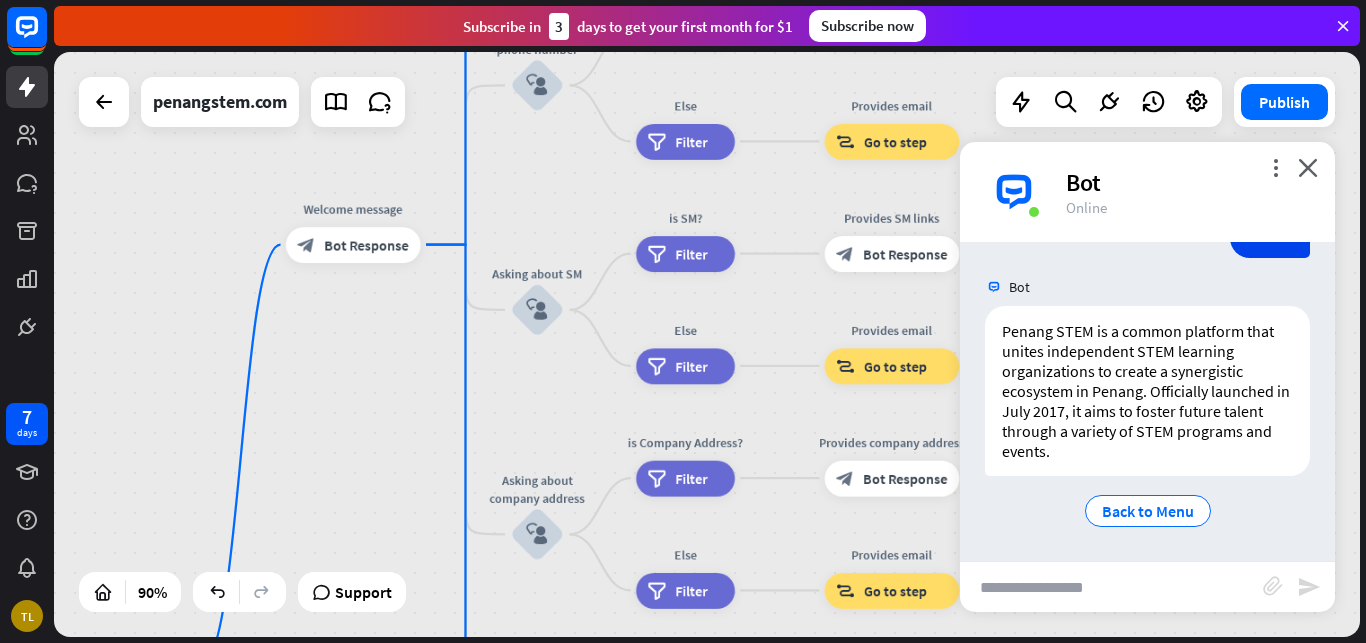 drag, startPoint x: 451, startPoint y: 439, endPoint x: 381, endPoint y: 500, distance: 92.84934 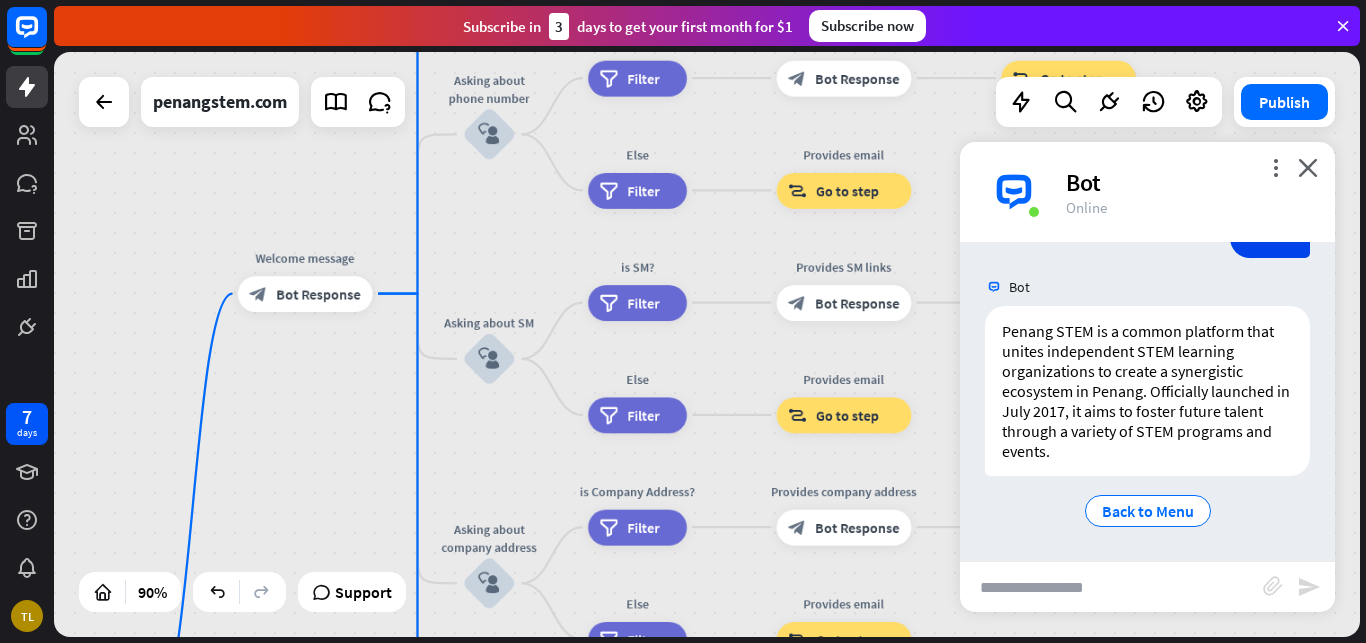 drag, startPoint x: 349, startPoint y: 479, endPoint x: 352, endPoint y: 534, distance: 55.081757 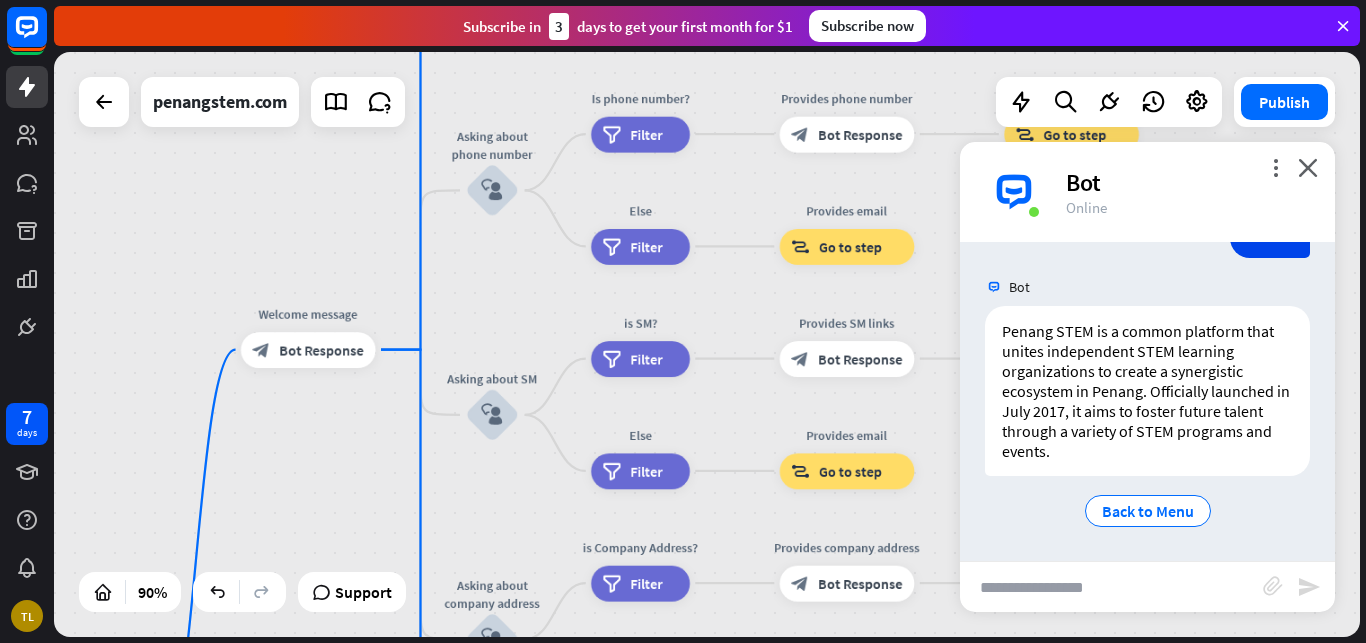 click on "home_2   Start point                 Welcome message   block_bot_response   Bot Response                 About us   block_user_input                 Provide company information   block_bot_response   Bot Response                     Back to Menu   block_user_input                 Was it helpful?   block_bot_response   Bot Response                 Yes   block_user_input                 Thank you!   block_bot_response   Bot Response                 No   block_user_input                 Back to Menu   block_goto   Go to step                 Contact us   block_user_input                 Contact flow   builder_tree   Flow                 Asking about email   block_user_input                   block_goto   Go to step                 Asking about phone number   block_user_input                 Is phone number?   filter   Filter                 Provides phone number   block_bot_response   Bot Response                 Back to Menu   block_goto   Go to step                 Else   filter   Filter" at bounding box center (707, 344) 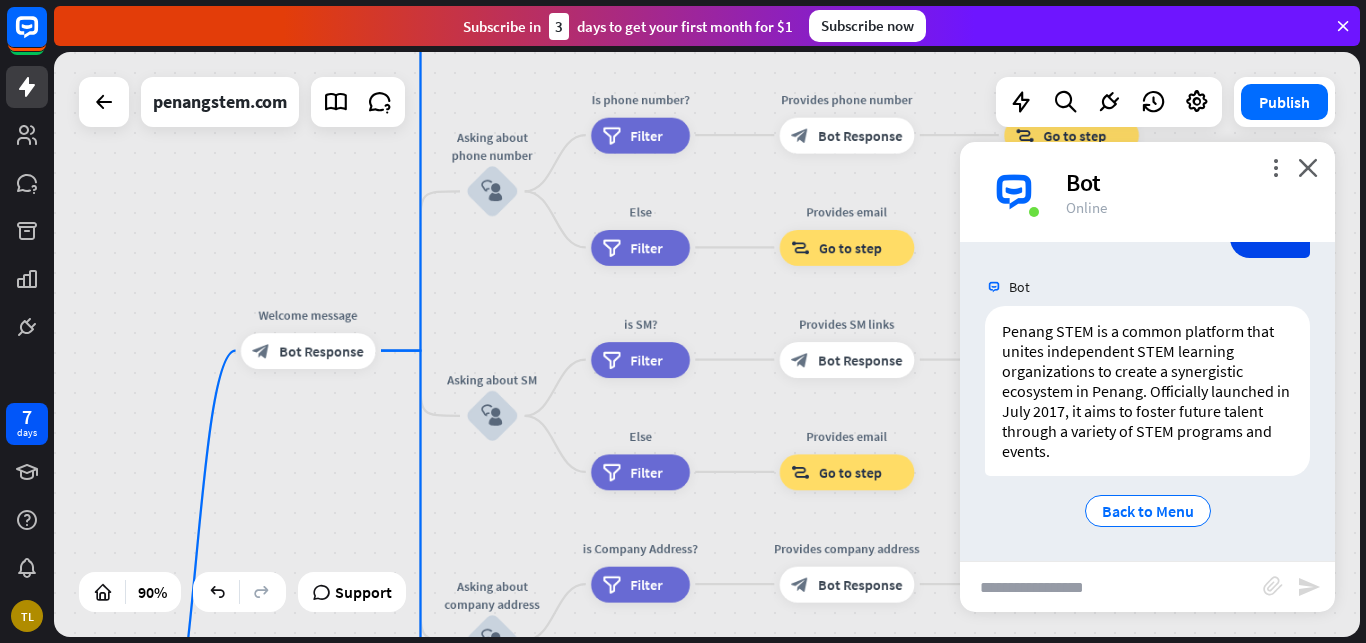 click on "home_2   Start point                 Welcome message   block_bot_response   Bot Response                 About us   block_user_input                 Provide company information   block_bot_response   Bot Response                     Back to Menu   block_user_input                 Was it helpful?   block_bot_response   Bot Response                 Yes   block_user_input                 Thank you!   block_bot_response   Bot Response                 No   block_user_input                 Back to Menu   block_goto   Go to step                 Contact us   block_user_input                 Contact flow   builder_tree   Flow                 Asking about email   block_user_input                   block_goto   Go to step                 Asking about phone number   block_user_input                 Is phone number?   filter   Filter                 Provides phone number   block_bot_response   Bot Response                 Back to Menu   block_goto   Go to step                 Else   filter   Filter" at bounding box center (707, 344) 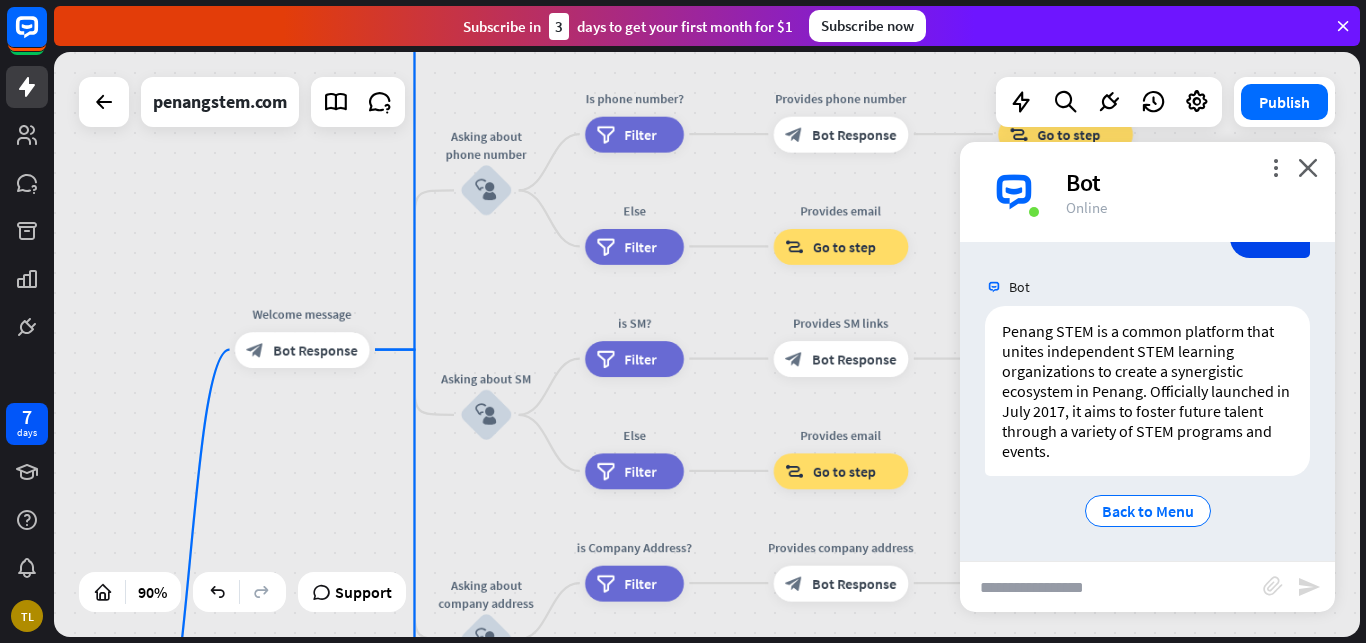 click on "home_2   Start point                 Welcome message   block_bot_response   Bot Response                 About us   block_user_input                 Provide company information   block_bot_response   Bot Response                     Back to Menu   block_user_input                 Was it helpful?   block_bot_response   Bot Response                 Yes   block_user_input                 Thank you!   block_bot_response   Bot Response                 No   block_user_input                 Back to Menu   block_goto   Go to step                 Contact us   block_user_input                 Contact flow   builder_tree   Flow                 Asking about email   block_user_input                   block_goto   Go to step                 Asking about phone number   block_user_input                 Is phone number?   filter   Filter                 Provides phone number   block_bot_response   Bot Response                 Back to Menu   block_goto   Go to step                 Else   filter   Filter" at bounding box center [707, 344] 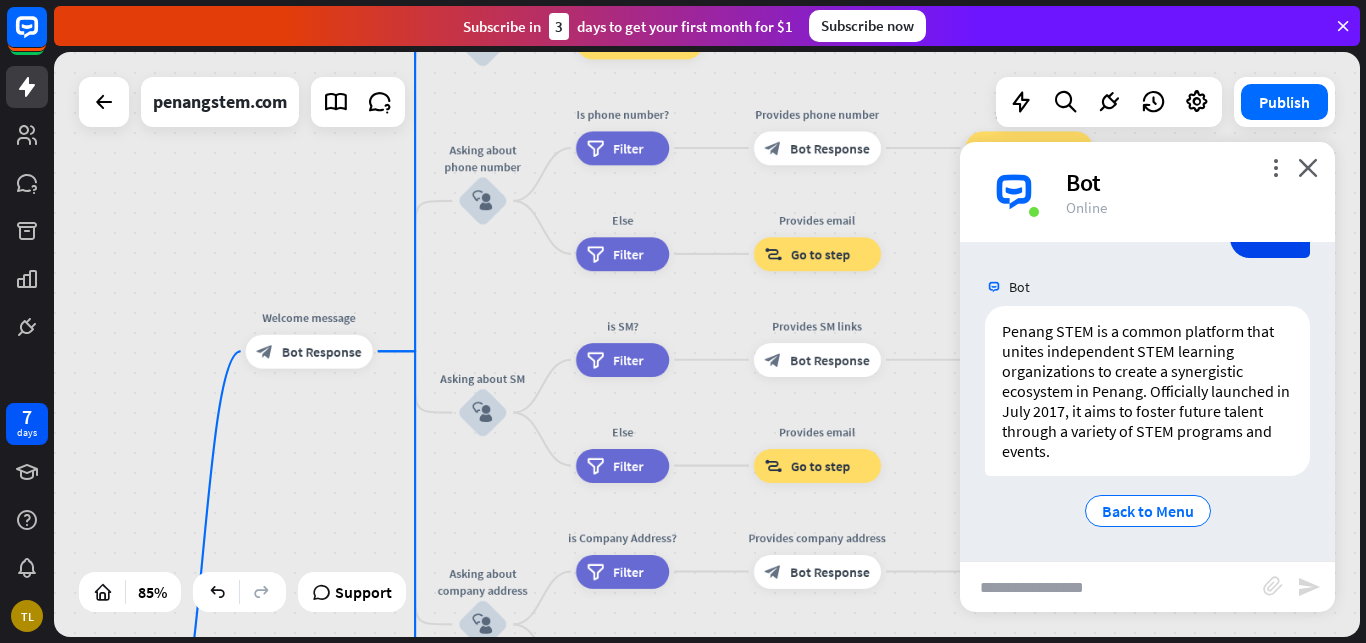 click on "home_2   Start point                 Welcome message   block_bot_response   Bot Response                 About us   block_user_input                 Provide company information   block_bot_response   Bot Response                     Back to Menu   block_user_input                 Was it helpful?   block_bot_response   Bot Response                 Yes   block_user_input                 Thank you!   block_bot_response   Bot Response                 No   block_user_input                 Back to Menu   block_goto   Go to step                 Contact us   block_user_input                 Contact flow   builder_tree   Flow                 Asking about email   block_user_input                   block_goto   Go to step                 Asking about phone number   block_user_input                 Is phone number?   filter   Filter                 Provides phone number   block_bot_response   Bot Response                 Back to Menu   block_goto   Go to step                 Else   filter   Filter" at bounding box center (707, 344) 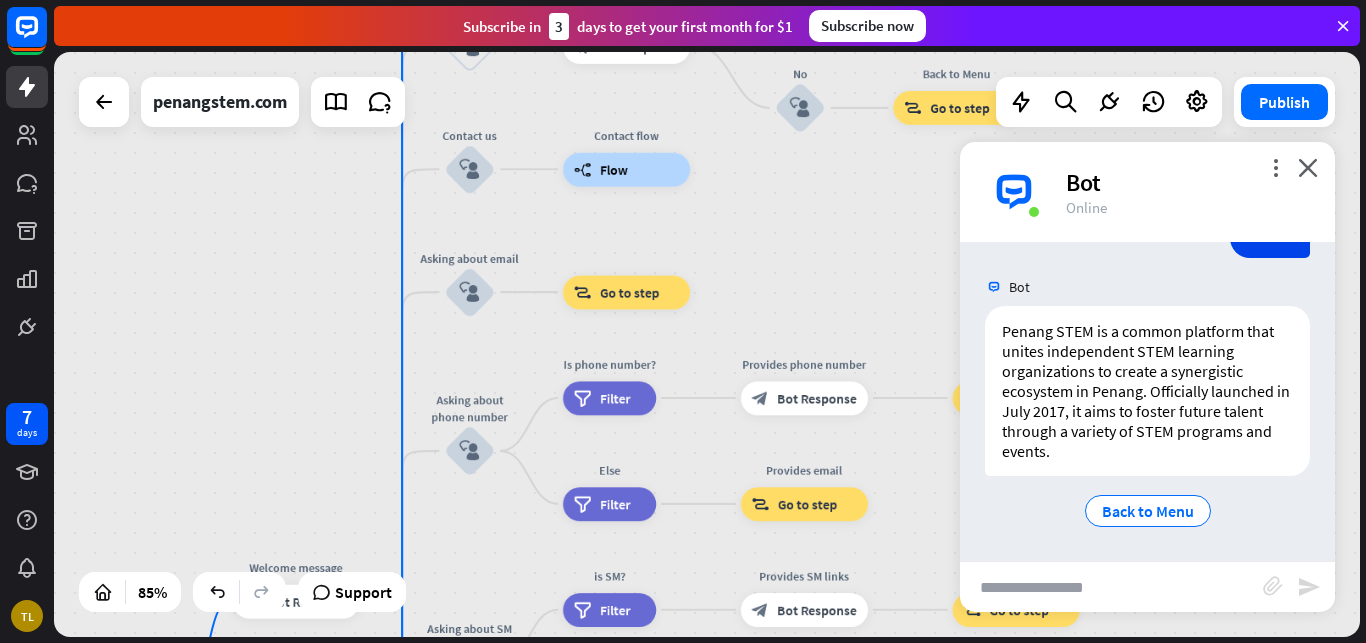 drag, startPoint x: 458, startPoint y: 498, endPoint x: 426, endPoint y: 497, distance: 32.01562 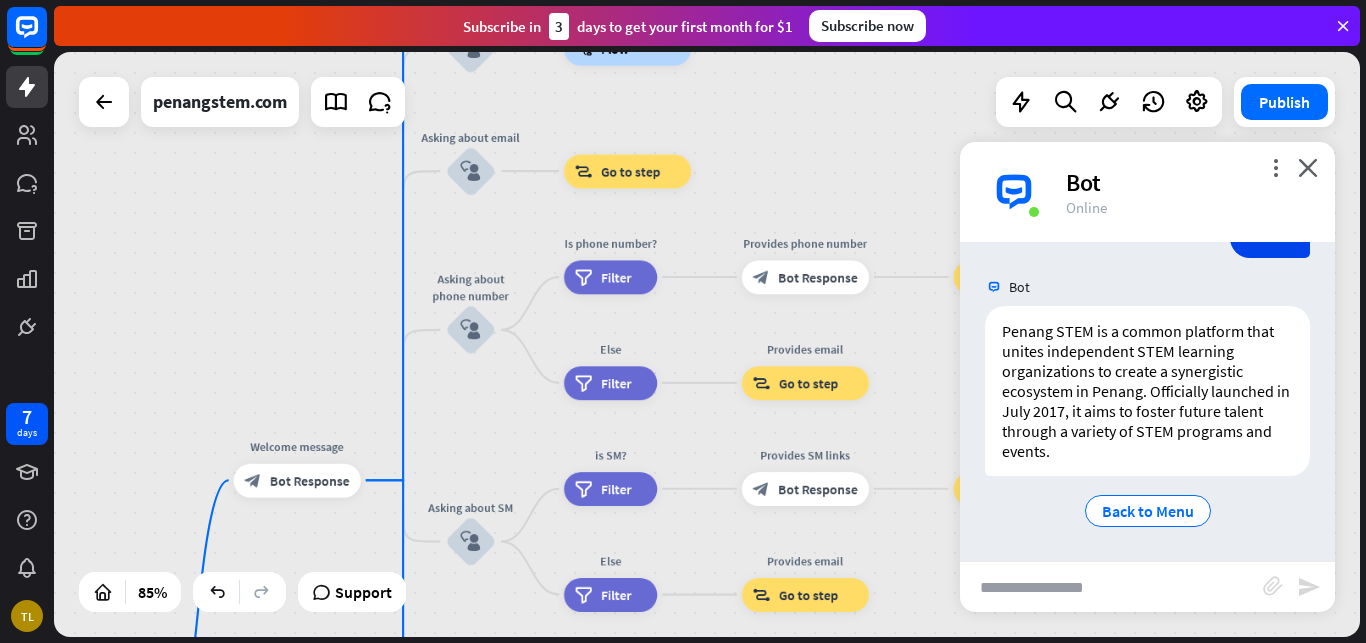 drag, startPoint x: 426, startPoint y: 497, endPoint x: 481, endPoint y: 222, distance: 280.44608 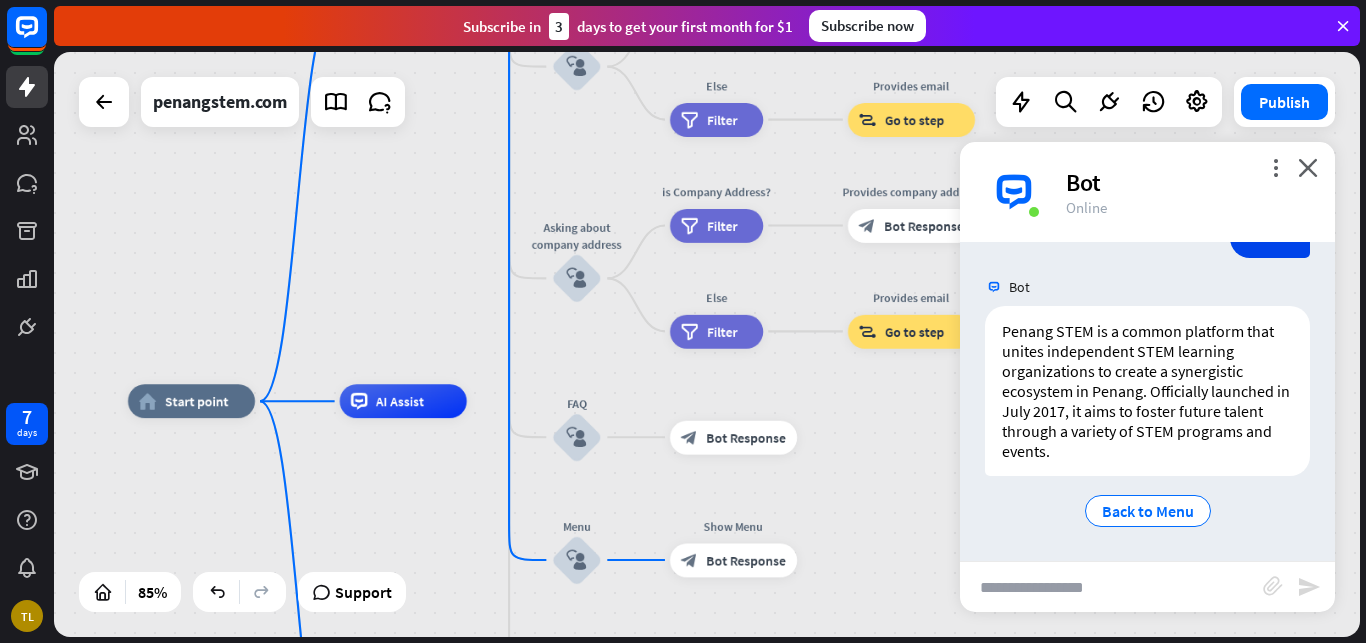 drag, startPoint x: 475, startPoint y: 207, endPoint x: 463, endPoint y: 337, distance: 130.55267 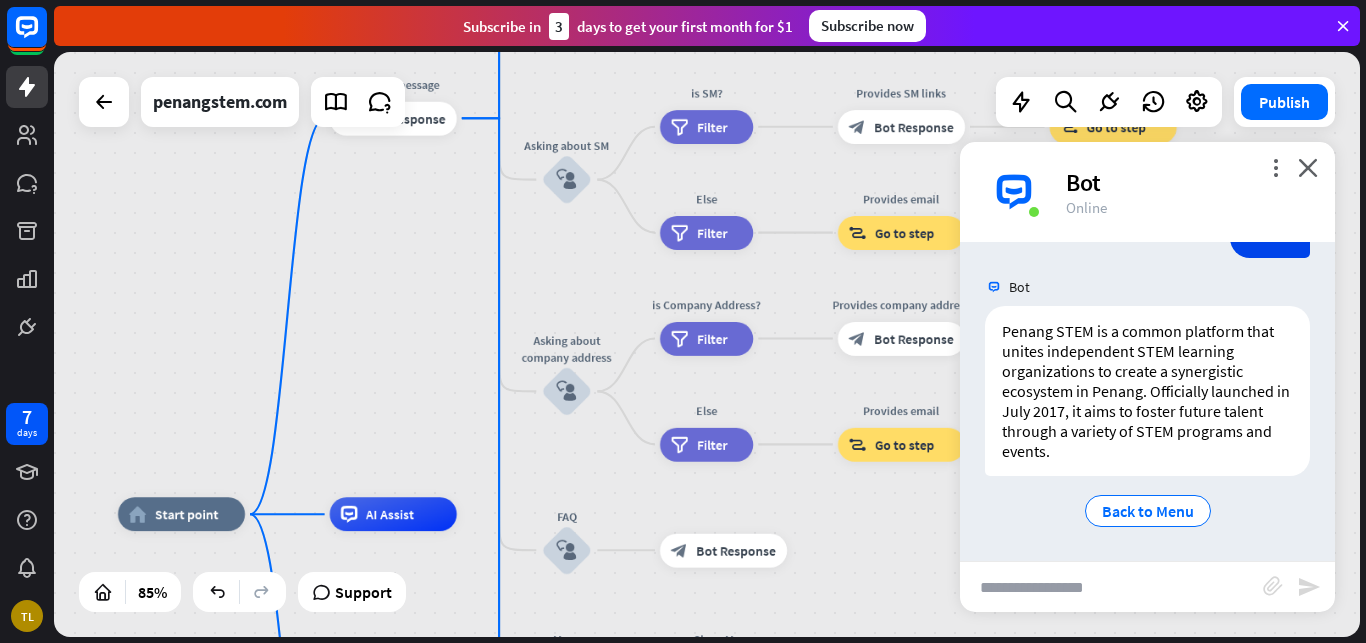 drag, startPoint x: 463, startPoint y: 337, endPoint x: 413, endPoint y: 432, distance: 107.35455 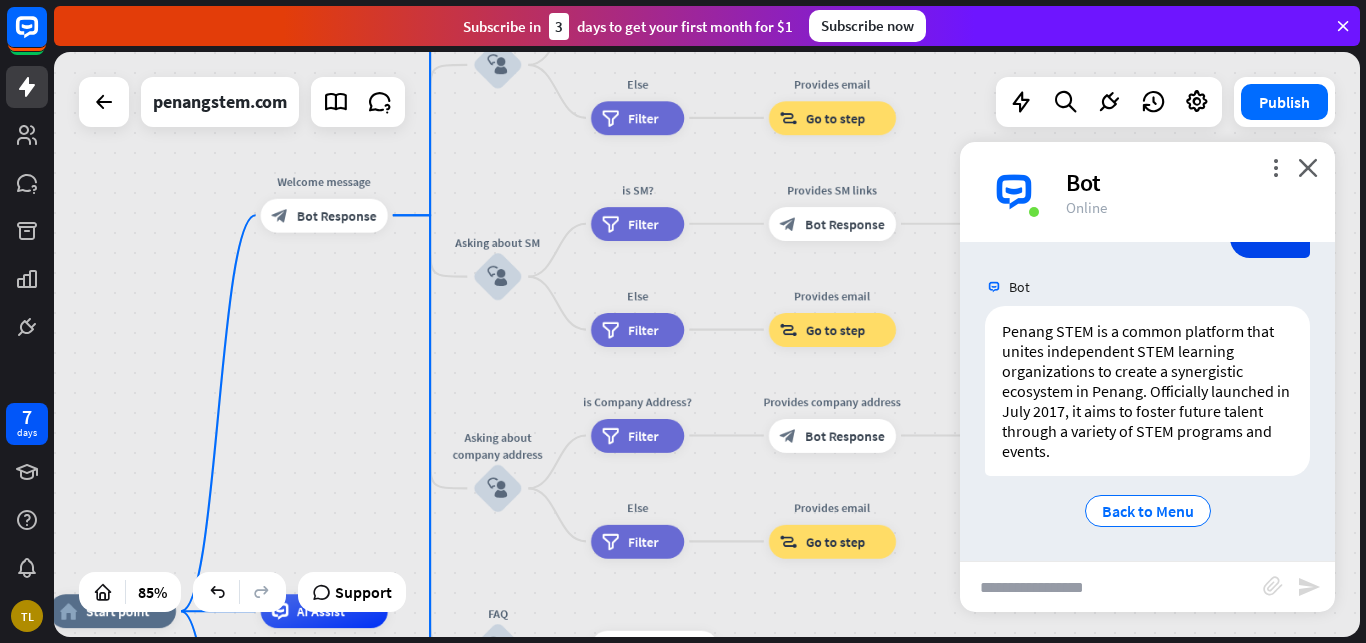 drag, startPoint x: 413, startPoint y: 432, endPoint x: 345, endPoint y: 492, distance: 90.68627 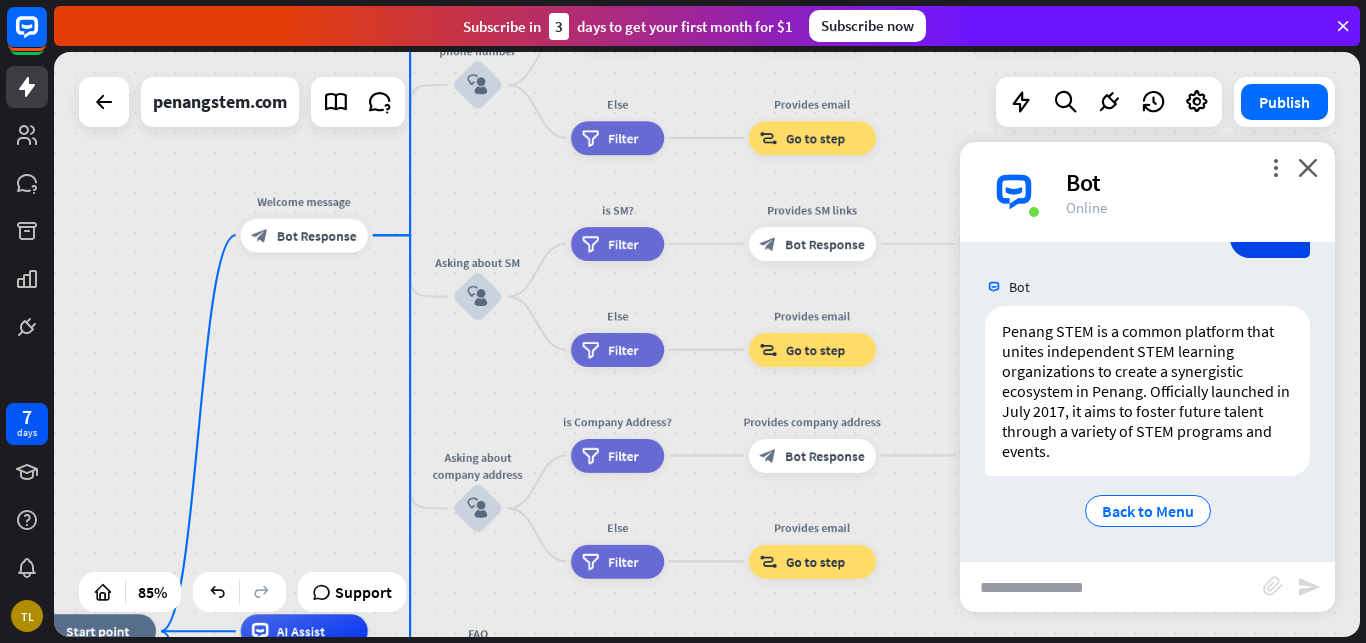click on "home_2   Start point                 Welcome message   block_bot_response   Bot Response                 About us   block_user_input                 Provide company information   block_bot_response   Bot Response                     Back to Menu   block_user_input                 Was it helpful?   block_bot_response   Bot Response                 Yes   block_user_input                 Thank you!   block_bot_response   Bot Response                 No   block_user_input                 Back to Menu   block_goto   Go to step                 Contact us   block_user_input                 Contact flow   builder_tree   Flow                 Asking about email   block_user_input                   block_goto   Go to step                 Asking about phone number   block_user_input                 Is phone number?   filter   Filter                 Provides phone number   block_bot_response   Bot Response                 Back to Menu   block_goto   Go to step                 Else   filter   Filter" at bounding box center (707, 344) 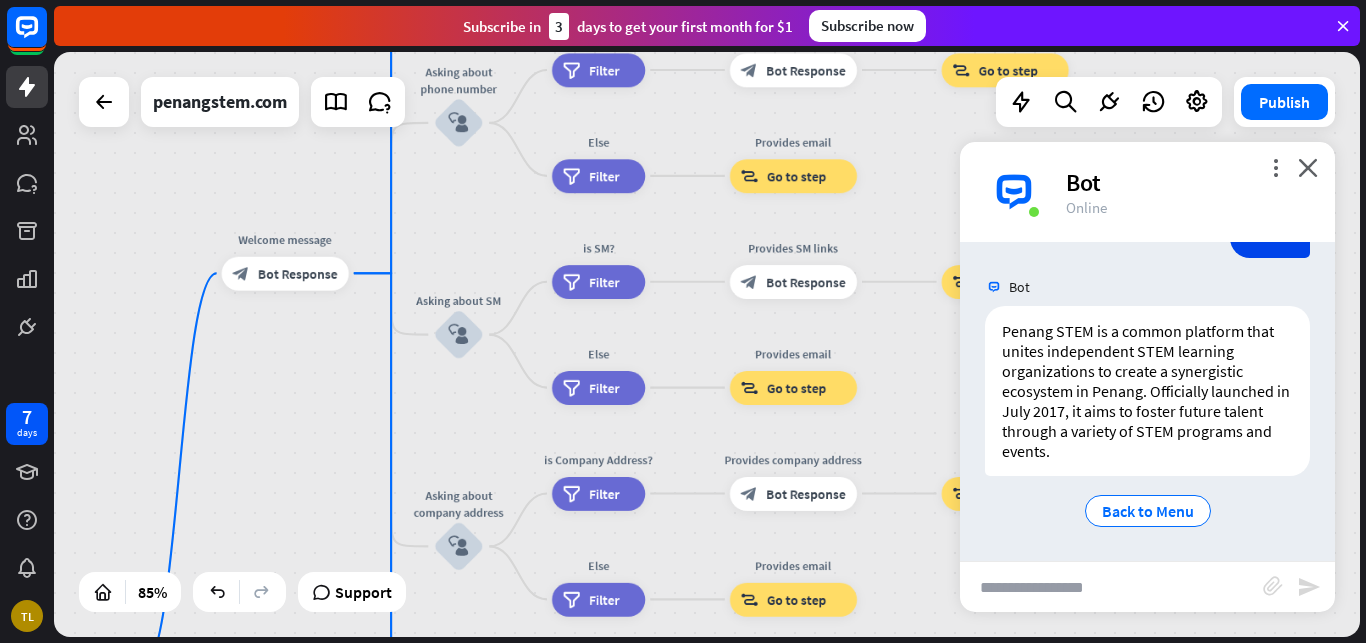 click on "home_2   Start point                 Welcome message   block_bot_response   Bot Response                 About us   block_user_input                 Provide company information   block_bot_response   Bot Response                     Back to Menu   block_user_input                 Was it helpful?   block_bot_response   Bot Response                 Yes   block_user_input                 Thank you!   block_bot_response   Bot Response                 No   block_user_input                 Back to Menu   block_goto   Go to step                 Contact us   block_user_input                 Contact flow   builder_tree   Flow                 Asking about email   block_user_input                   block_goto   Go to step                 Asking about phone number   block_user_input                 Is phone number?   filter   Filter                 Provides phone number   block_bot_response   Bot Response                 Back to Menu   block_goto   Go to step                 Else   filter   Filter" at bounding box center [707, 344] 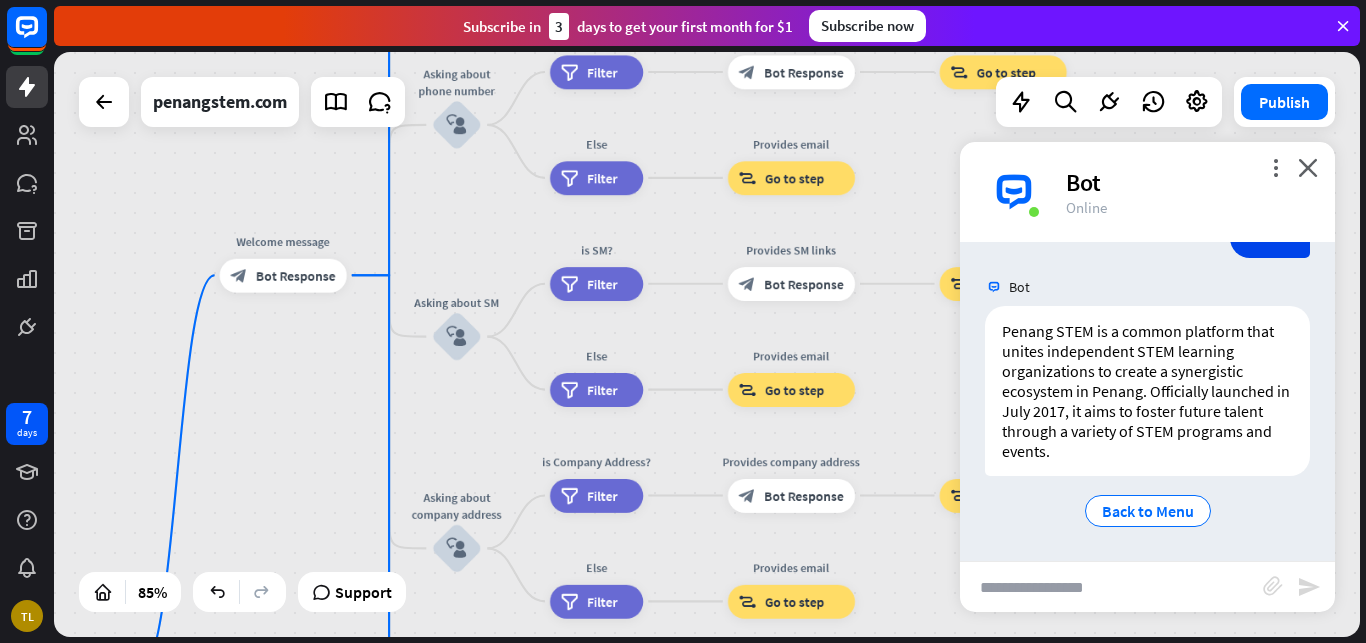 click at bounding box center [1111, 587] 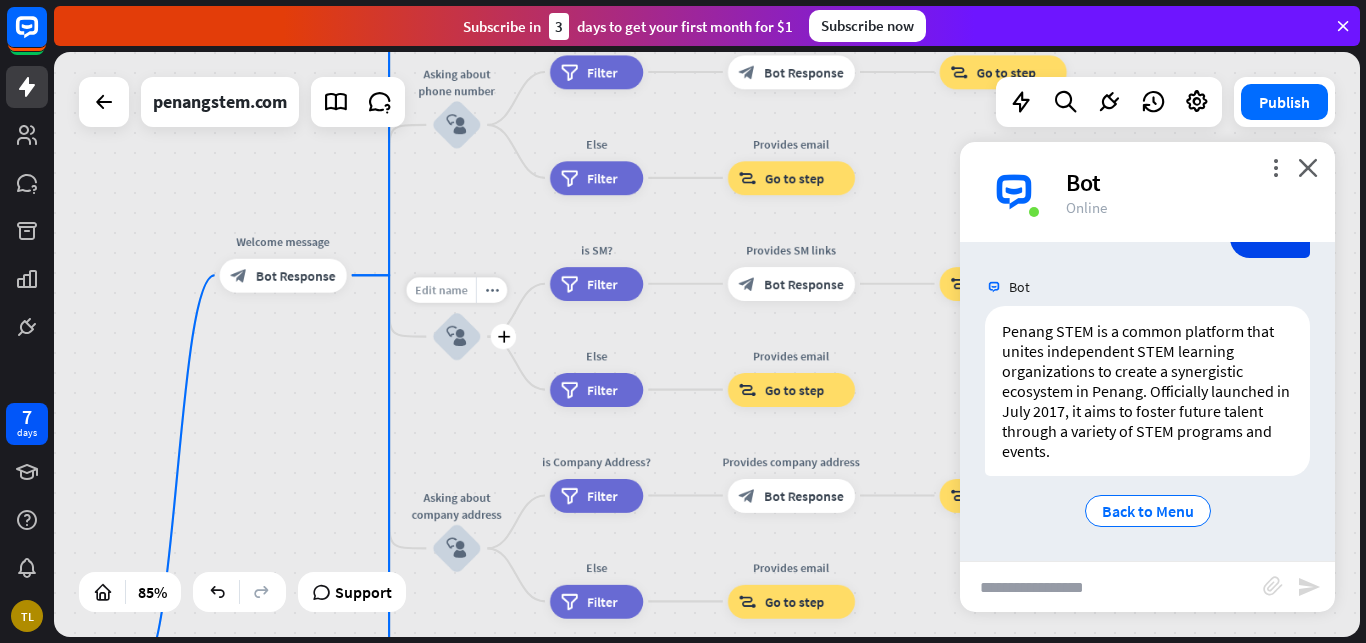 click on "Edit name" at bounding box center (440, 289) 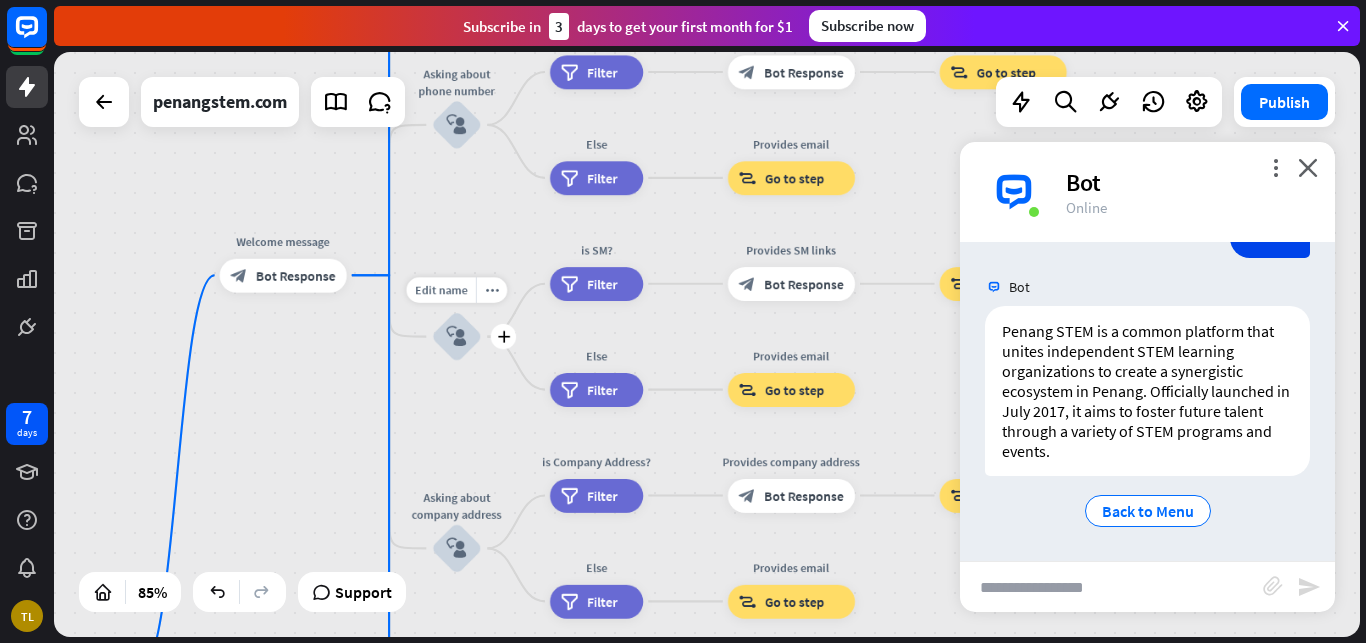 drag, startPoint x: 436, startPoint y: 302, endPoint x: 446, endPoint y: 249, distance: 53.935146 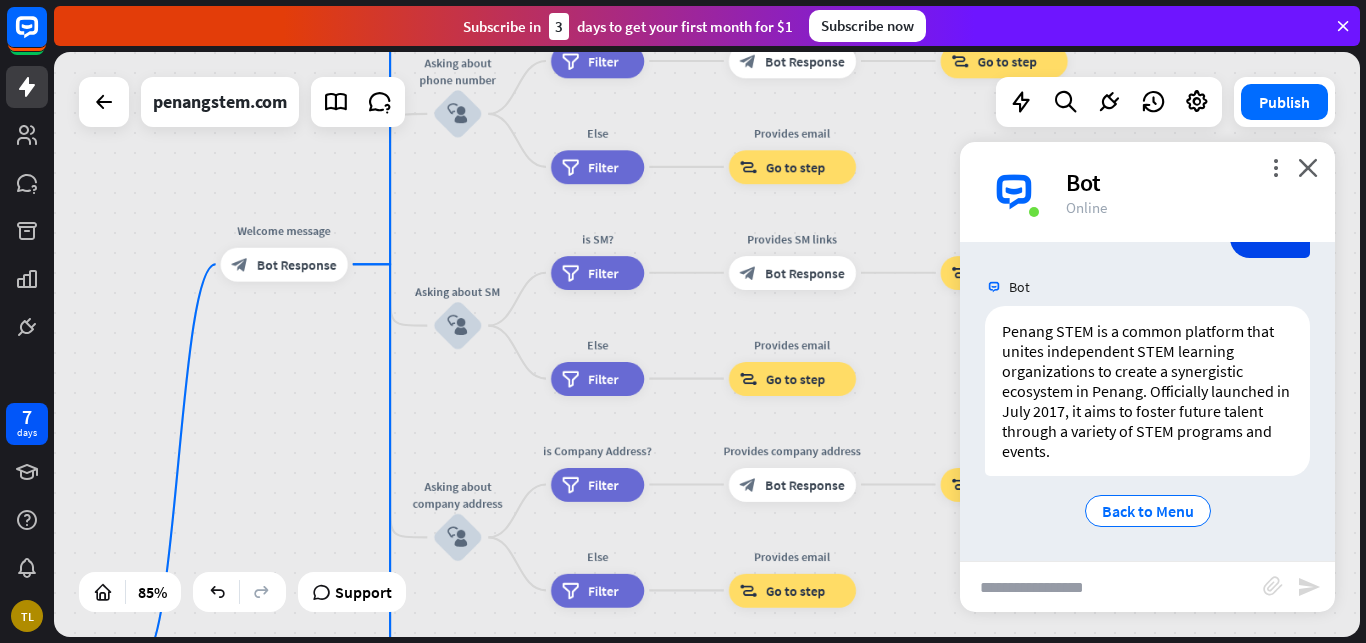 drag, startPoint x: 446, startPoint y: 249, endPoint x: 466, endPoint y: 225, distance: 31.241 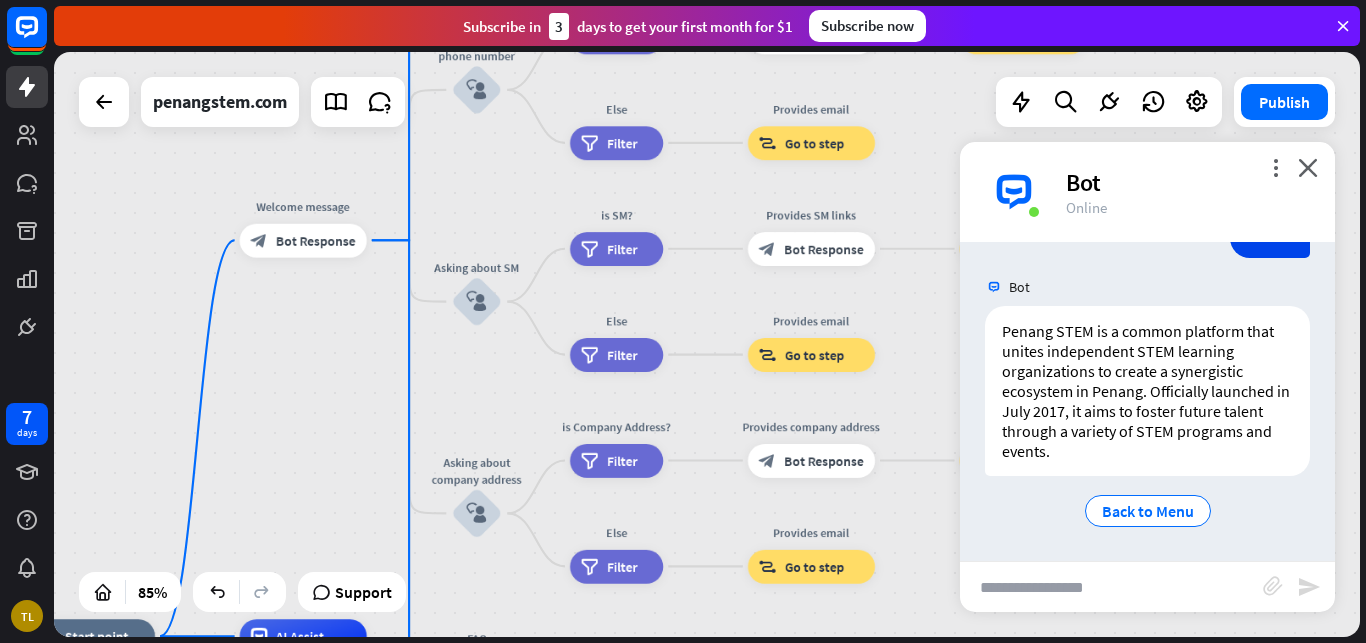 drag, startPoint x: 510, startPoint y: 404, endPoint x: 464, endPoint y: 376, distance: 53.851646 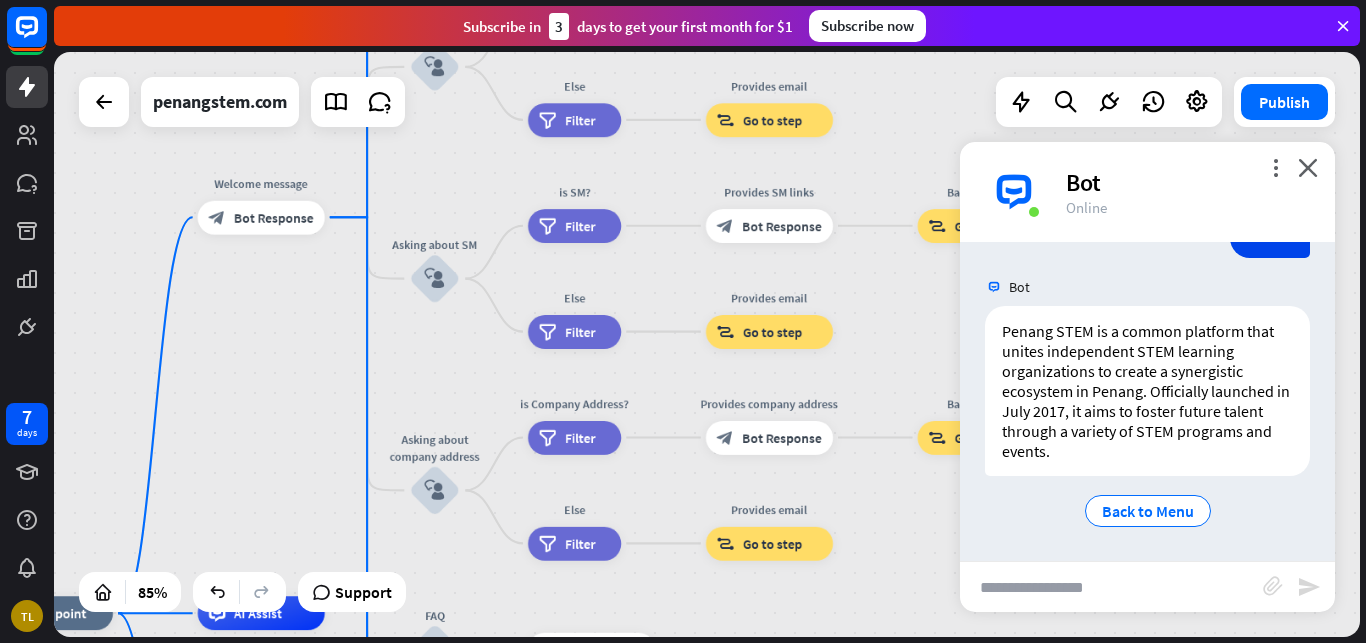 click on "home_2   Start point                 Welcome message   block_bot_response   Bot Response                 About us   block_user_input                 Provide company information   block_bot_response   Bot Response                     Back to Menu   block_user_input                 Was it helpful?   block_bot_response   Bot Response                 Yes   block_user_input                 Thank you!   block_bot_response   Bot Response                 No   block_user_input                 Back to Menu   block_goto   Go to step                 Contact us   block_user_input                 Contact flow   builder_tree   Flow                 Asking about email   block_user_input                   block_goto   Go to step                 Asking about phone number   block_user_input                 Is phone number?   filter   Filter                 Provides phone number   block_bot_response   Bot Response                 Back to Menu   block_goto   Go to step                 Else   filter   Filter" at bounding box center [707, 344] 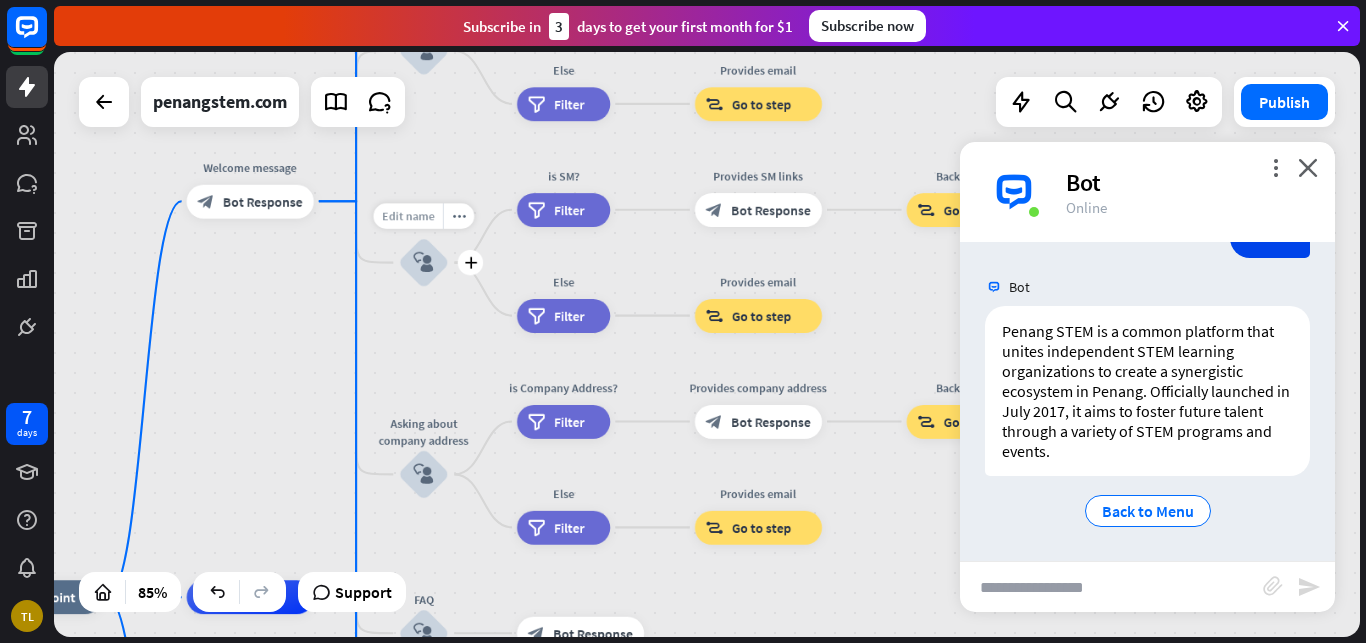 drag, startPoint x: 420, startPoint y: 260, endPoint x: 434, endPoint y: 210, distance: 51.92302 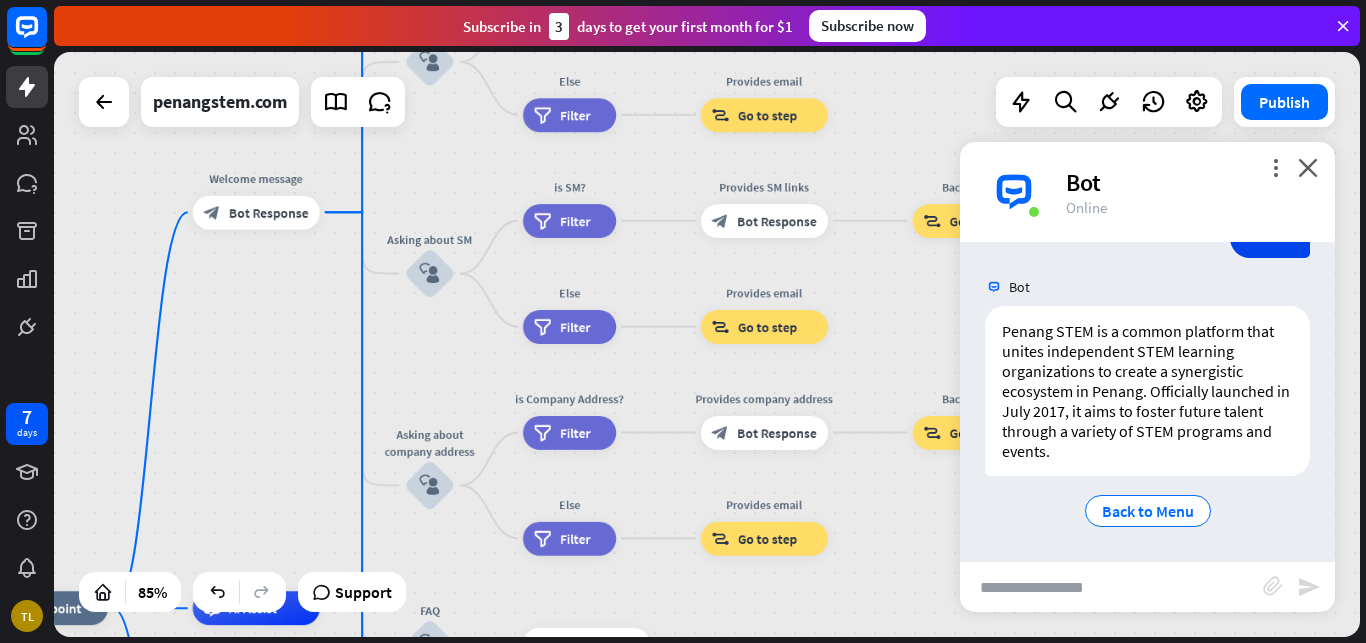 drag, startPoint x: 441, startPoint y: 162, endPoint x: 472, endPoint y: 253, distance: 96.13532 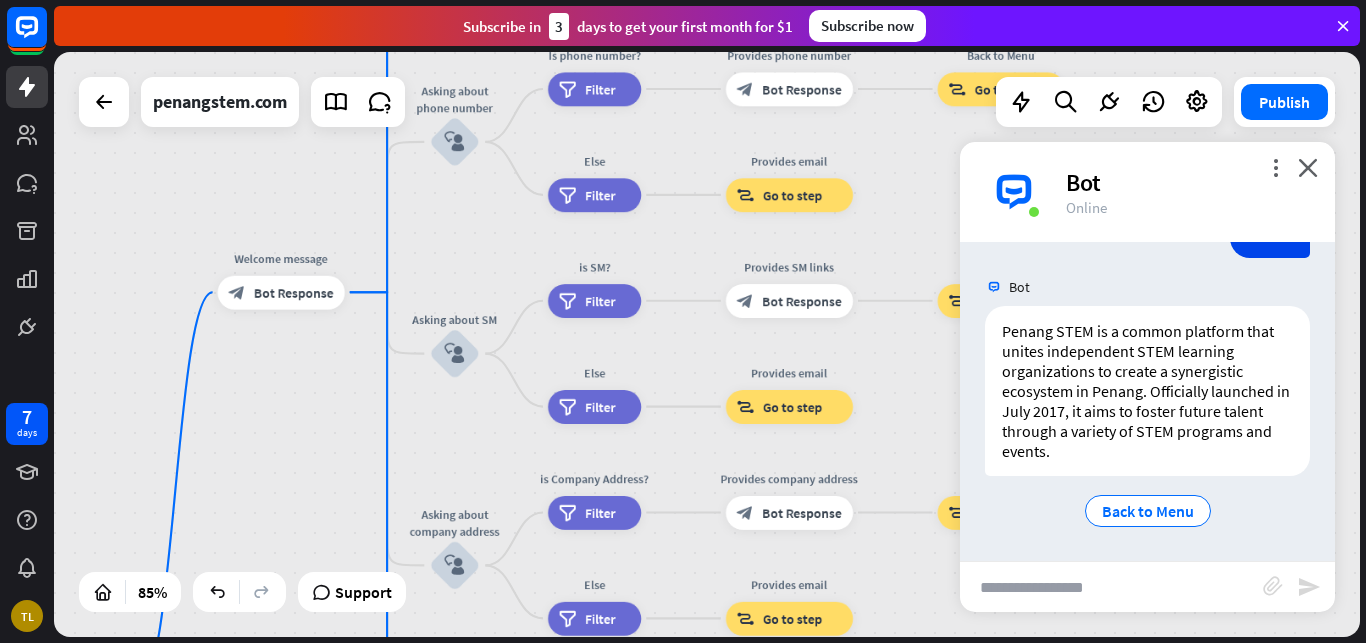 drag, startPoint x: 472, startPoint y: 253, endPoint x: 474, endPoint y: 266, distance: 13.152946 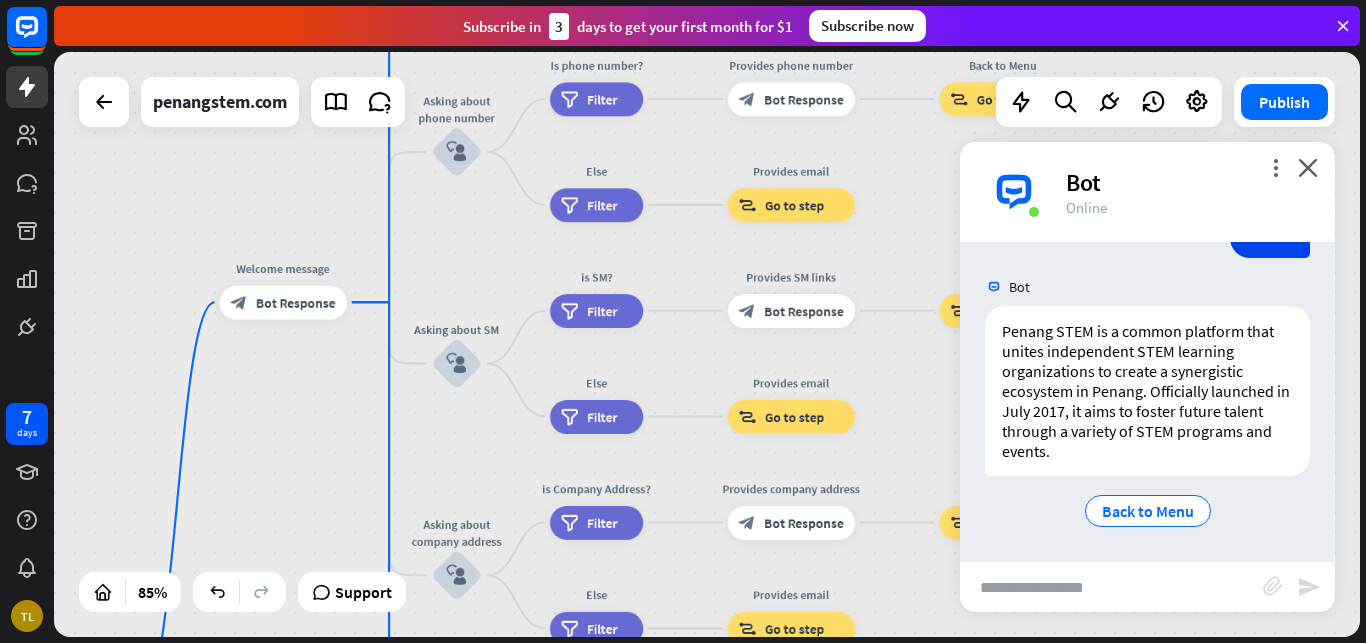 click on "home_2   Start point                 Welcome message   block_bot_response   Bot Response                 About us   block_user_input                 Provide company information   block_bot_response   Bot Response                     Back to Menu   block_user_input                 Was it helpful?   block_bot_response   Bot Response                 Yes   block_user_input                 Thank you!   block_bot_response   Bot Response                 No   block_user_input                 Back to Menu   block_goto   Go to step                 Contact us   block_user_input                 Contact flow   builder_tree   Flow                 Asking about email   block_user_input                   block_goto   Go to step                 Asking about phone number   block_user_input                 Is phone number?   filter   Filter                 Provides phone number   block_bot_response   Bot Response                 Back to Menu   block_goto   Go to step                 Else   filter   Filter" at bounding box center (707, 344) 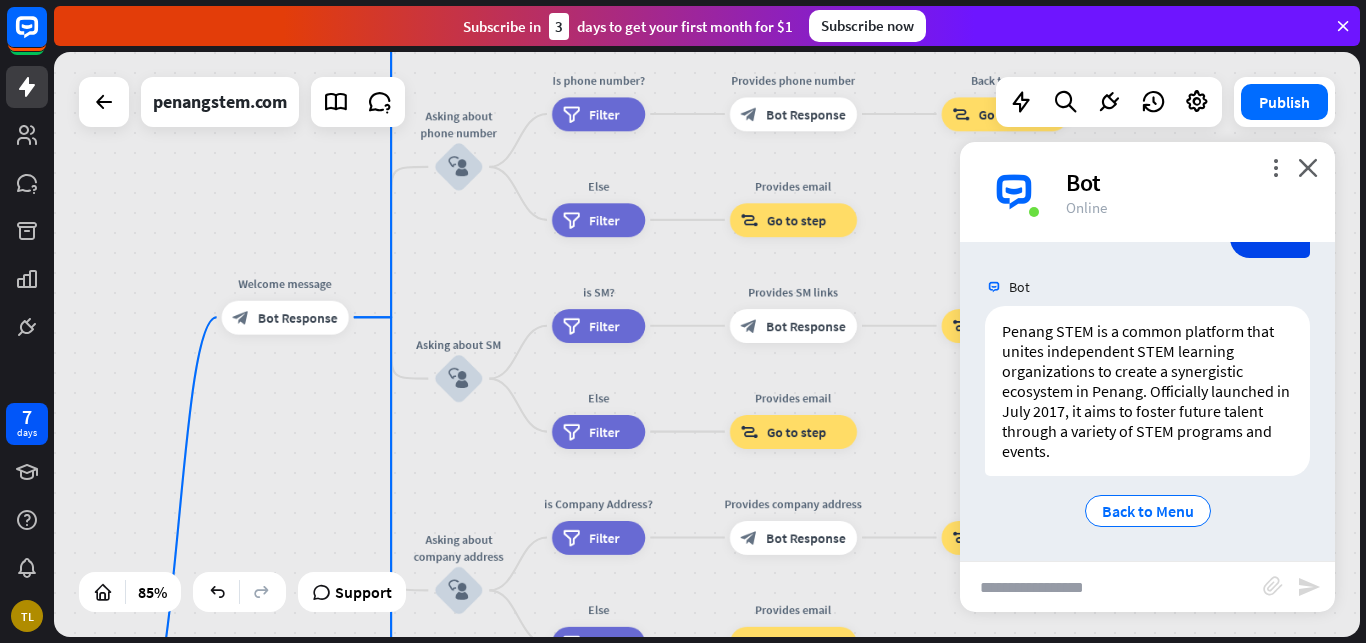 drag, startPoint x: 491, startPoint y: 275, endPoint x: 502, endPoint y: 305, distance: 31.95309 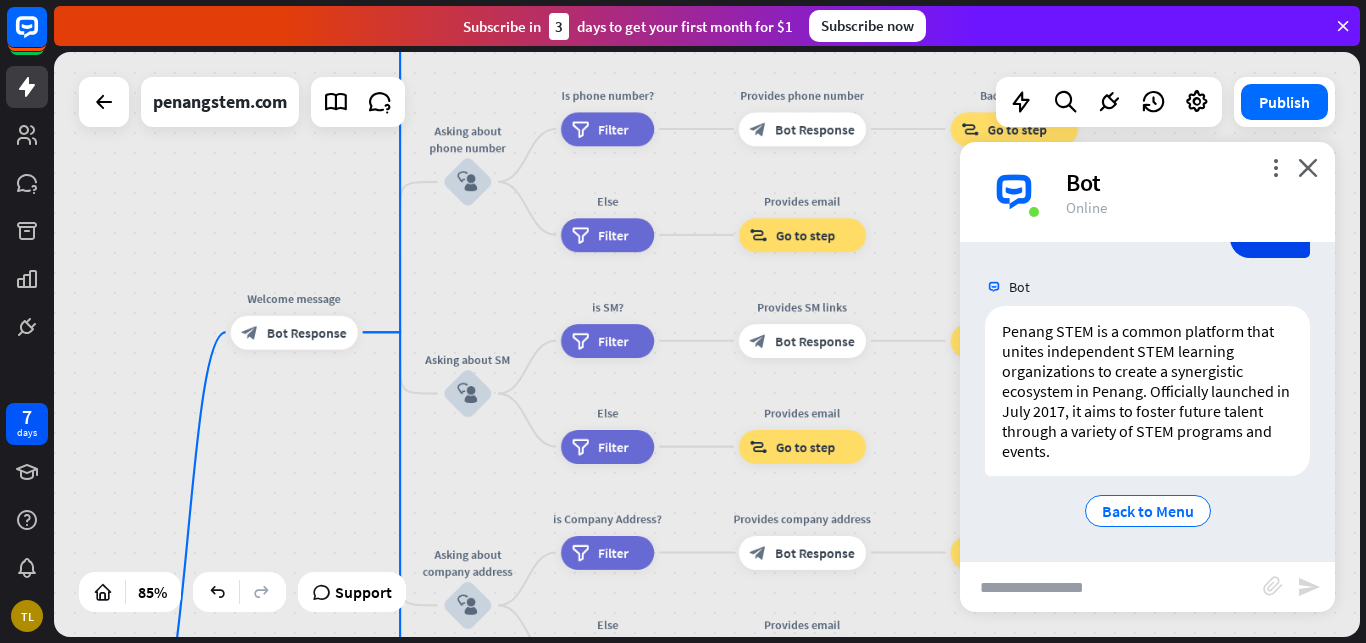 drag, startPoint x: 502, startPoint y: 304, endPoint x: 497, endPoint y: 277, distance: 27.45906 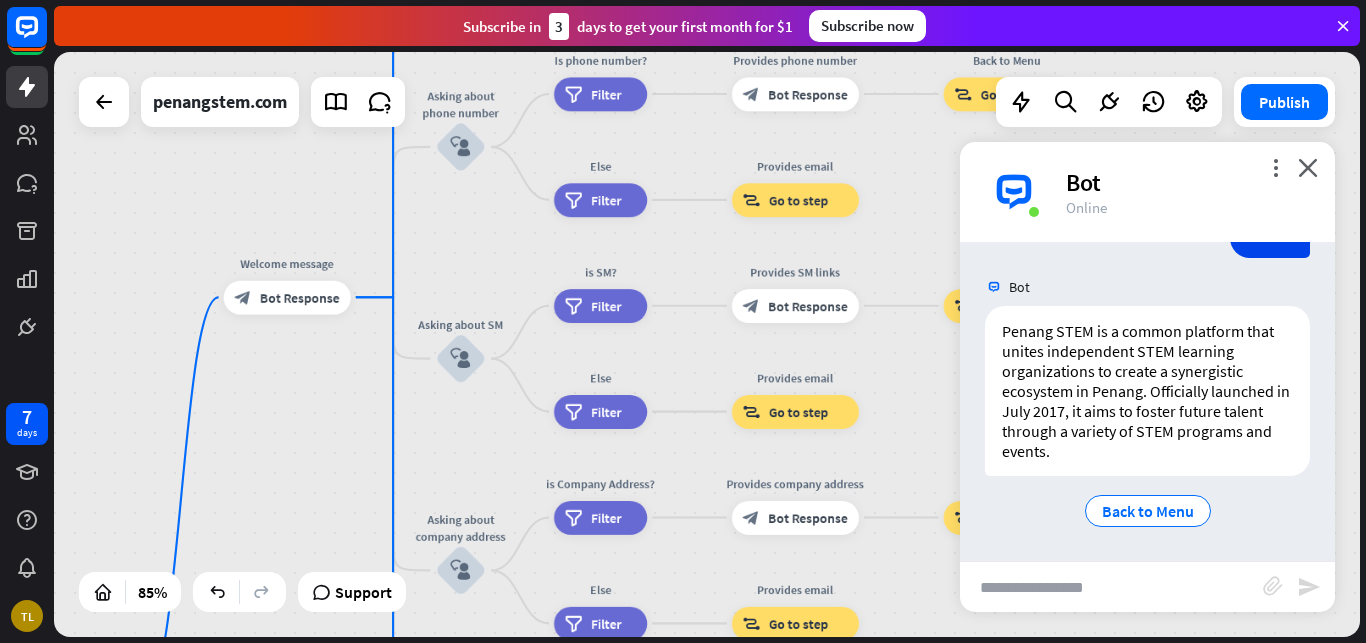 click on "home_2   Start point                 Welcome message   block_bot_response   Bot Response                 About us   block_user_input                 Provide company information   block_bot_response   Bot Response                     Back to Menu   block_user_input                 Was it helpful?   block_bot_response   Bot Response                 Yes   block_user_input                 Thank you!   block_bot_response   Bot Response                 No   block_user_input                 Back to Menu   block_goto   Go to step                 Contact us   block_user_input                 Contact flow   builder_tree   Flow                 Asking about email   block_user_input                   block_goto   Go to step                 Asking about phone number   block_user_input                 Is phone number?   filter   Filter                 Provides phone number   block_bot_response   Bot Response                 Back to Menu   block_goto   Go to step                 Else   filter   Filter" at bounding box center [707, 344] 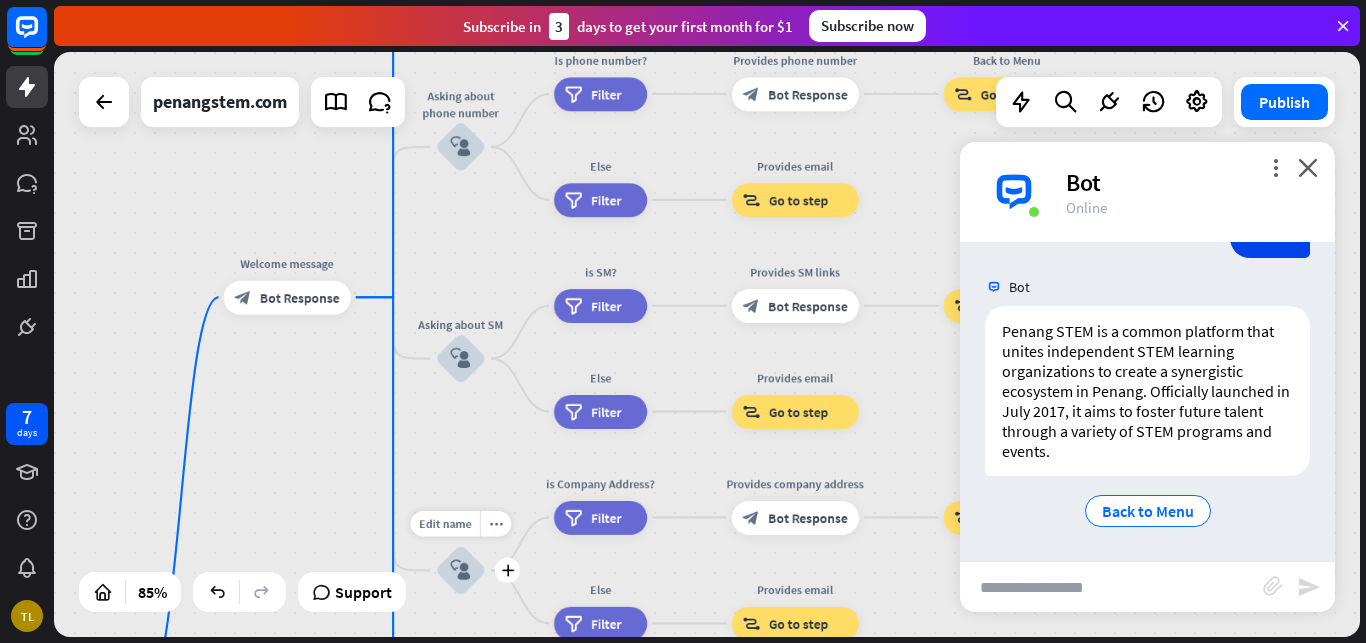click on "home_2   Start point                 Welcome message   block_bot_response   Bot Response                 About us   block_user_input                 Provide company information   block_bot_response   Bot Response                     Back to Menu   block_user_input                 Was it helpful?   block_bot_response   Bot Response                 Yes   block_user_input                 Thank you!   block_bot_response   Bot Response                 No   block_user_input                 Back to Menu   block_goto   Go to step                 Contact us   block_user_input                 Contact flow   builder_tree   Flow                 Asking about email   block_user_input                   block_goto   Go to step                 Asking about phone number   block_user_input                 Is phone number?   filter   Filter                 Provides phone number   block_bot_response   Bot Response                 Back to Menu   block_goto   Go to step                 Else   filter   Filter" at bounding box center [707, 344] 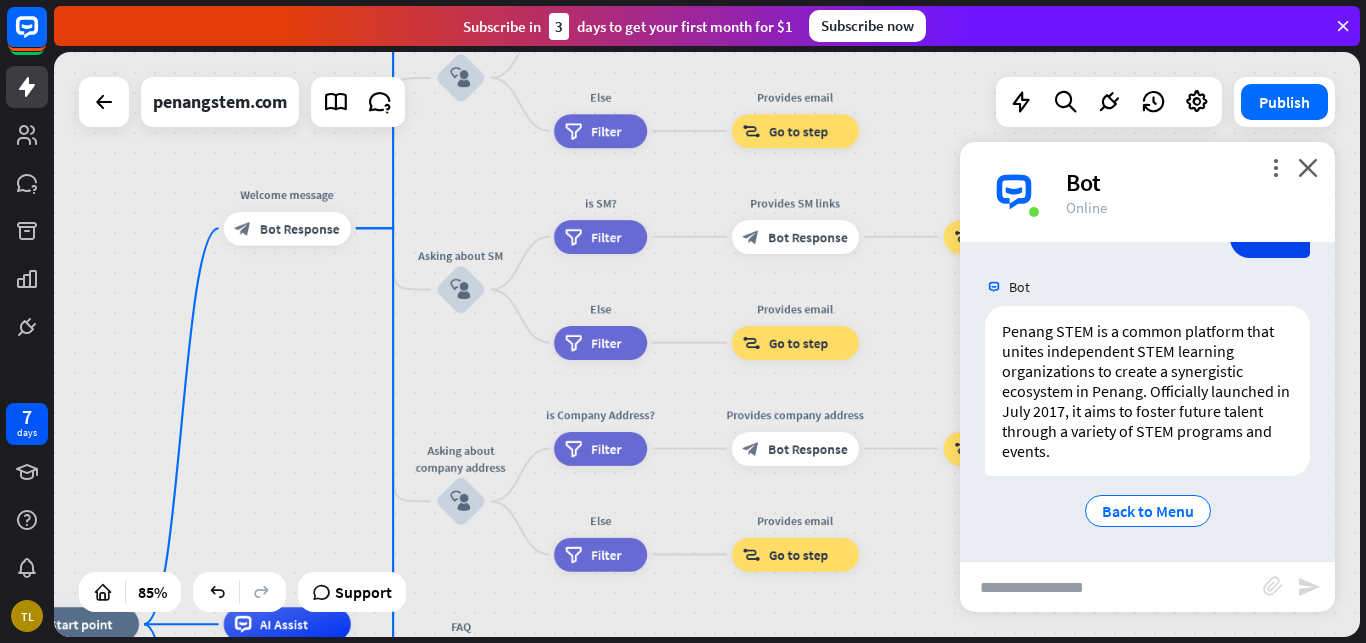 drag, startPoint x: 404, startPoint y: 388, endPoint x: 401, endPoint y: 281, distance: 107.042046 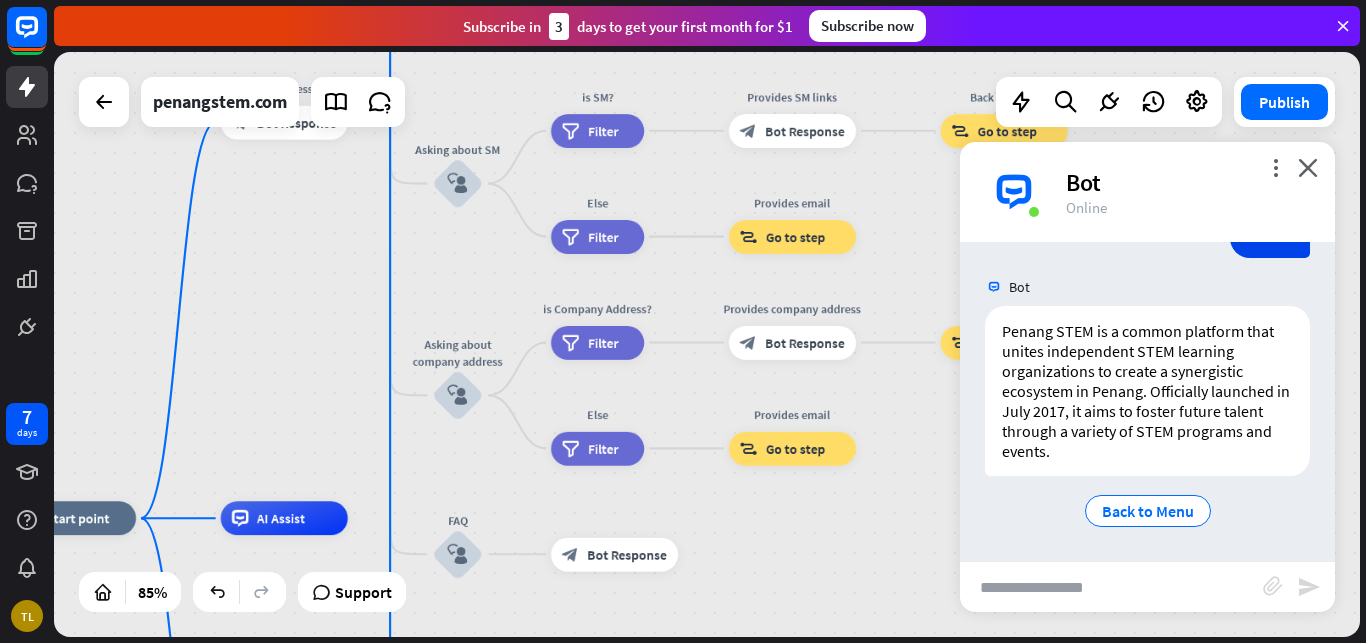 drag, startPoint x: 363, startPoint y: 144, endPoint x: 377, endPoint y: 144, distance: 14 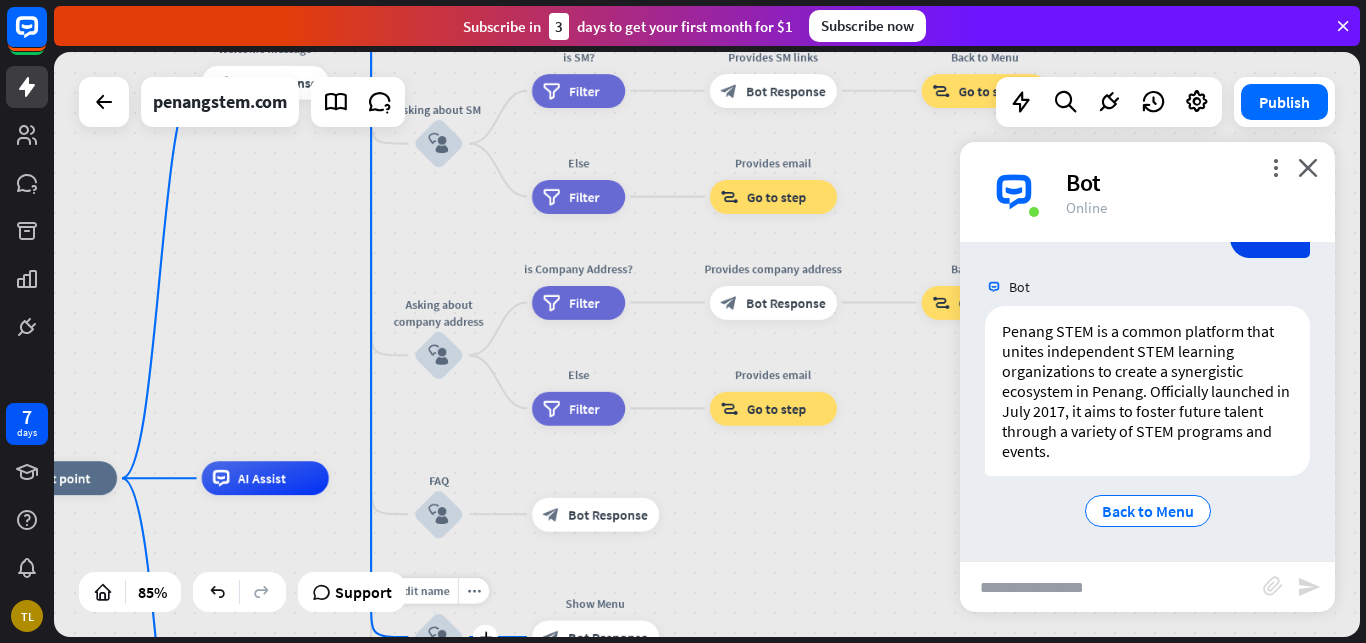 click on "block_user_input" at bounding box center (439, 637) 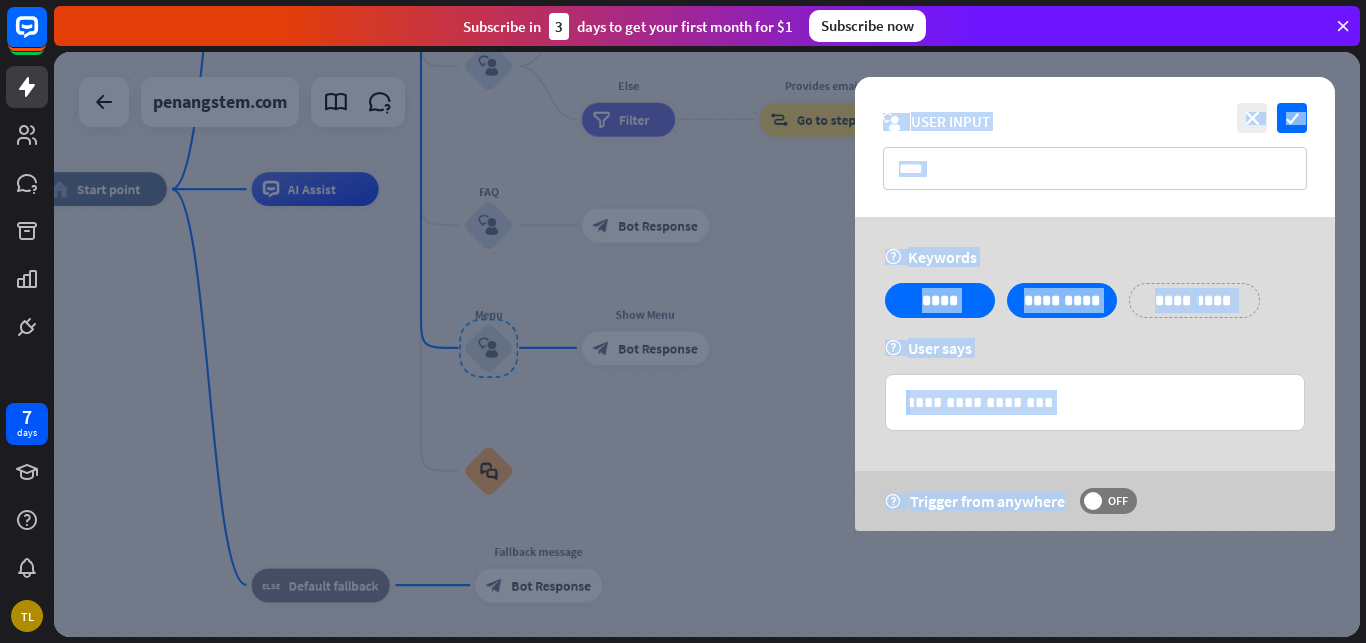 drag, startPoint x: 468, startPoint y: 587, endPoint x: 465, endPoint y: 568, distance: 19.235384 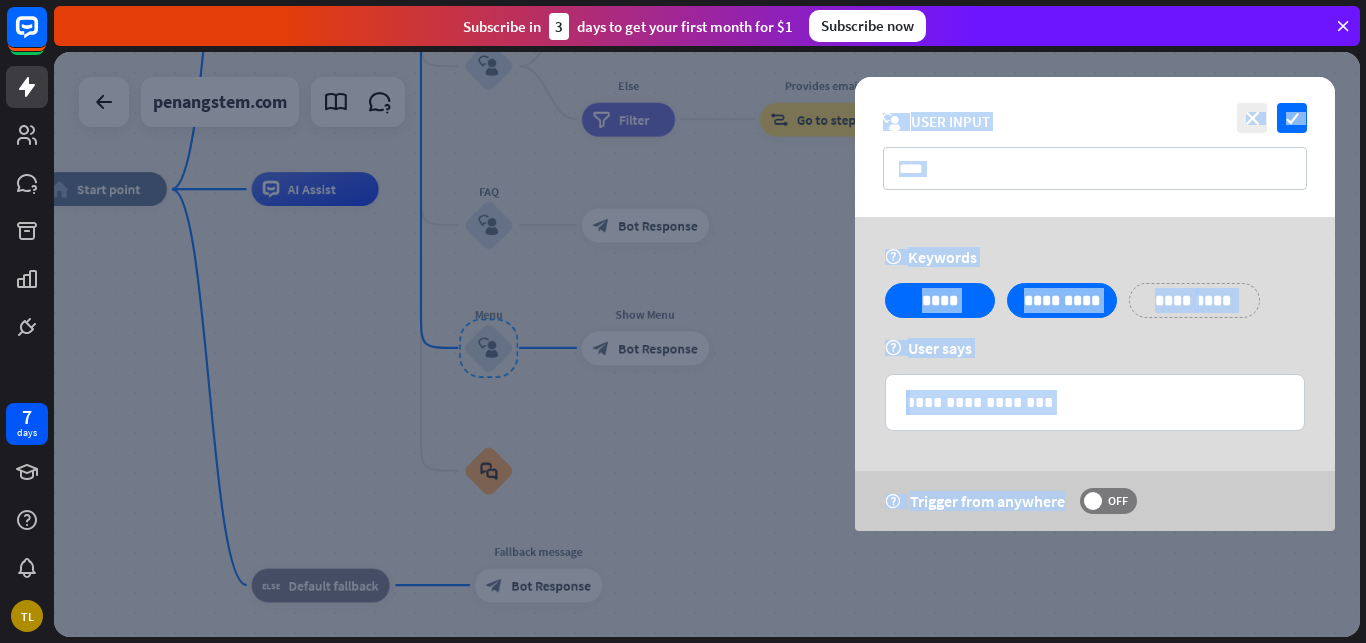 click at bounding box center [707, 344] 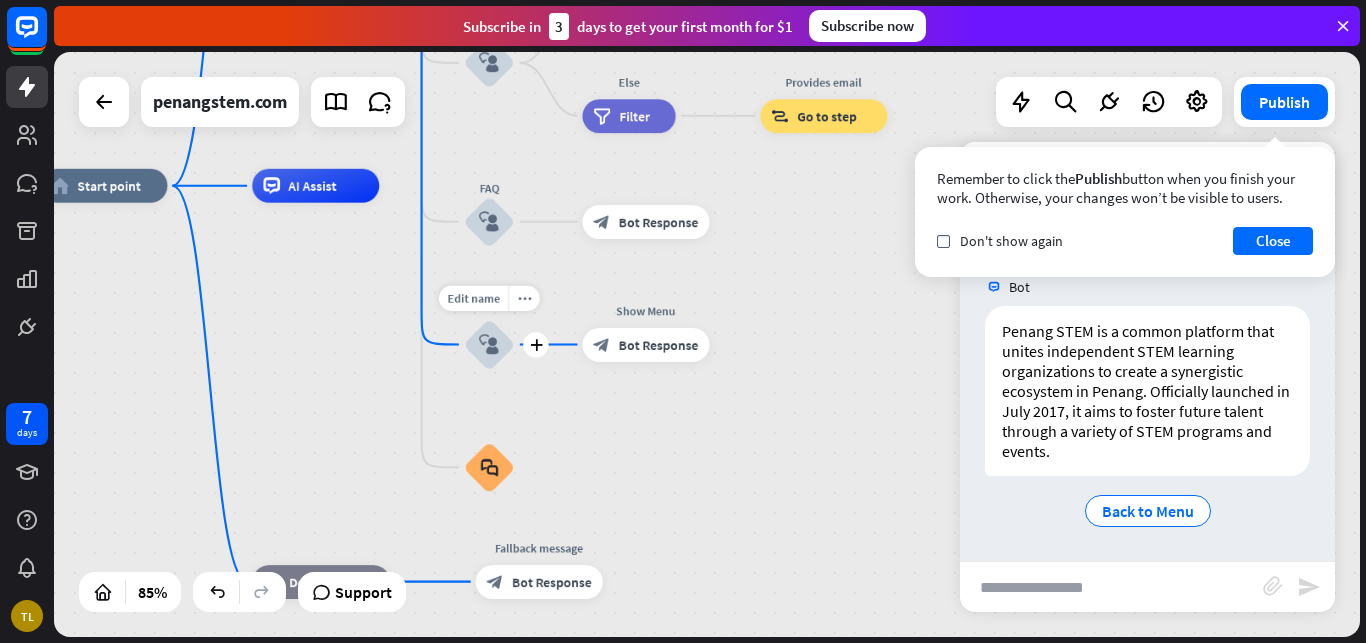 click on "block_user_input" at bounding box center [489, 344] 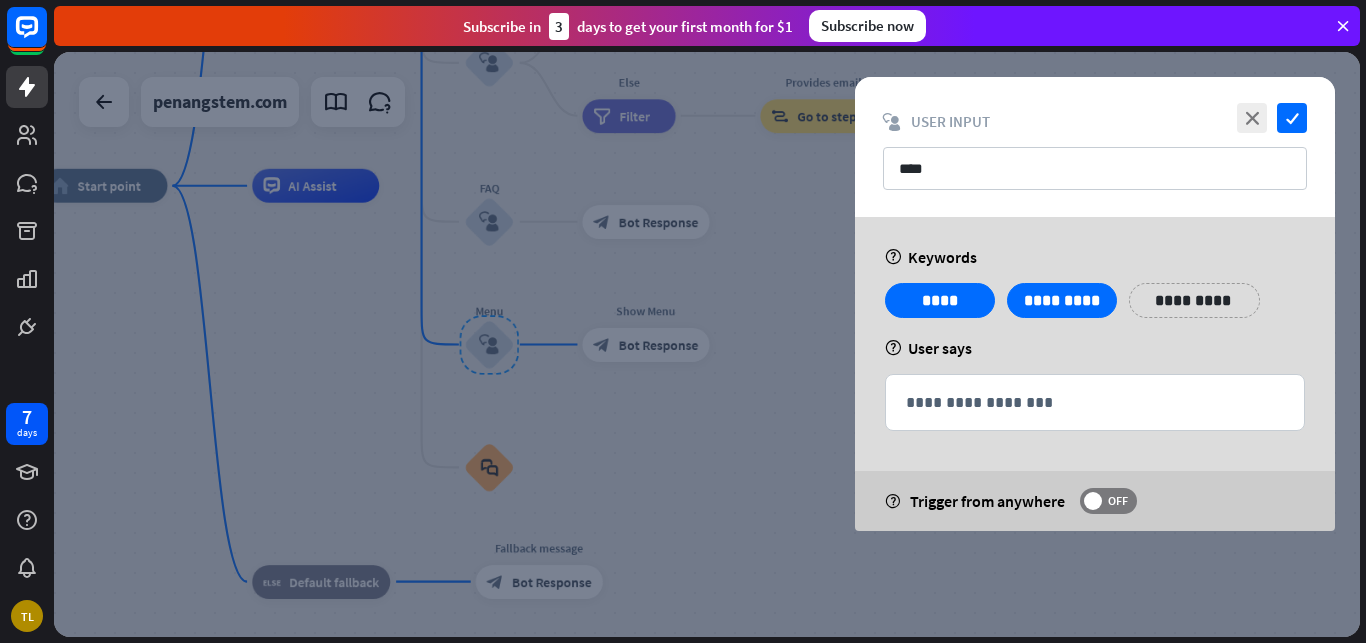 click at bounding box center [707, 344] 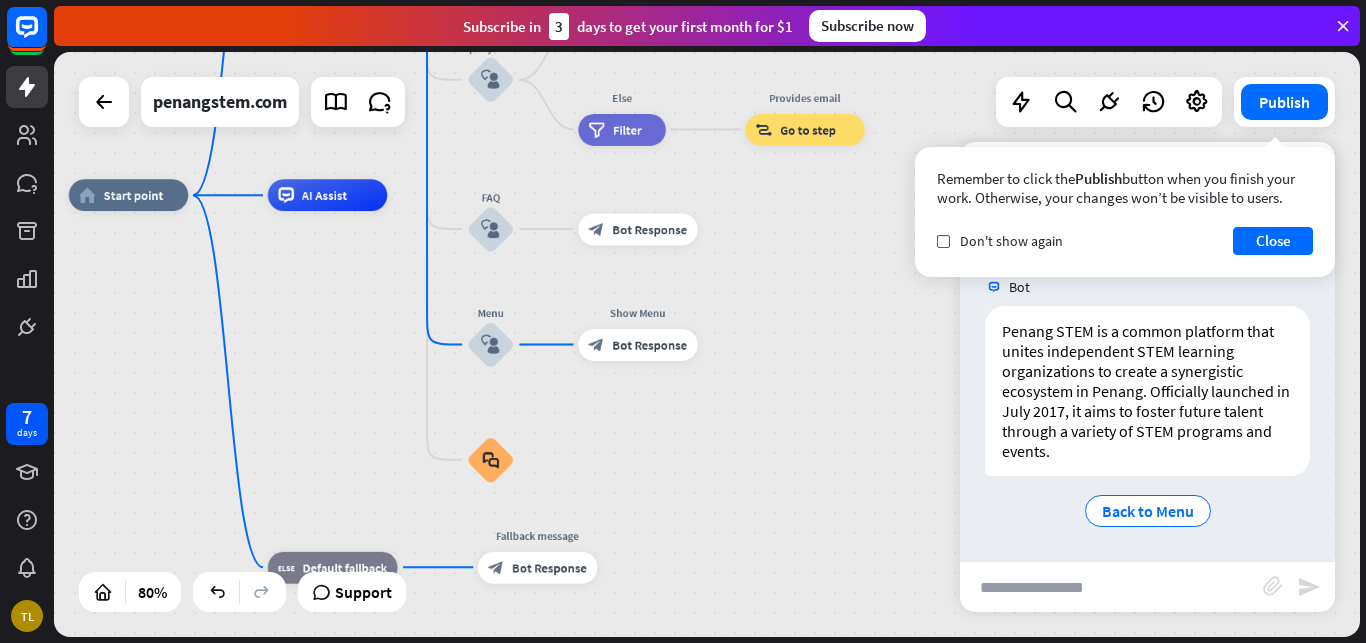 click on "Show Menu   block_bot_response   Bot Response" at bounding box center [637, 345] 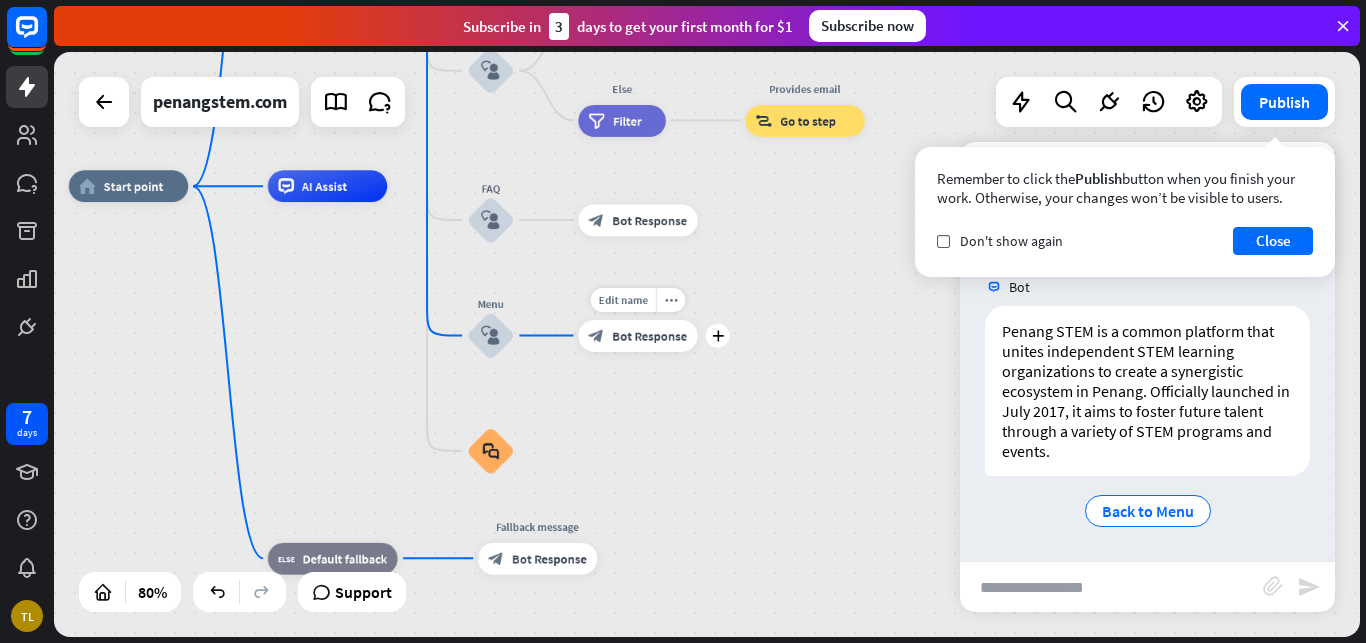 drag, startPoint x: 573, startPoint y: 363, endPoint x: 563, endPoint y: 332, distance: 32.572994 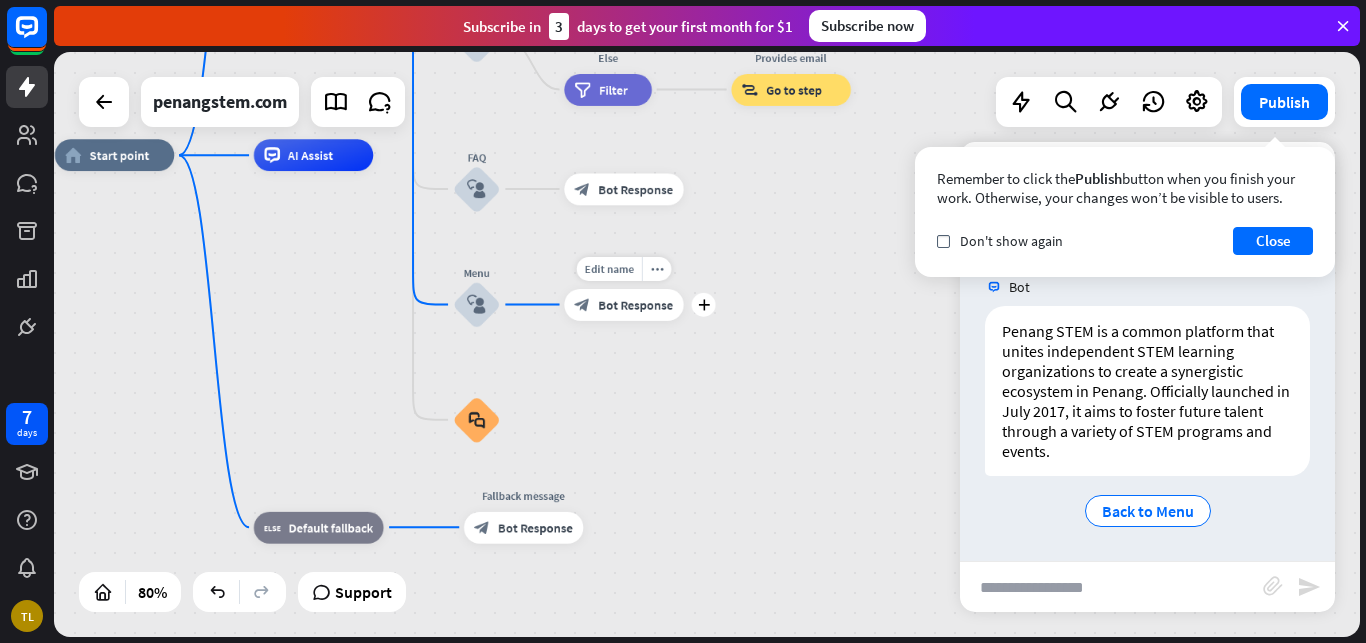 click on "Edit name   more_horiz         plus   Show Menu   block_bot_response   Bot Response" at bounding box center [623, 305] 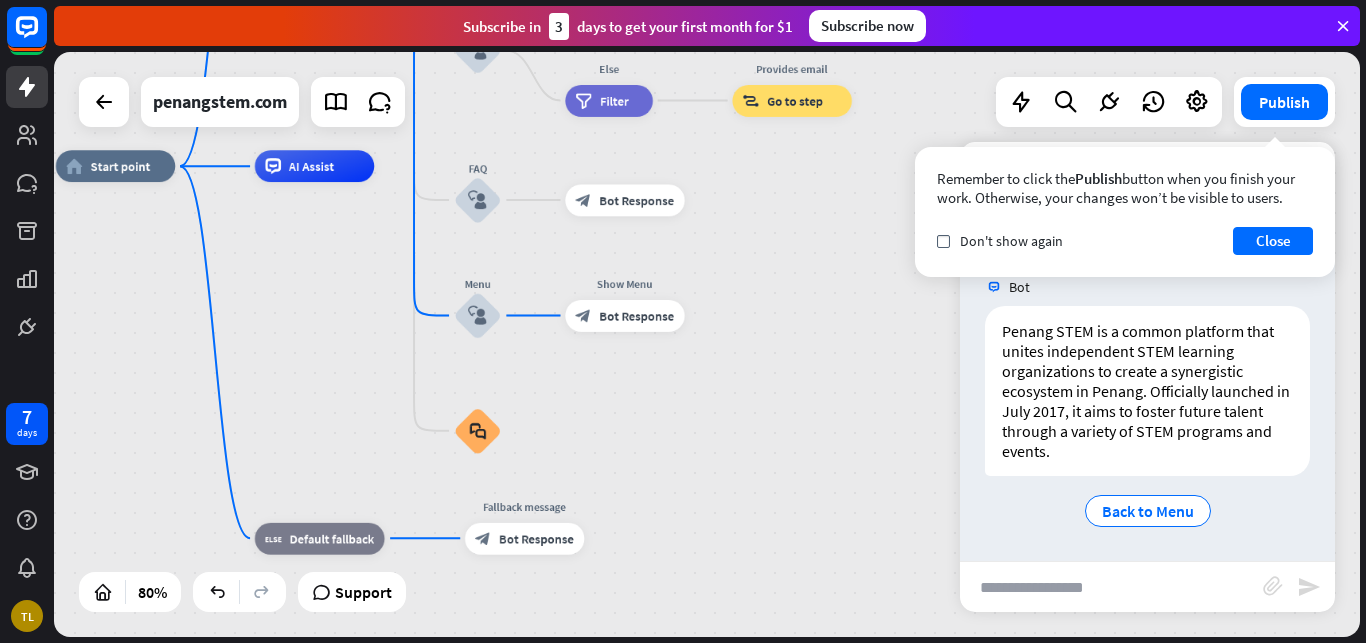 click on "home_2   Start point                 Welcome message   block_bot_response   Bot Response                 About us   block_user_input                 Provide company information   block_bot_response   Bot Response                     Back to Menu   block_user_input                 Was it helpful?   block_bot_response   Bot Response                 Yes   block_user_input                 Thank you!   block_bot_response   Bot Response                 No   block_user_input                 Back to Menu   block_goto   Go to step                 Contact us   block_user_input                 Contact flow   builder_tree   Flow                 Asking about email   block_user_input                   block_goto   Go to step                 Asking about phone number   block_user_input                 Is phone number?   filter   Filter                 Provides phone number   block_bot_response   Bot Response                 Back to Menu   block_goto   Go to step                 Else   filter   Filter" at bounding box center (576, 399) 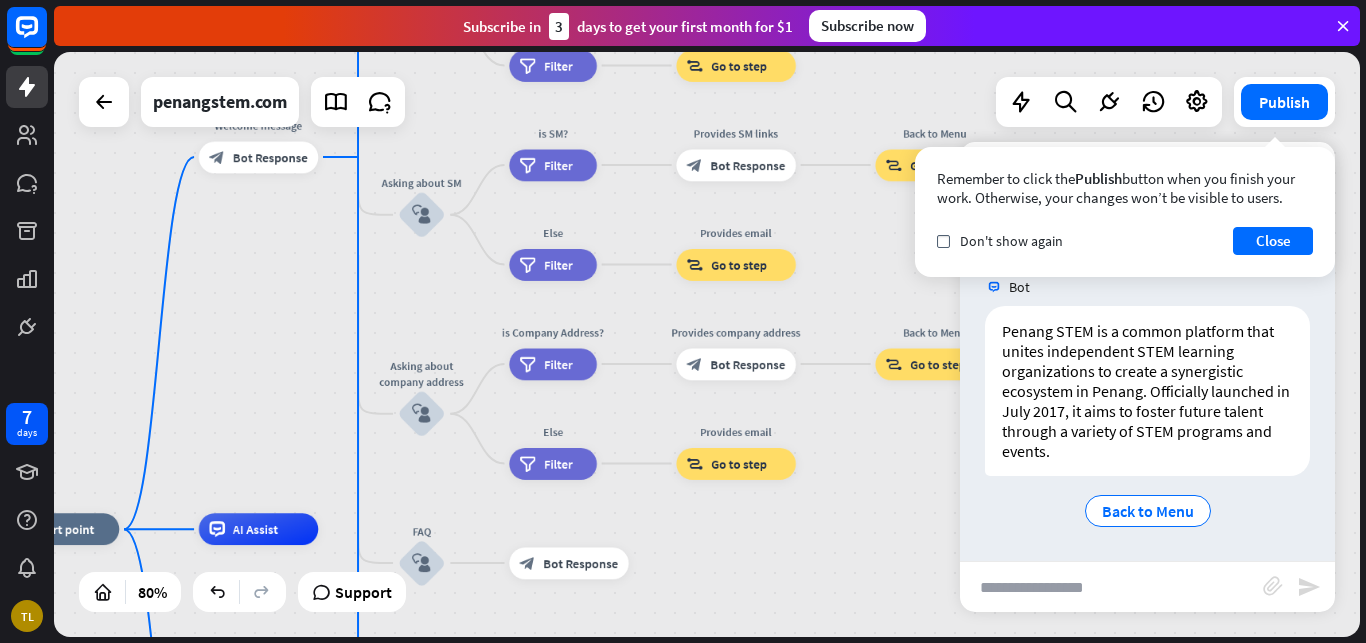 drag, startPoint x: 370, startPoint y: 300, endPoint x: 297, endPoint y: 605, distance: 313.6144 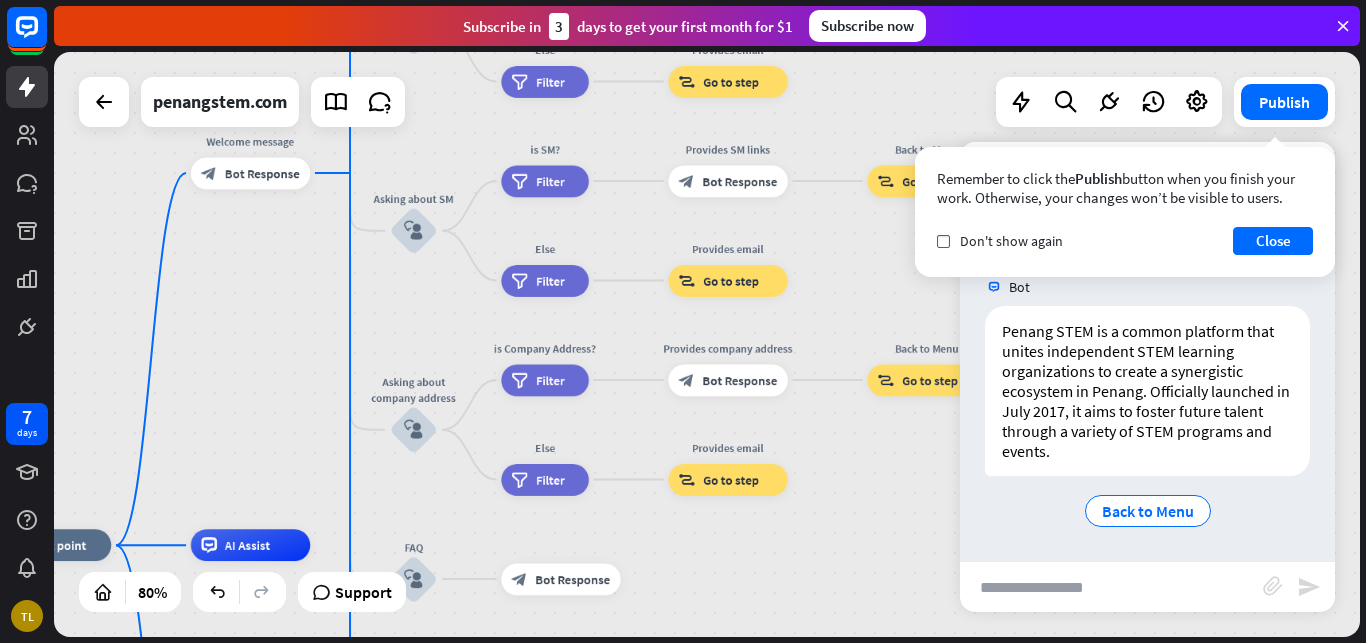 click on "home_2   Start point                 Welcome message   block_bot_response   Bot Response                 About us   block_user_input                 Provide company information   block_bot_response   Bot Response                     Back to Menu   block_user_input                 Was it helpful?   block_bot_response   Bot Response                 Yes   block_user_input                 Thank you!   block_bot_response   Bot Response                 No   block_user_input                 Back to Menu   block_goto   Go to step                 Contact us   block_user_input                 Contact flow   builder_tree   Flow                 Asking about email   block_user_input                   block_goto   Go to step                 Asking about phone number   block_user_input                 Is phone number?   filter   Filter                 Provides phone number   block_bot_response   Bot Response                 Back to Menu   block_goto   Go to step                 Else   filter   Filter" at bounding box center (707, 344) 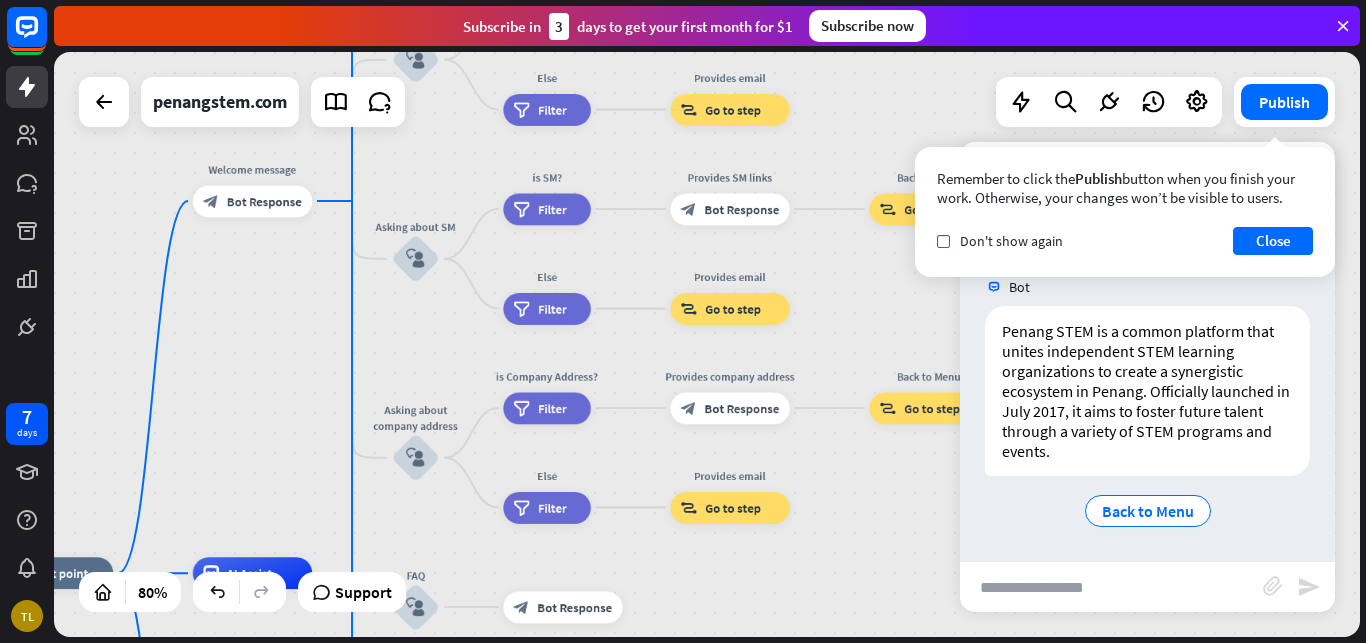 drag, startPoint x: 272, startPoint y: 372, endPoint x: 263, endPoint y: 512, distance: 140.28899 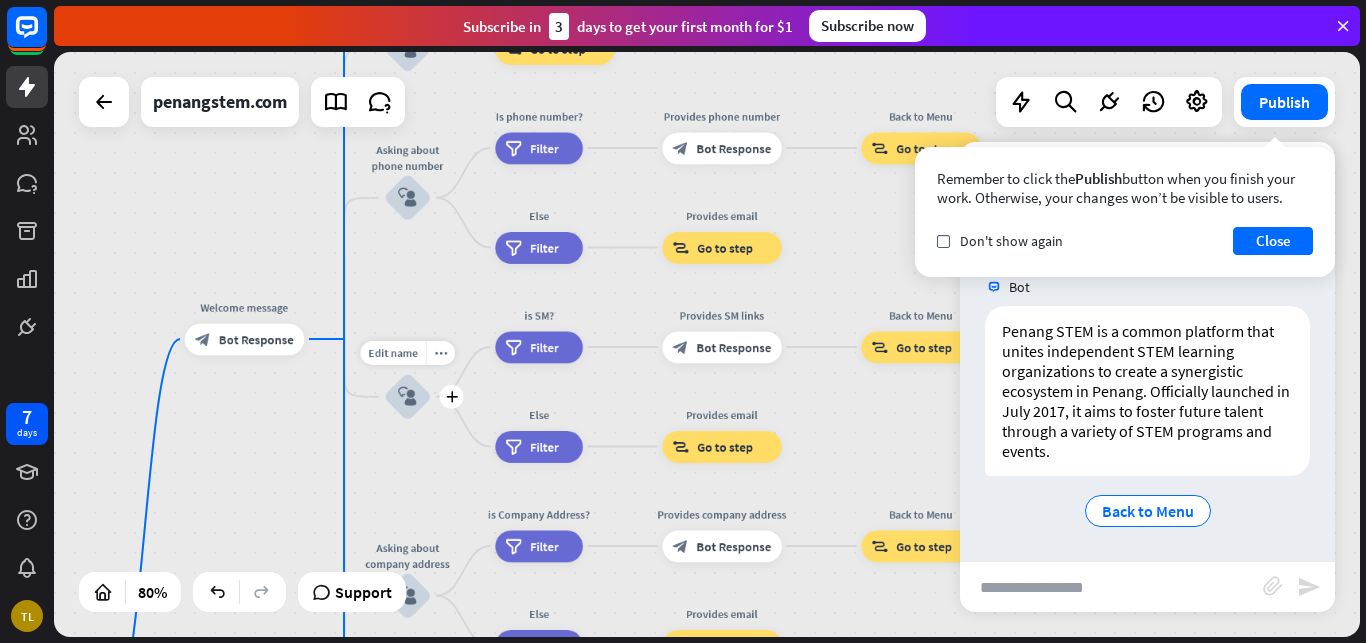 click on "block_user_input" at bounding box center [407, 396] 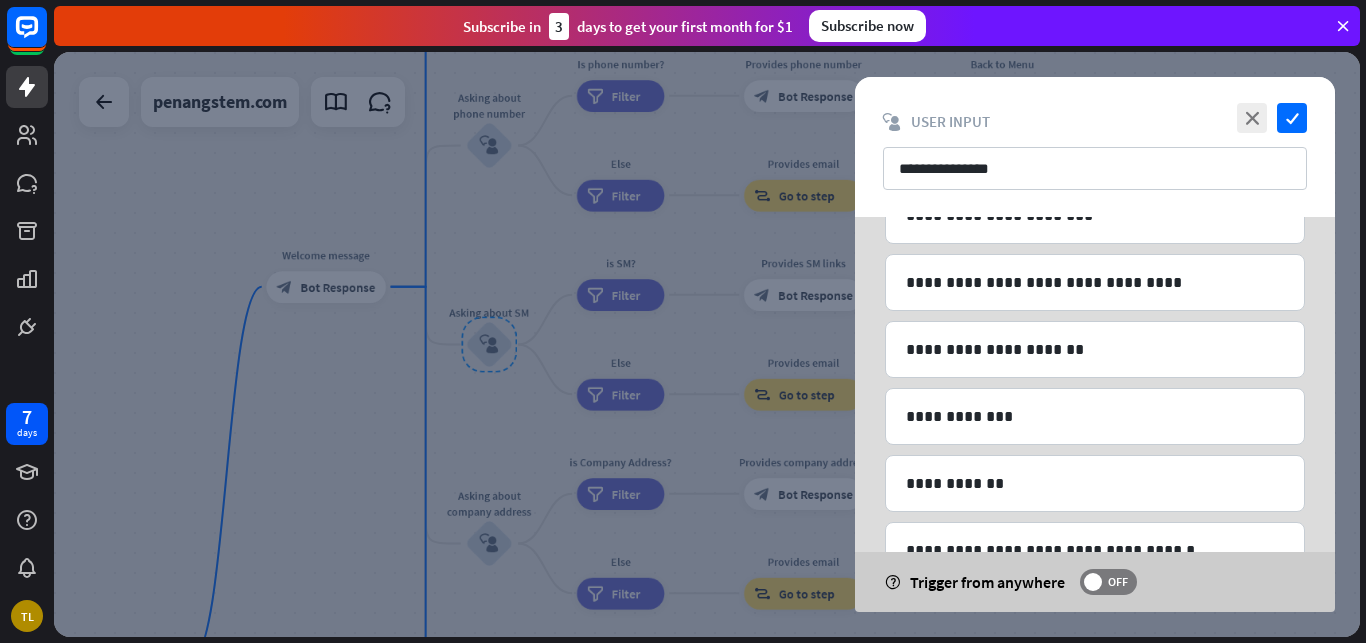 scroll, scrollTop: 228, scrollLeft: 0, axis: vertical 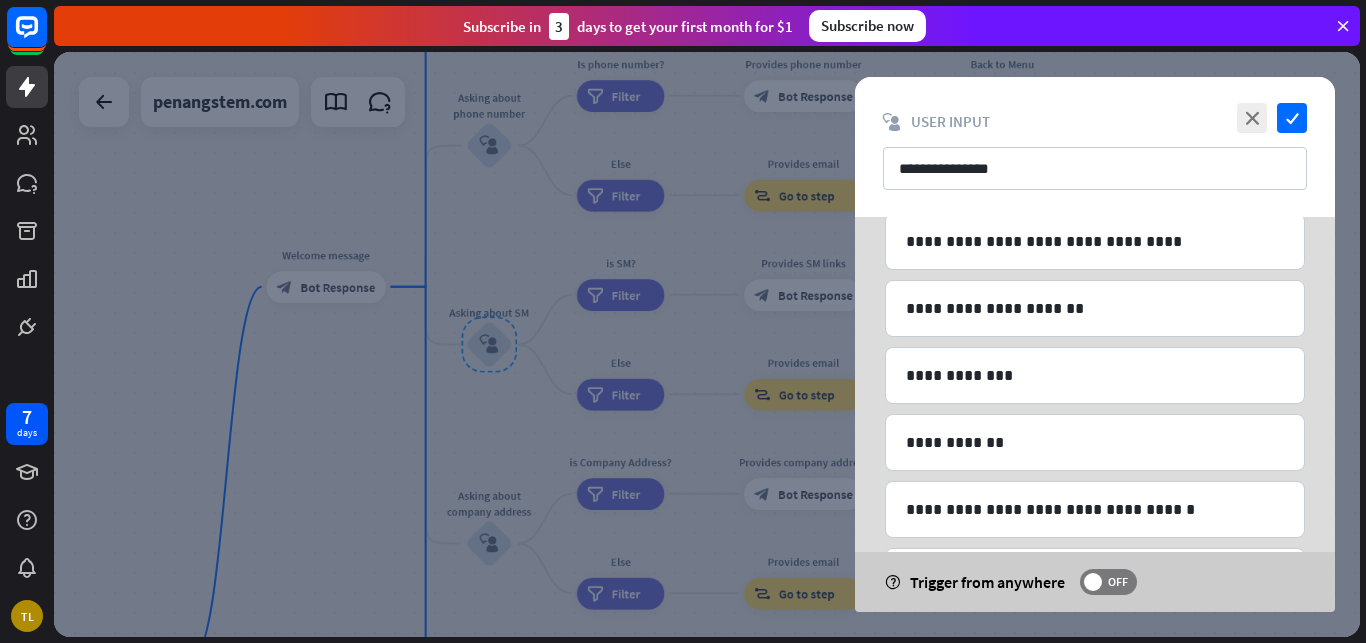 click at bounding box center (707, 344) 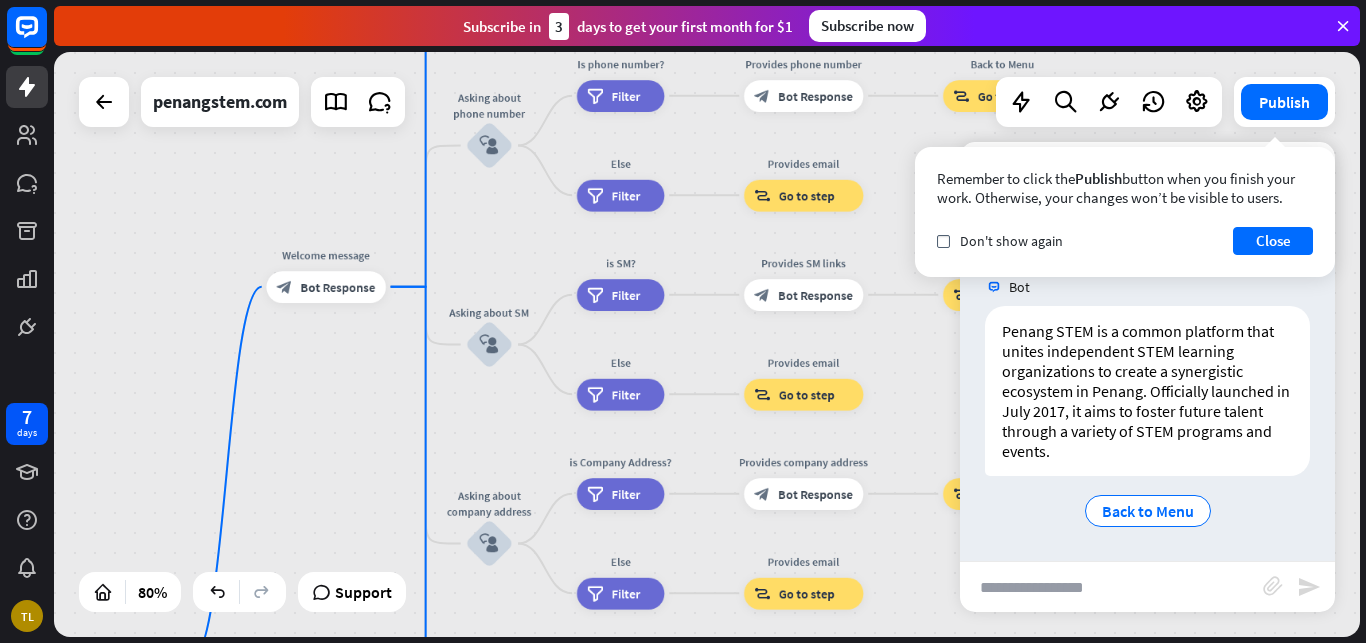 click at bounding box center [1111, 587] 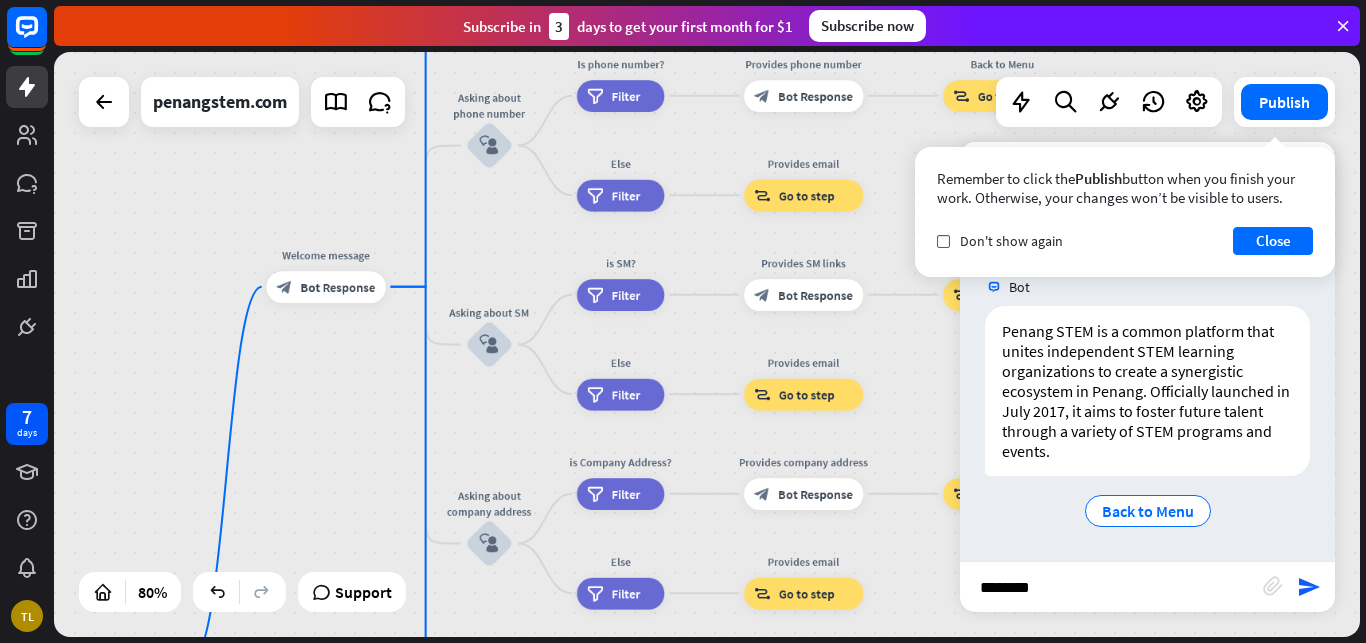 type on "*********" 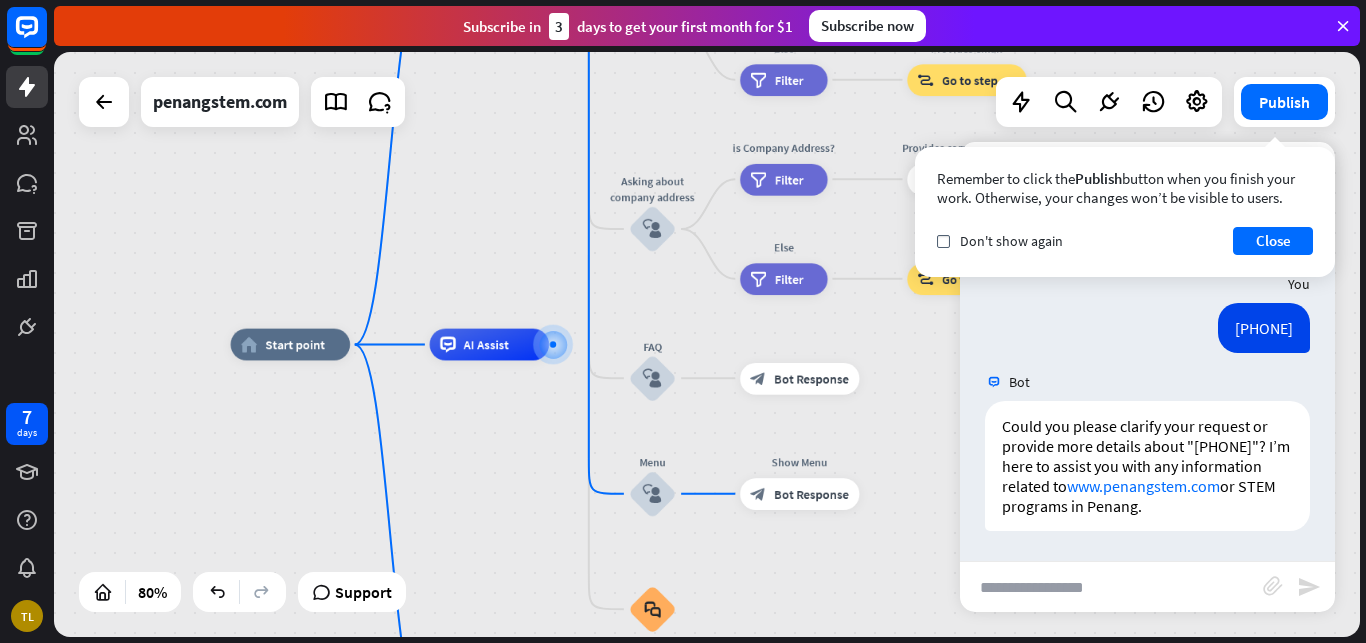 scroll, scrollTop: 2395, scrollLeft: 0, axis: vertical 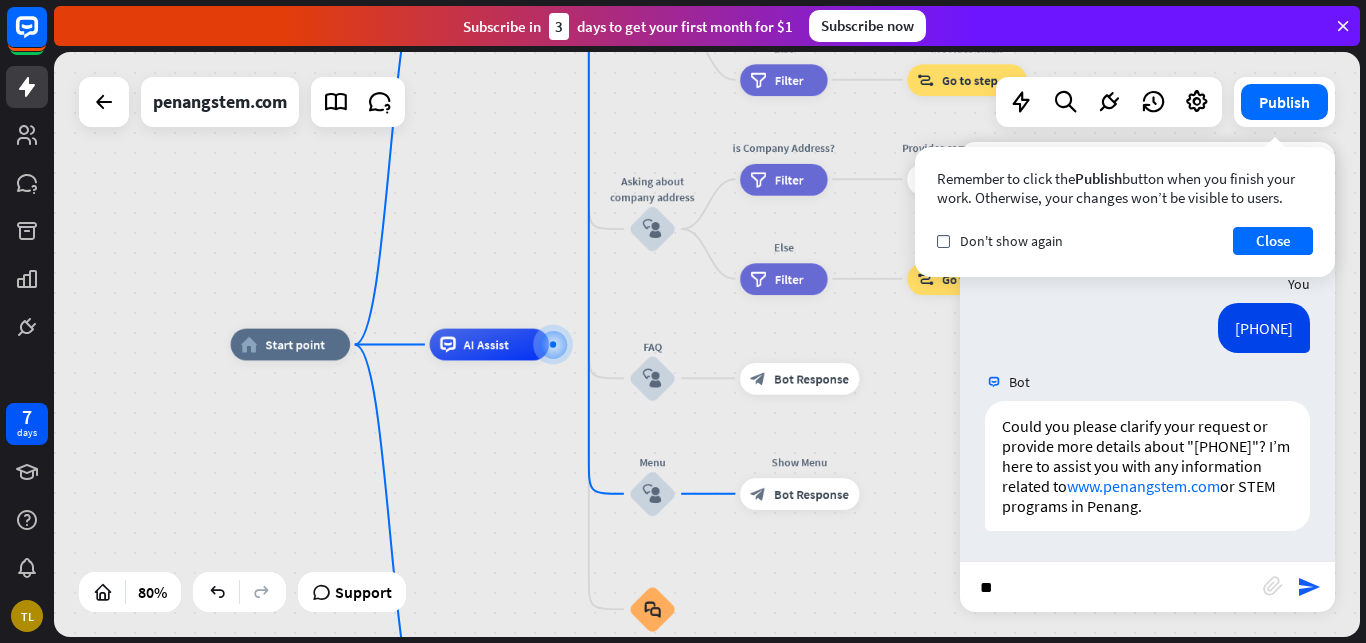 type on "*" 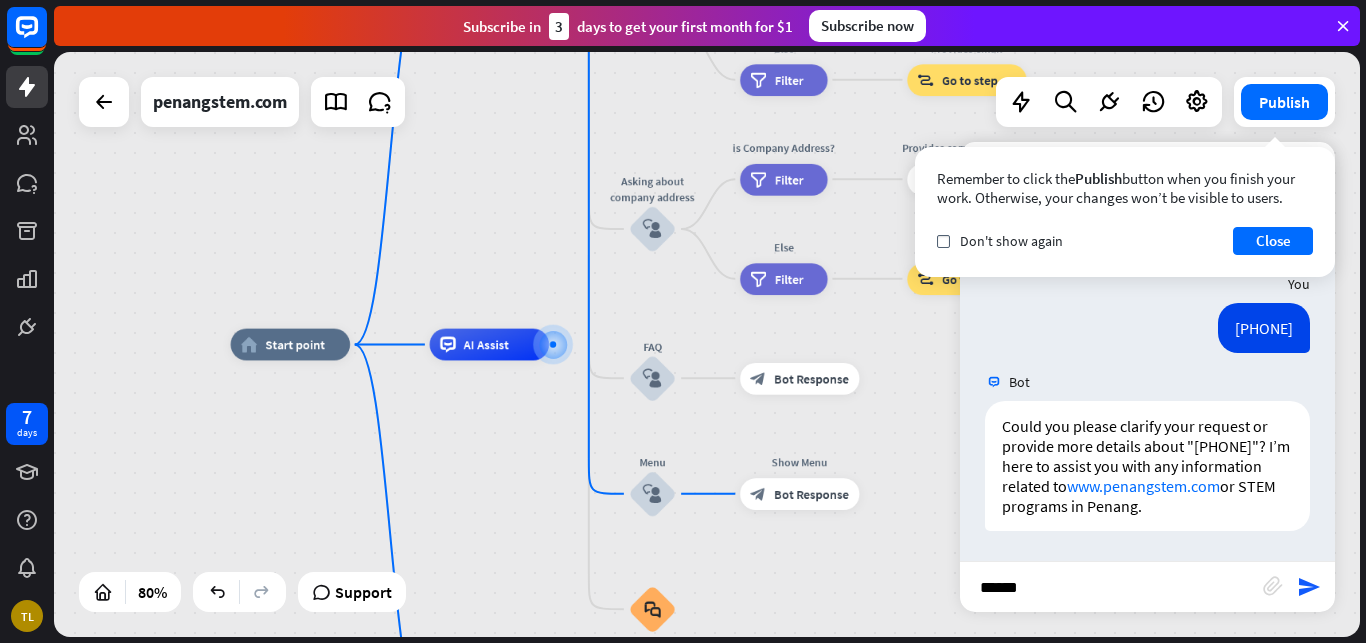 type on "*******" 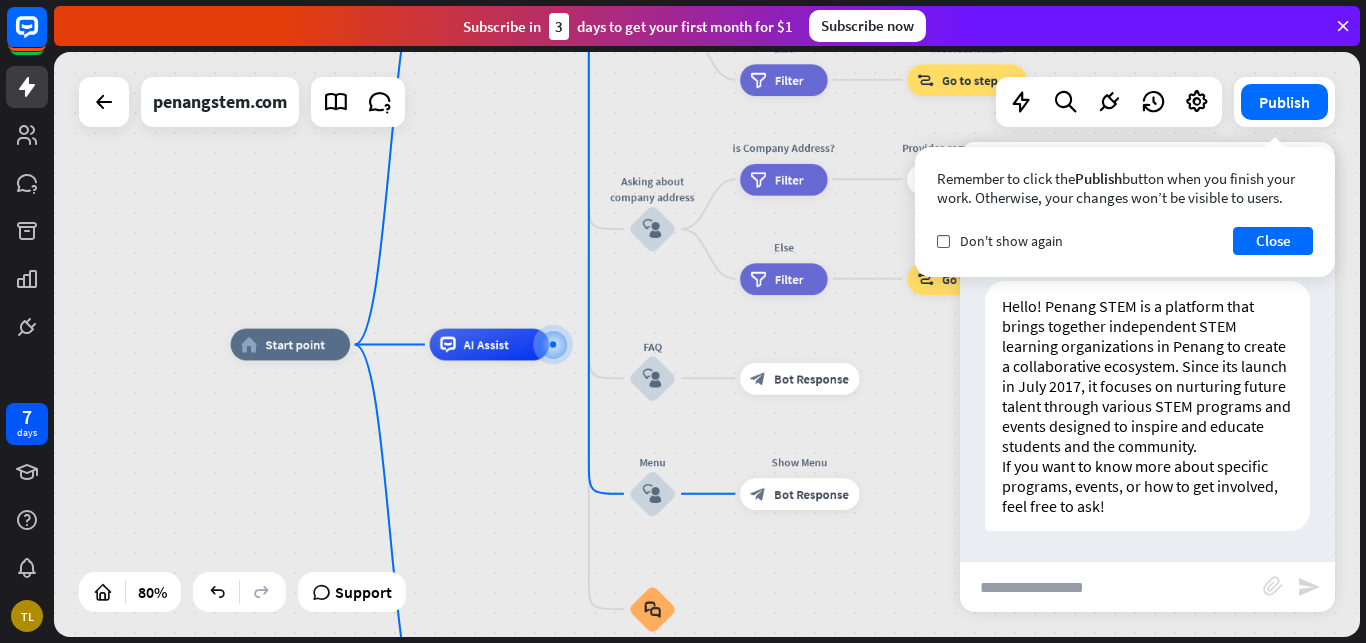 scroll, scrollTop: 2811, scrollLeft: 0, axis: vertical 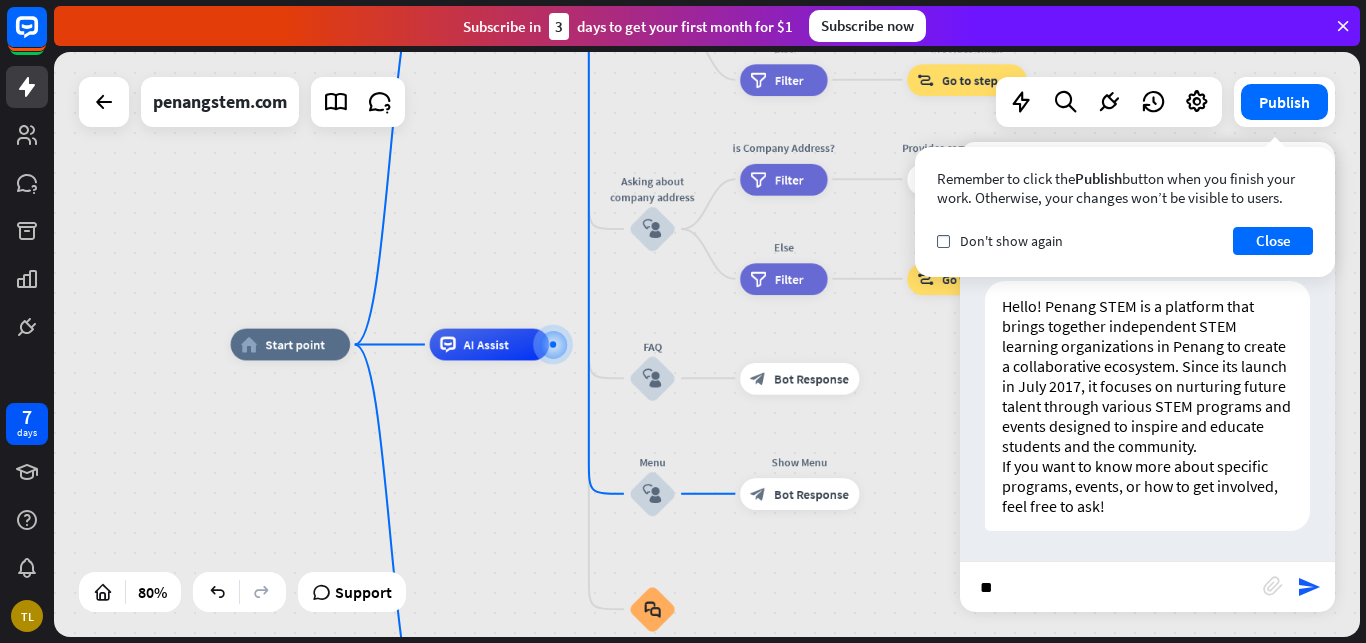 type on "*" 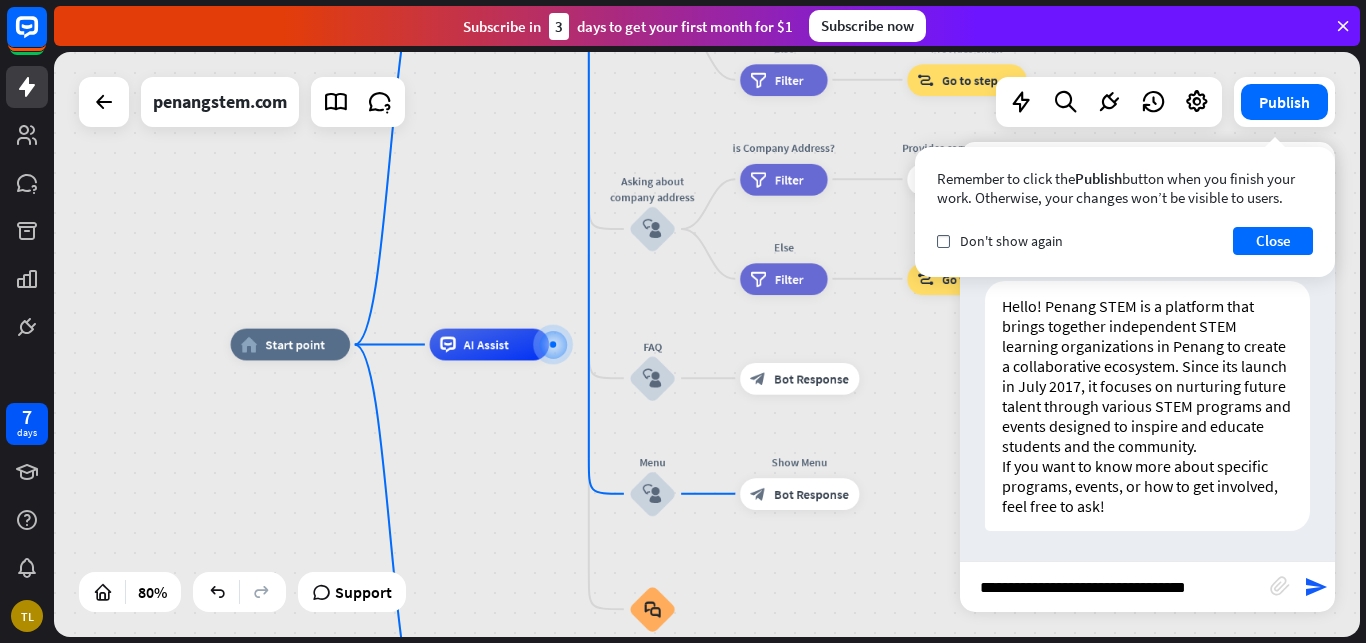scroll, scrollTop: 0, scrollLeft: 0, axis: both 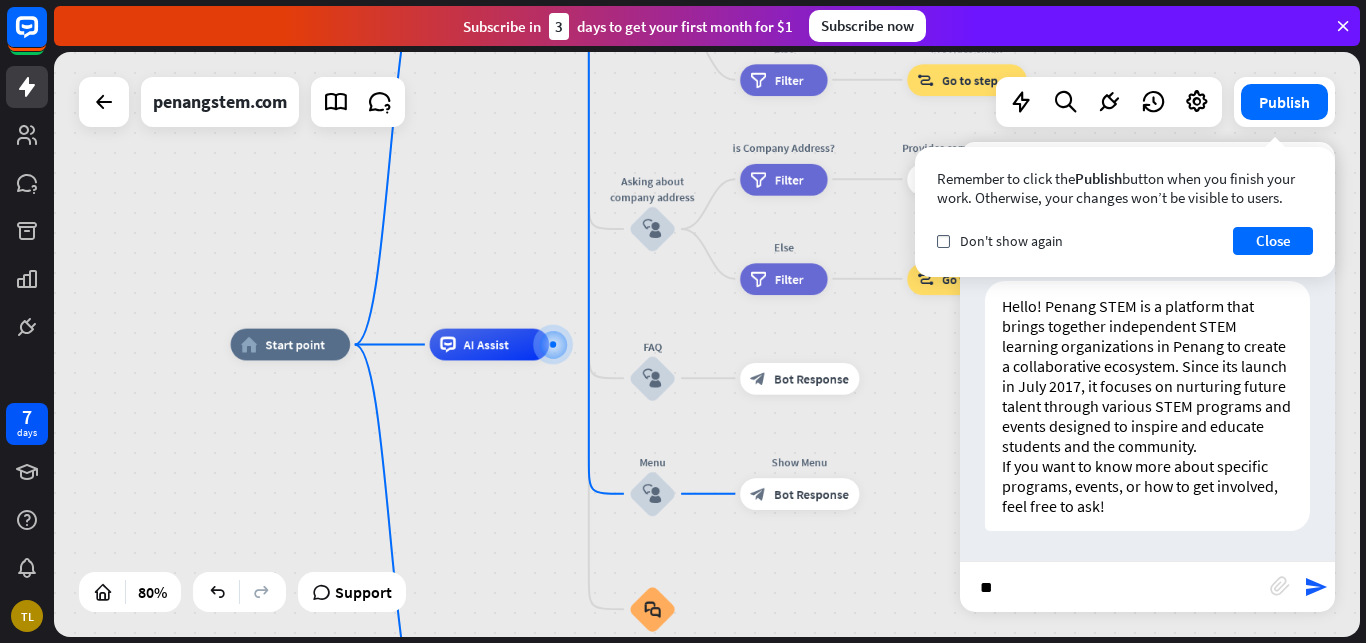 type on "*" 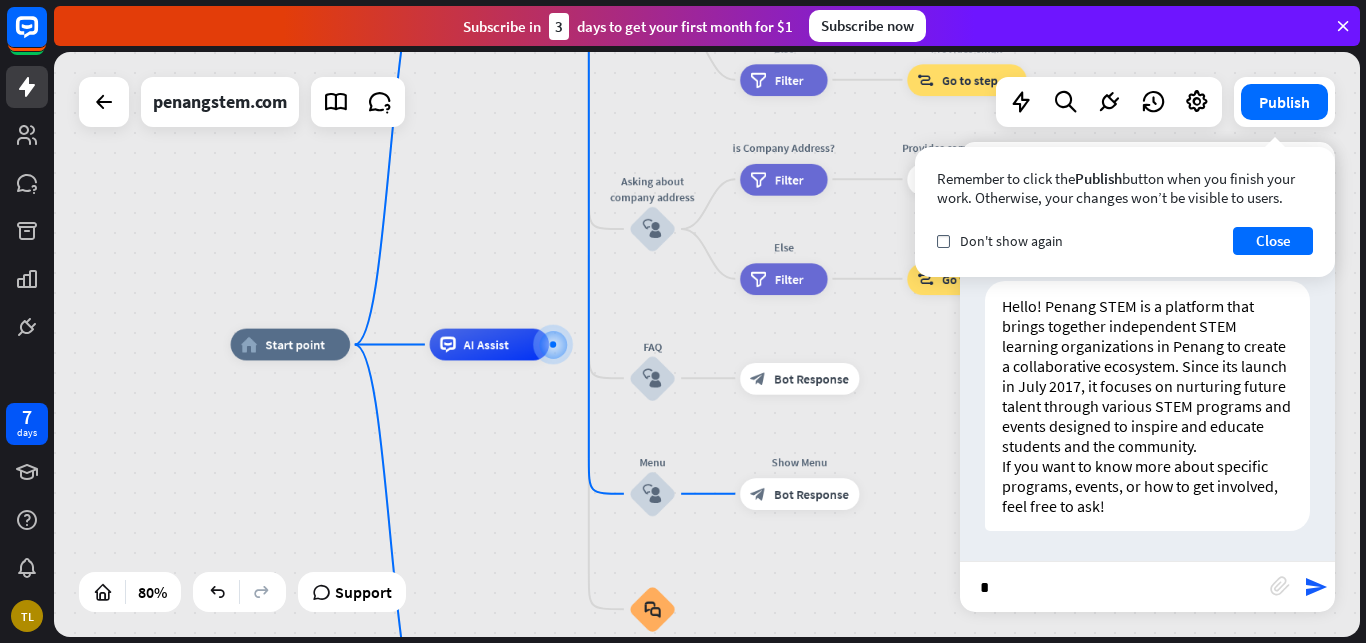 type 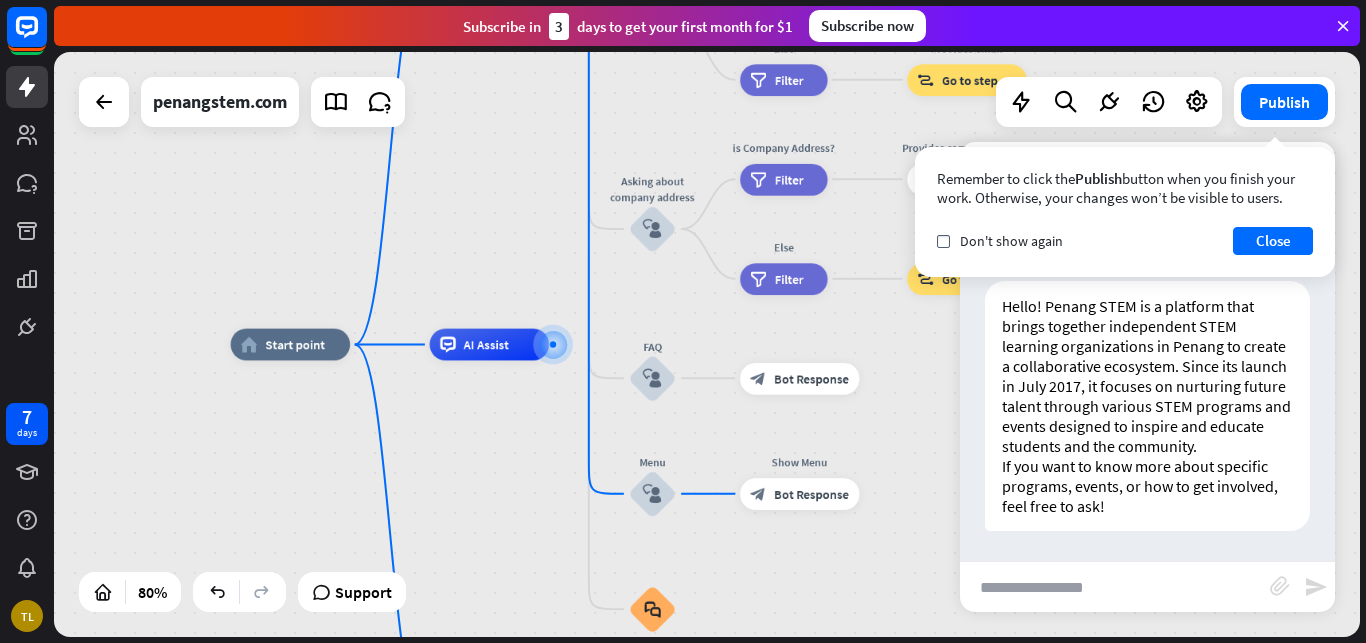 drag, startPoint x: 697, startPoint y: 419, endPoint x: 665, endPoint y: 367, distance: 61.05735 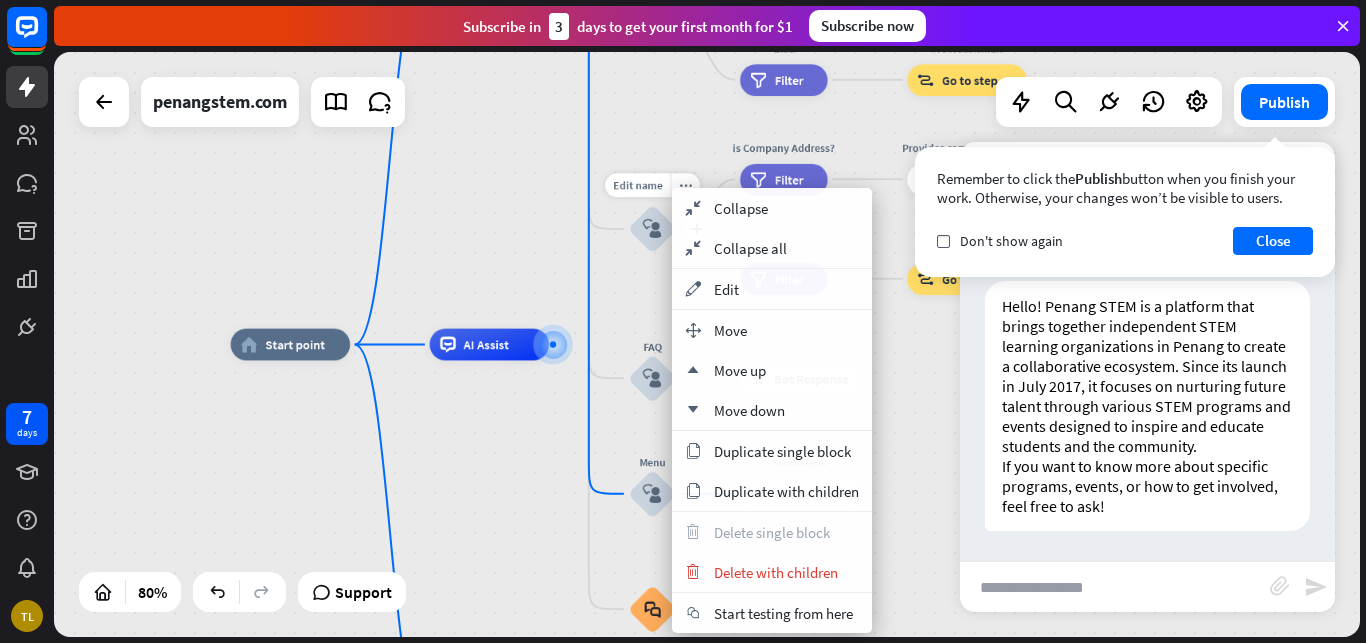 click on "Edit name   more_horiz         plus     block_user_input" at bounding box center [653, 229] 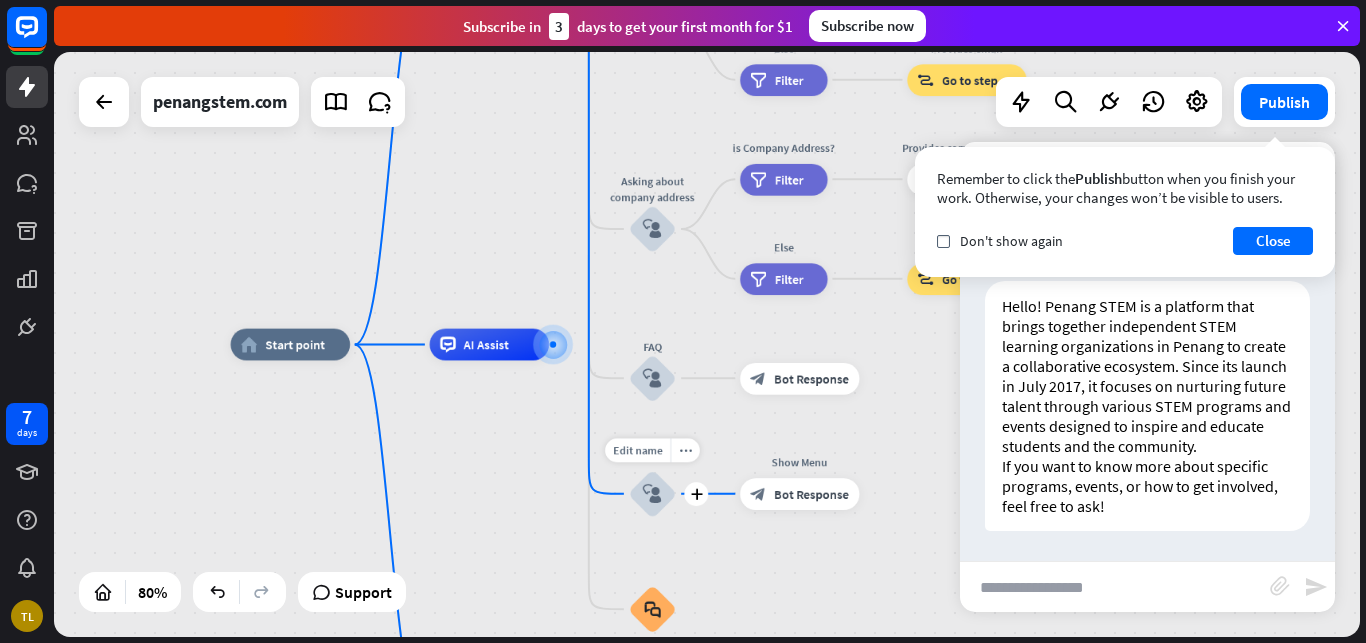 click on "block_user_input" at bounding box center [653, 494] 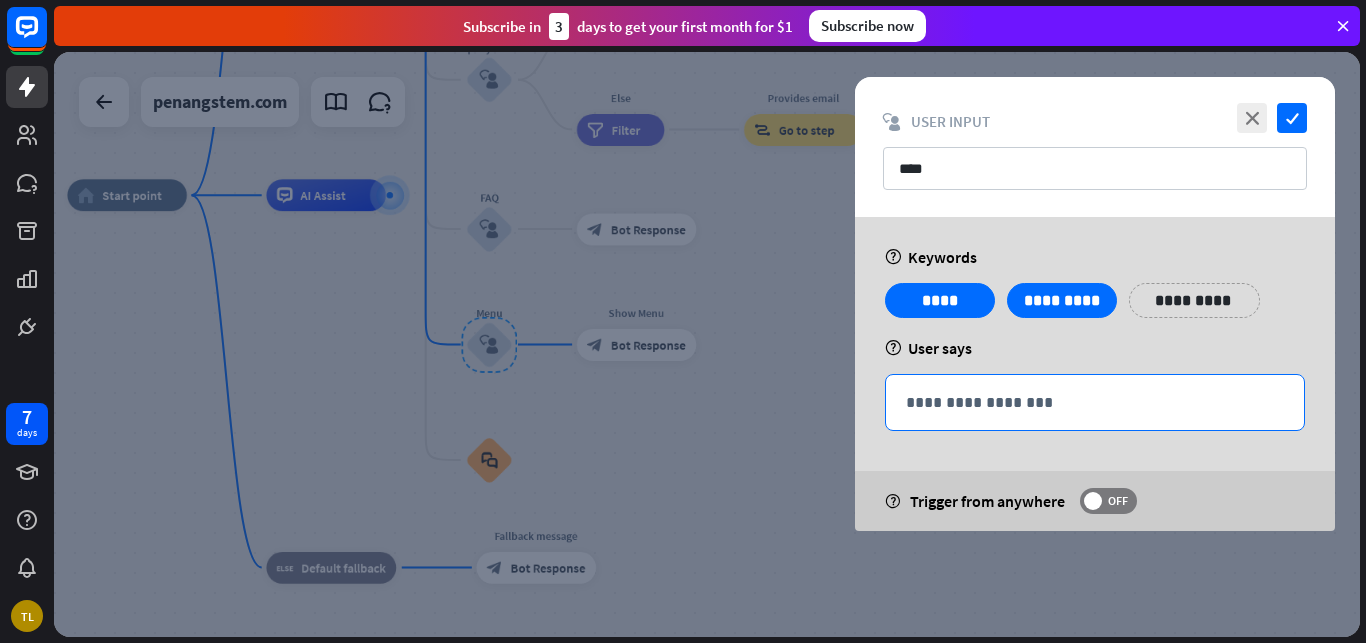 click on "**********" at bounding box center [1095, 402] 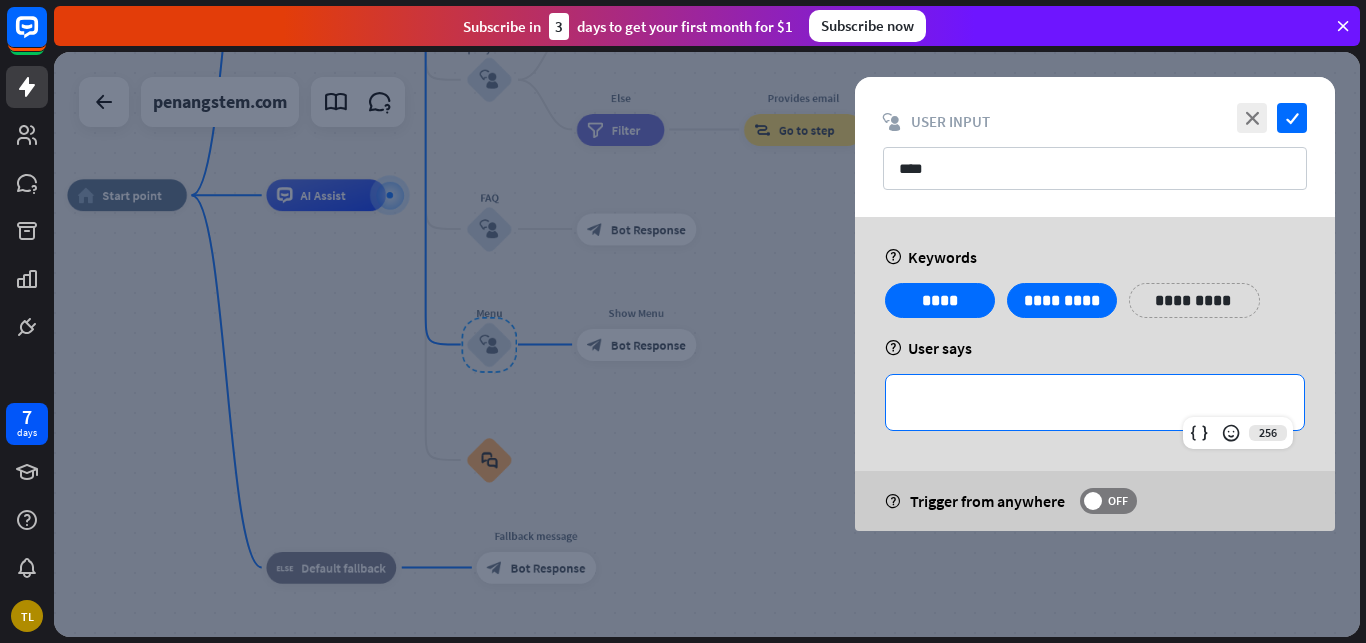 type 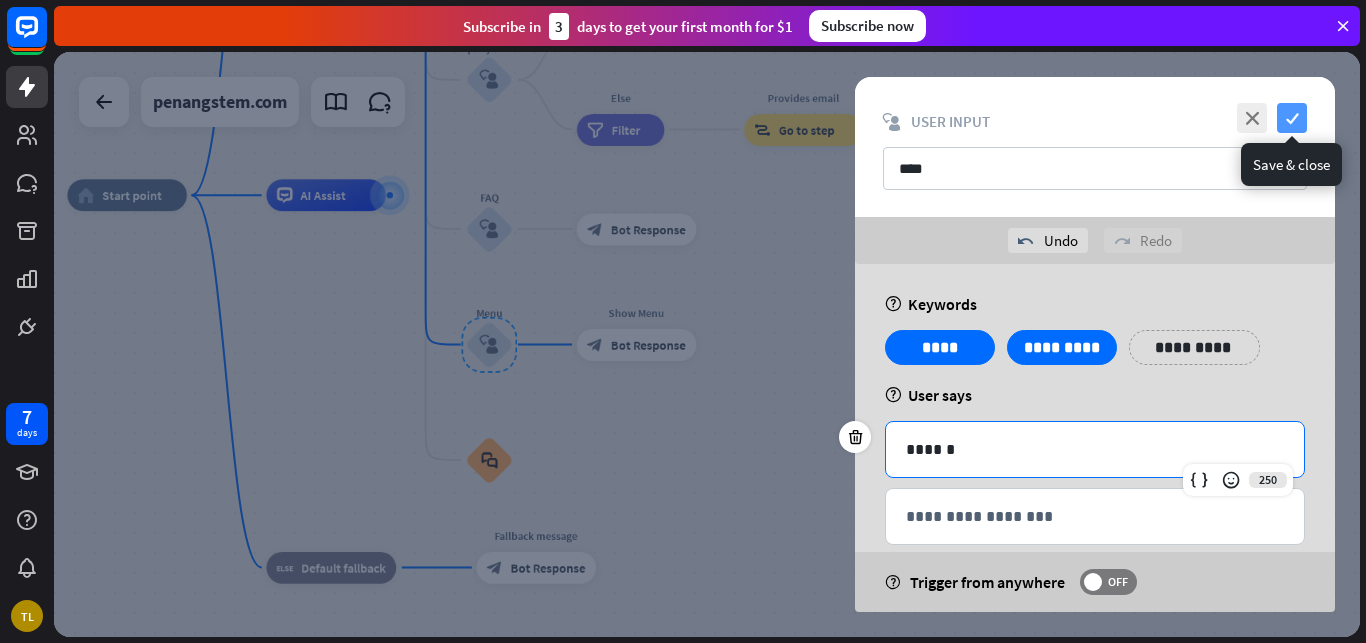 click on "check" at bounding box center (1292, 118) 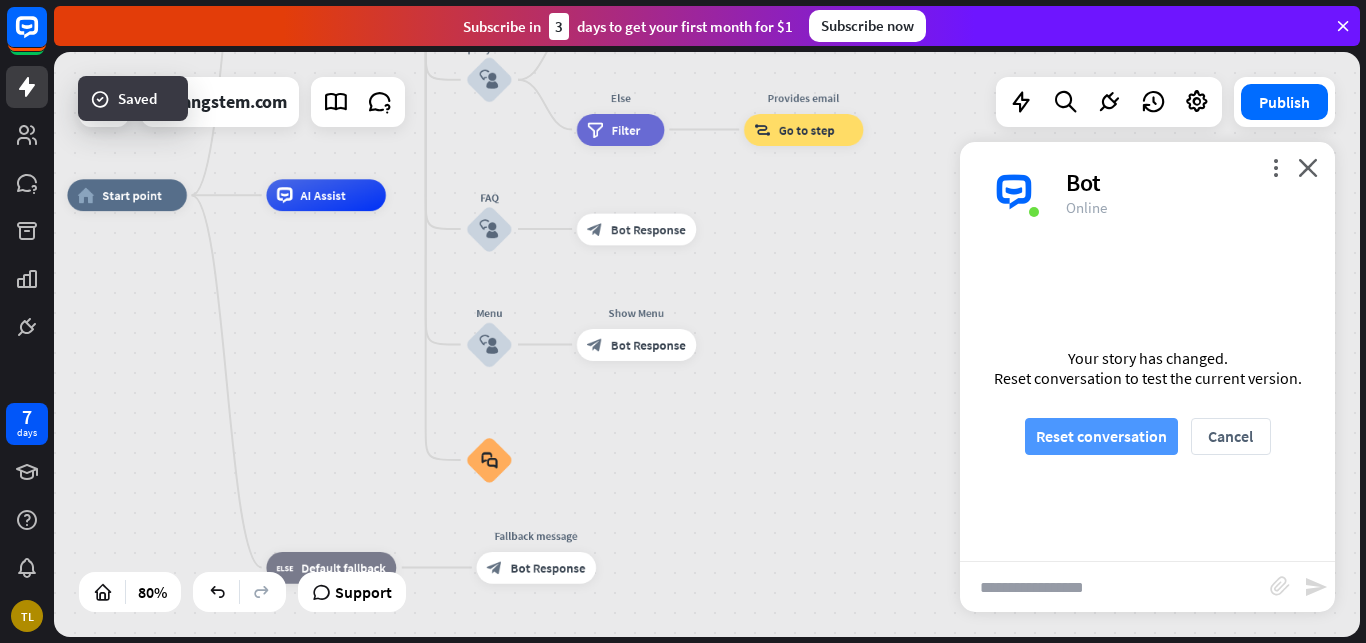 drag, startPoint x: 1110, startPoint y: 443, endPoint x: 1106, endPoint y: 433, distance: 10.770329 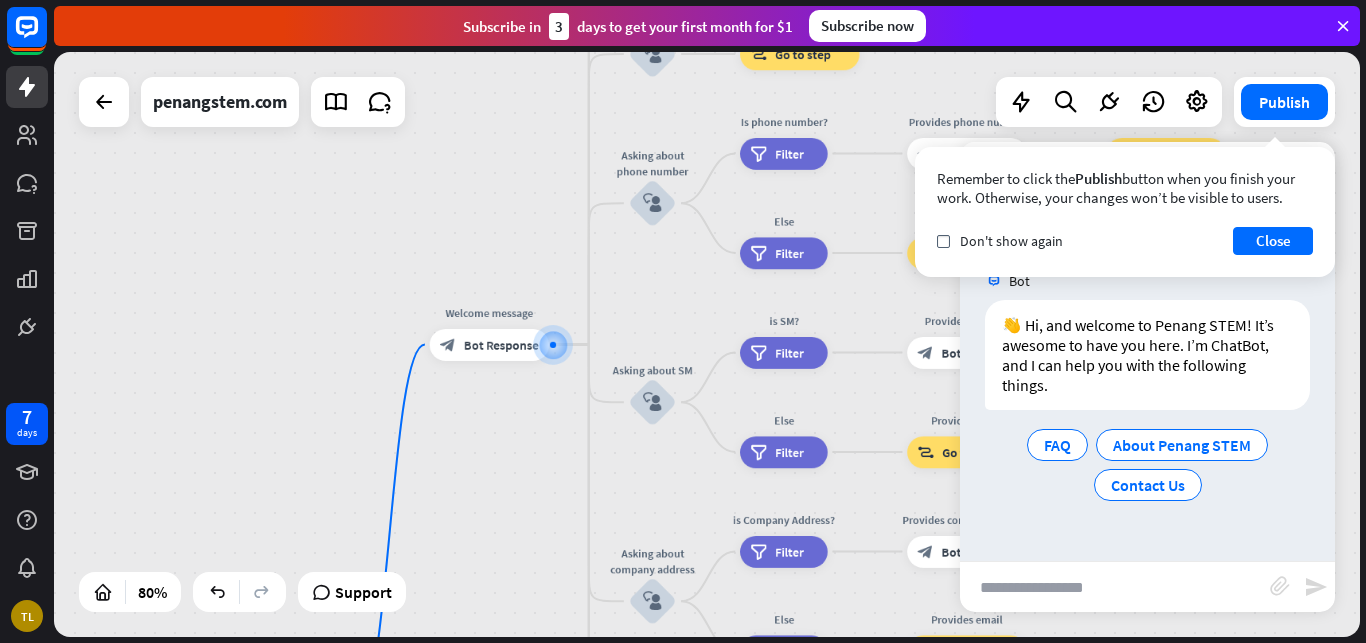 click at bounding box center (1115, 587) 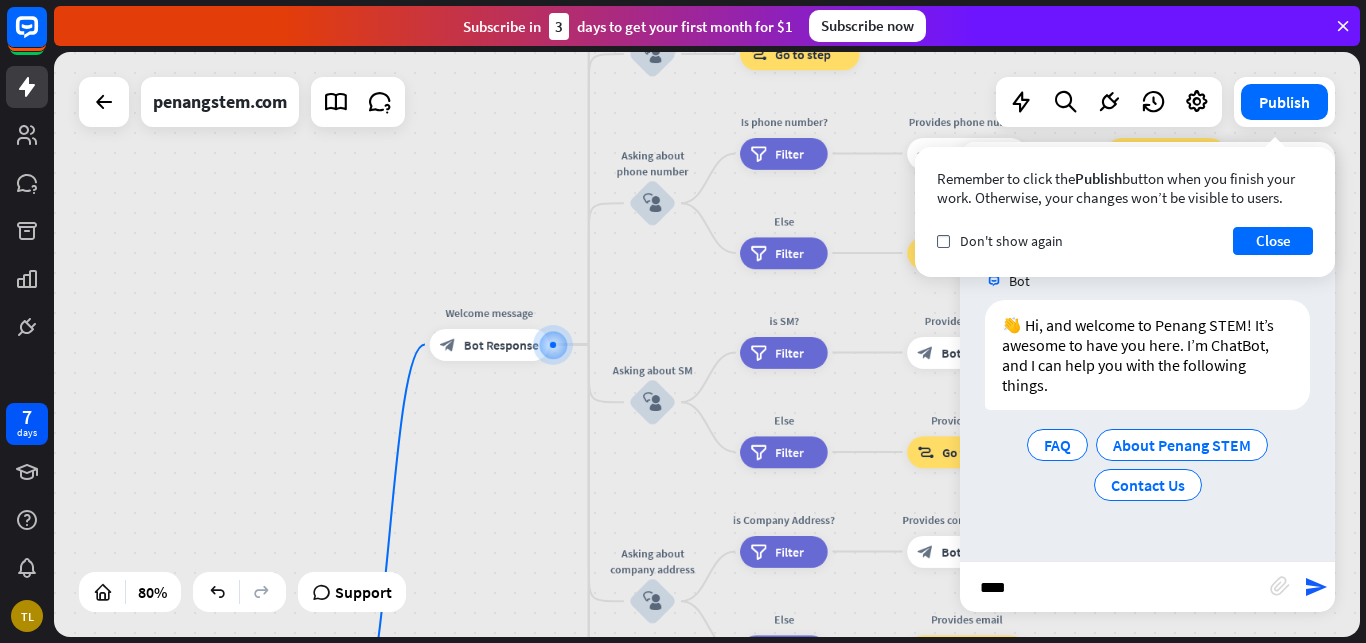 type on "****" 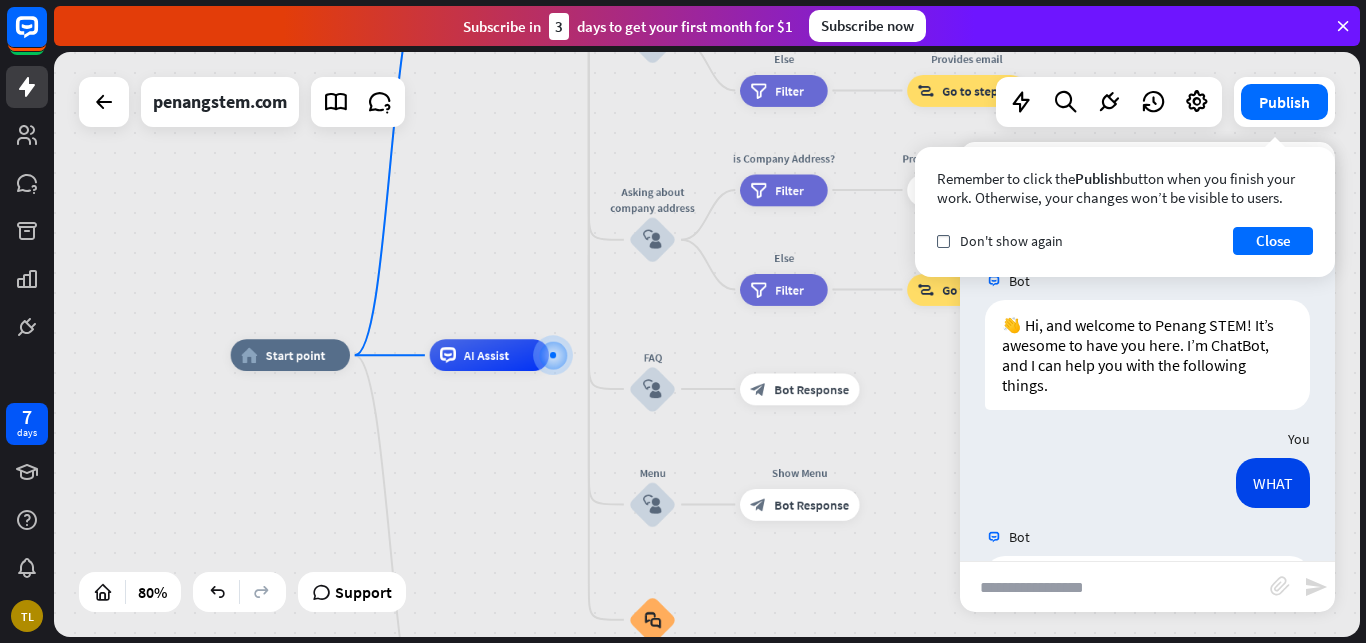 scroll, scrollTop: 175, scrollLeft: 0, axis: vertical 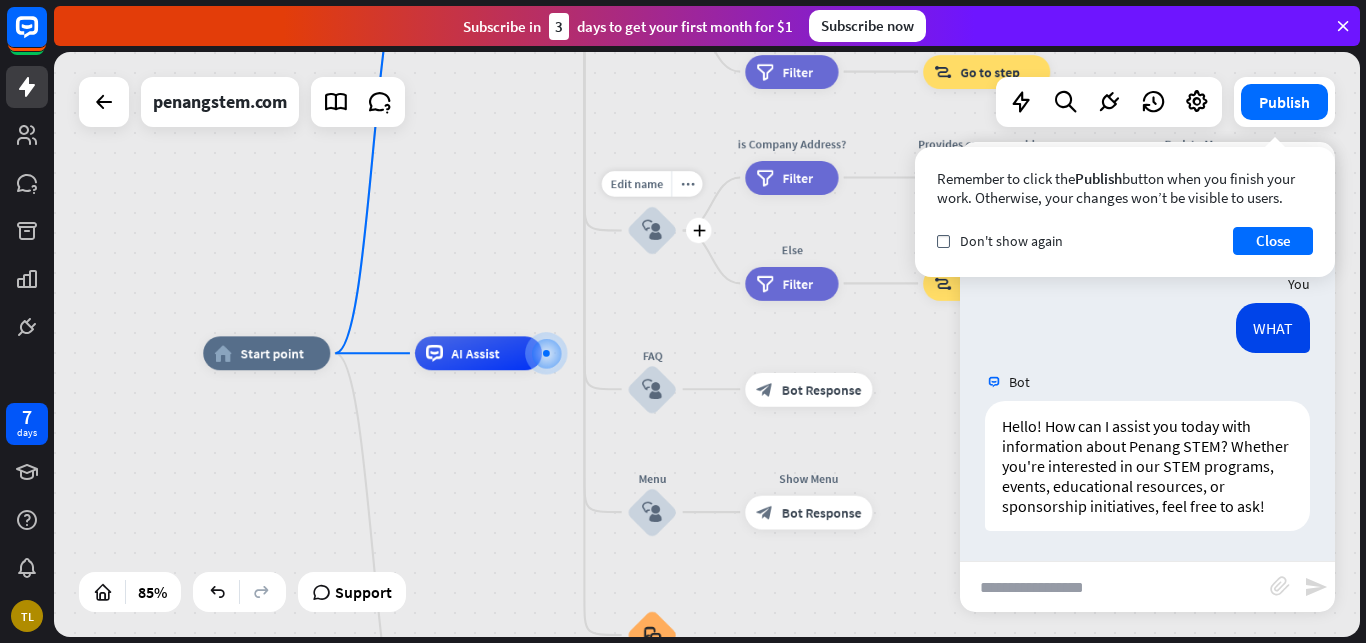 drag, startPoint x: 658, startPoint y: 207, endPoint x: 622, endPoint y: 197, distance: 37.363083 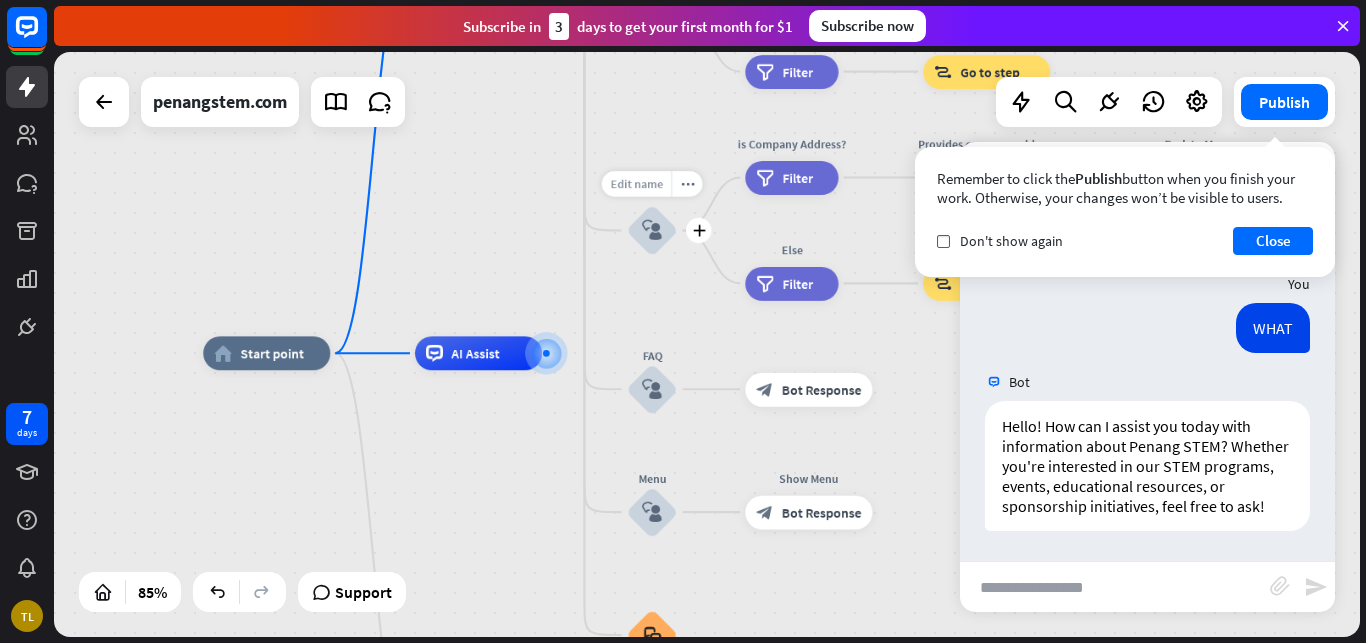 click on "Edit name" at bounding box center [636, 183] 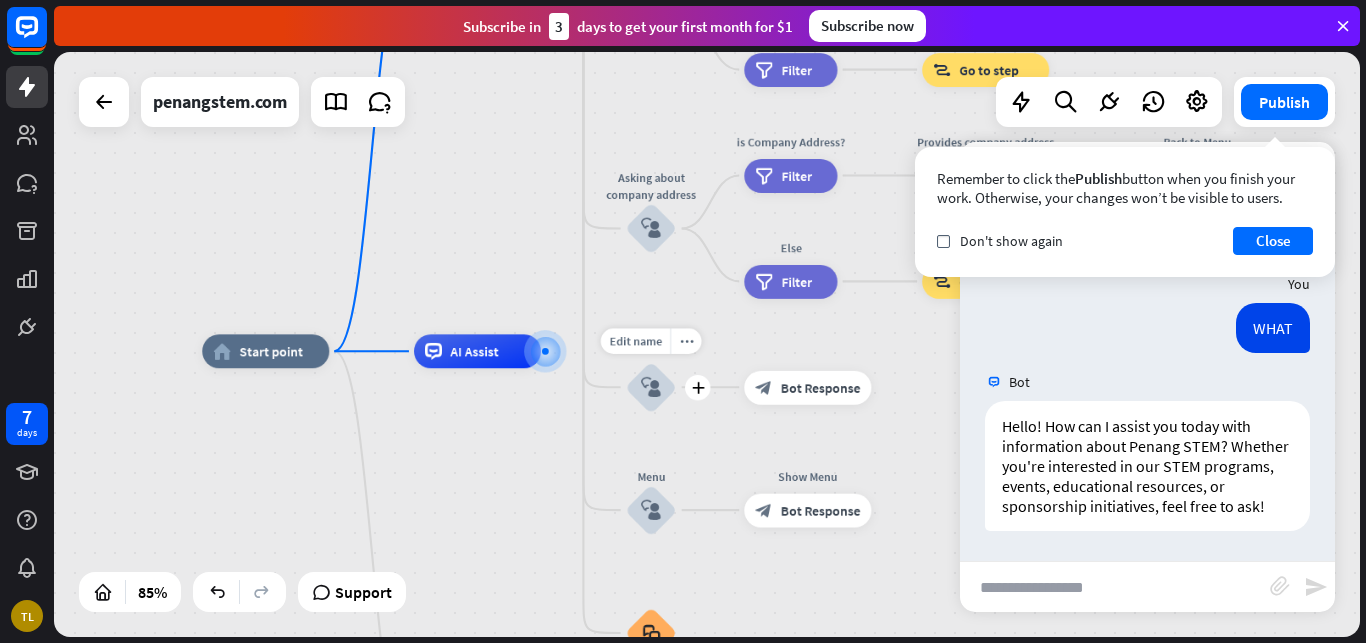 drag, startPoint x: 620, startPoint y: 190, endPoint x: 591, endPoint y: 385, distance: 197.14462 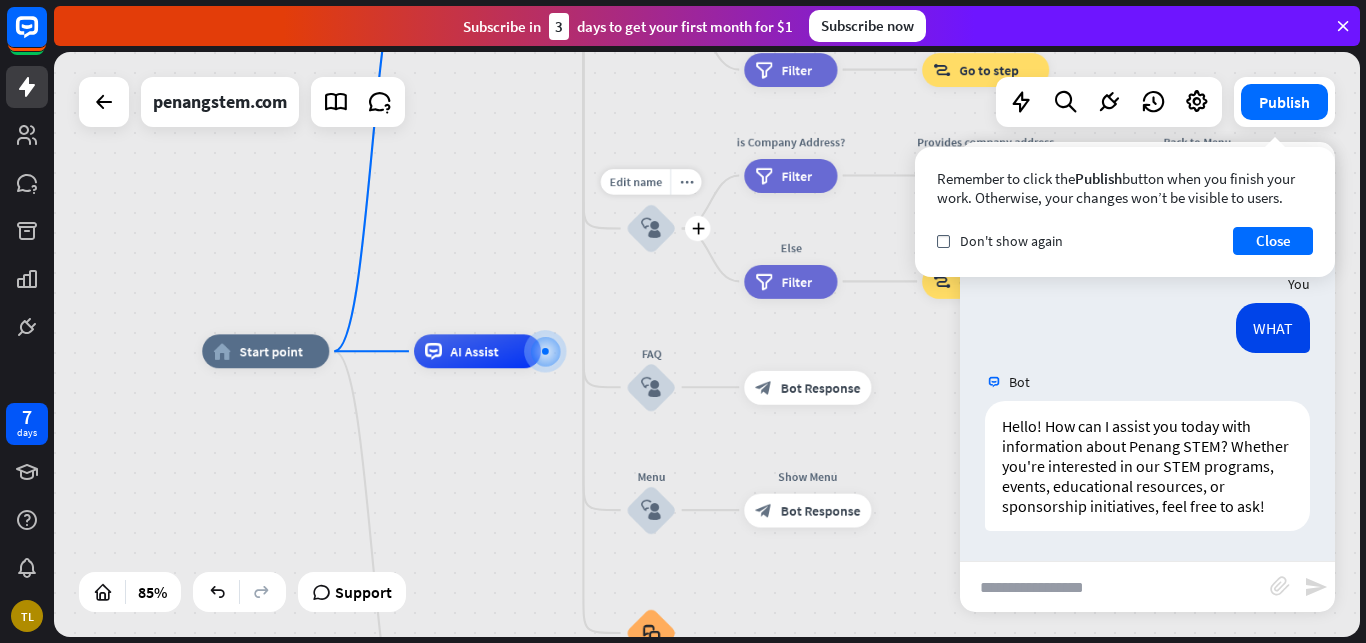 click on "Edit name   more_horiz         plus   Asking about company address   block_user_input" at bounding box center [651, 228] 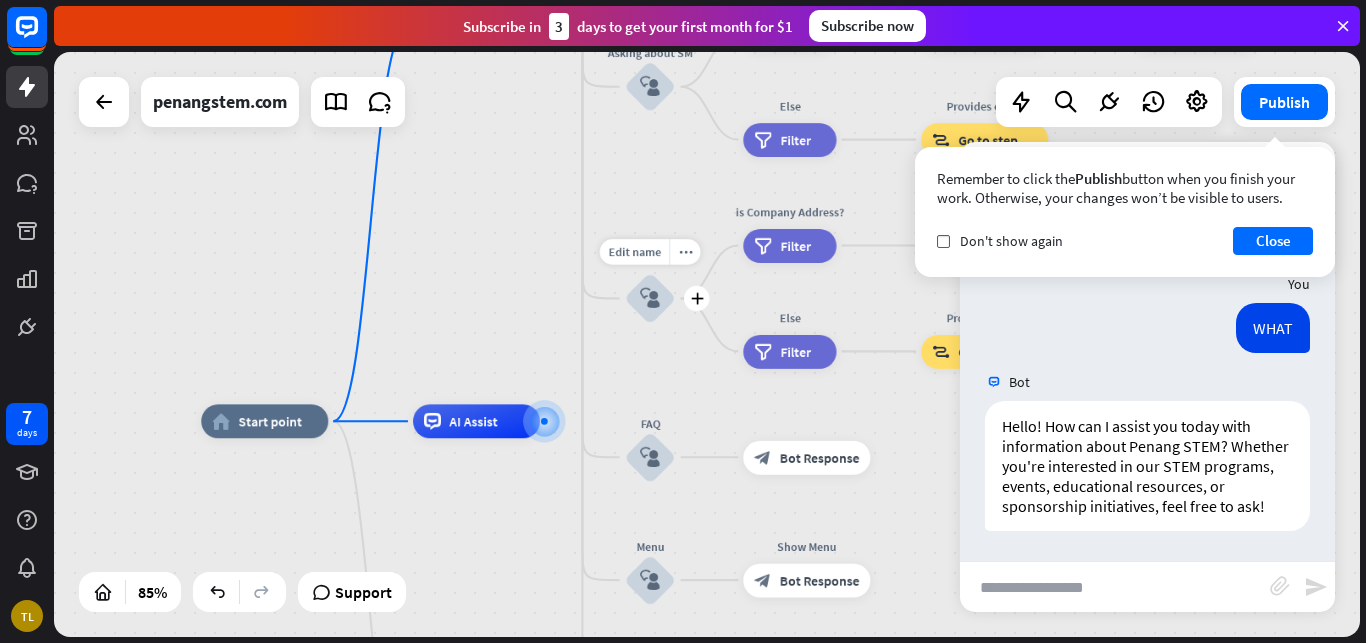 drag, startPoint x: 607, startPoint y: 307, endPoint x: 591, endPoint y: 420, distance: 114.12712 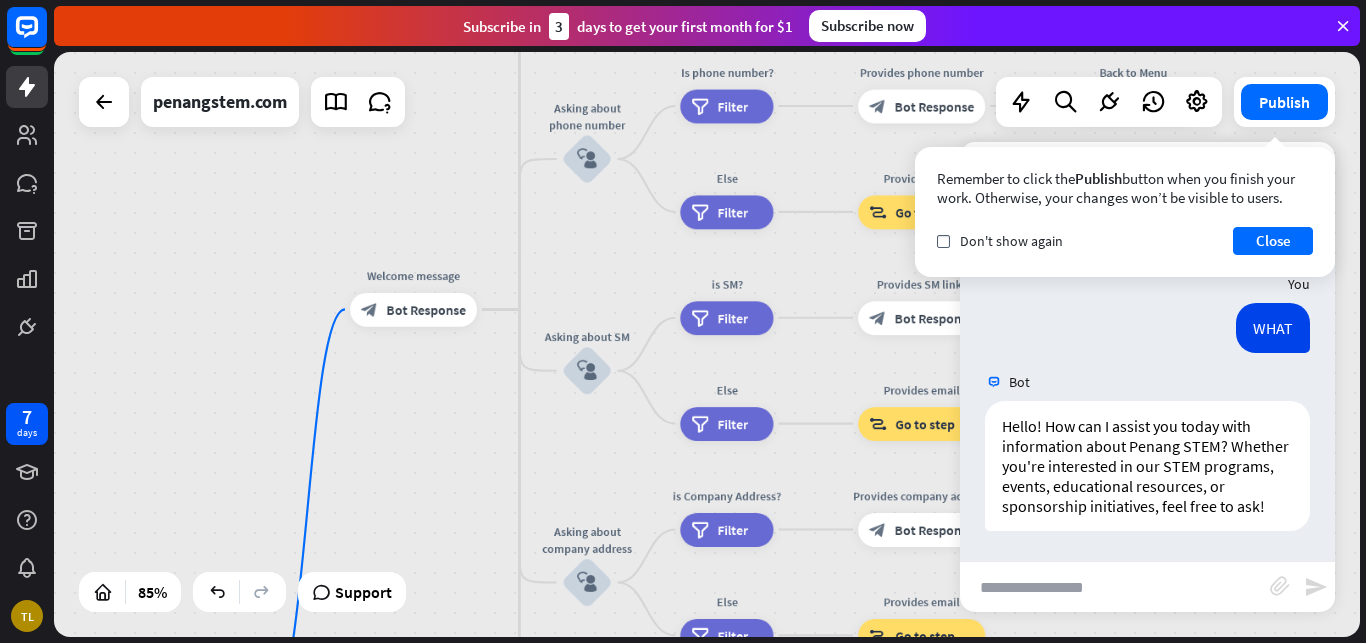 drag, startPoint x: 591, startPoint y: 420, endPoint x: 541, endPoint y: 644, distance: 229.51253 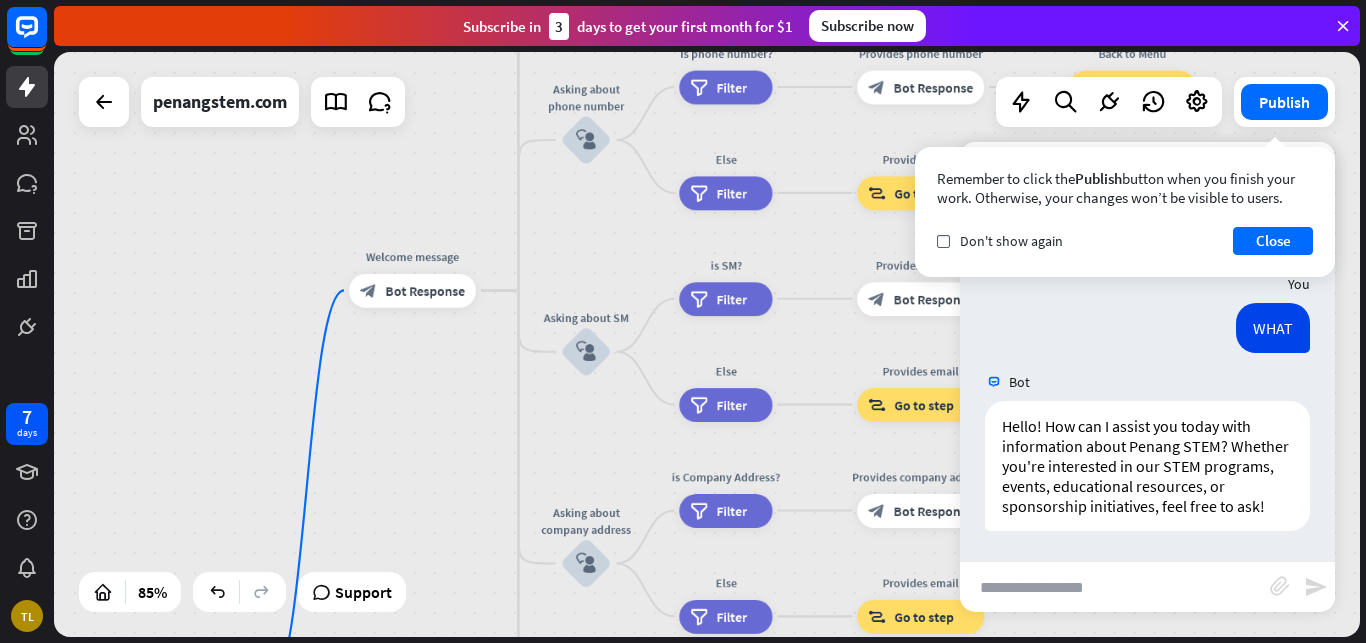drag, startPoint x: 543, startPoint y: 457, endPoint x: 549, endPoint y: 389, distance: 68.26419 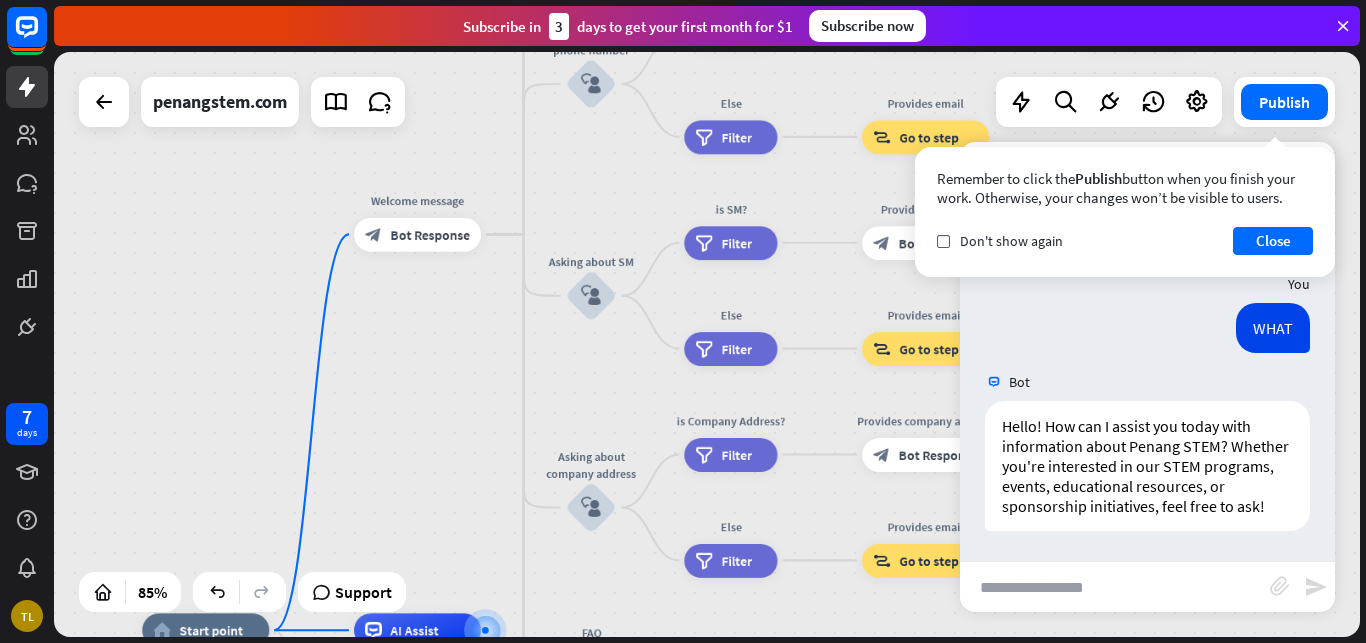 drag, startPoint x: 549, startPoint y: 389, endPoint x: 561, endPoint y: 321, distance: 69.050705 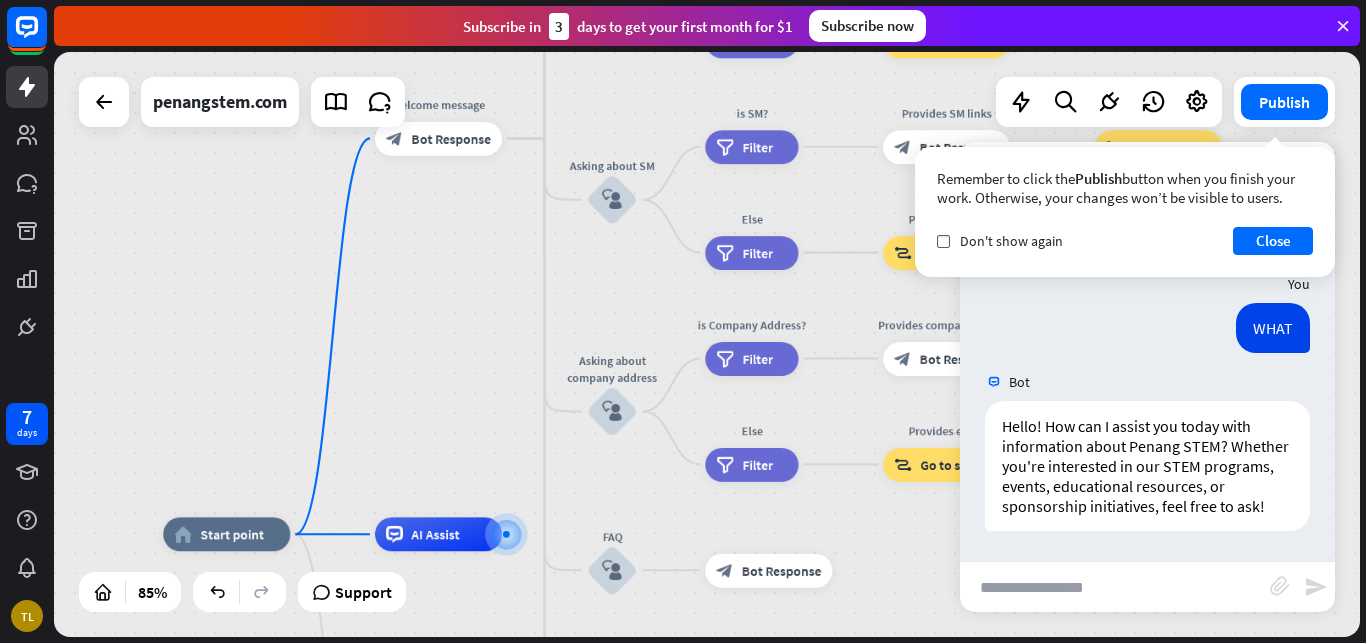 click on "home_2   Start point                 Welcome message   block_bot_response   Bot Response                 About us   block_user_input                 Provide company information   block_bot_response   Bot Response                 Back to Menu   block_user_input                 Was it helpful?   block_bot_response   Bot Response                 Yes   block_user_input                 Thank you!   block_bot_response   Bot Response                 No   block_user_input                 Back to Menu   block_goto   Go to step                 Contact us   block_user_input                 Contact flow   builder_tree   Flow                 Asking about email   block_user_input                   block_goto   Go to step                 Asking about phone number   block_user_input                 Is phone number?   filter   Filter                 Provides phone number   block_bot_response   Bot Response                 Back to Menu   block_goto   Go to step                 Else   filter   Filter" at bounding box center (707, 344) 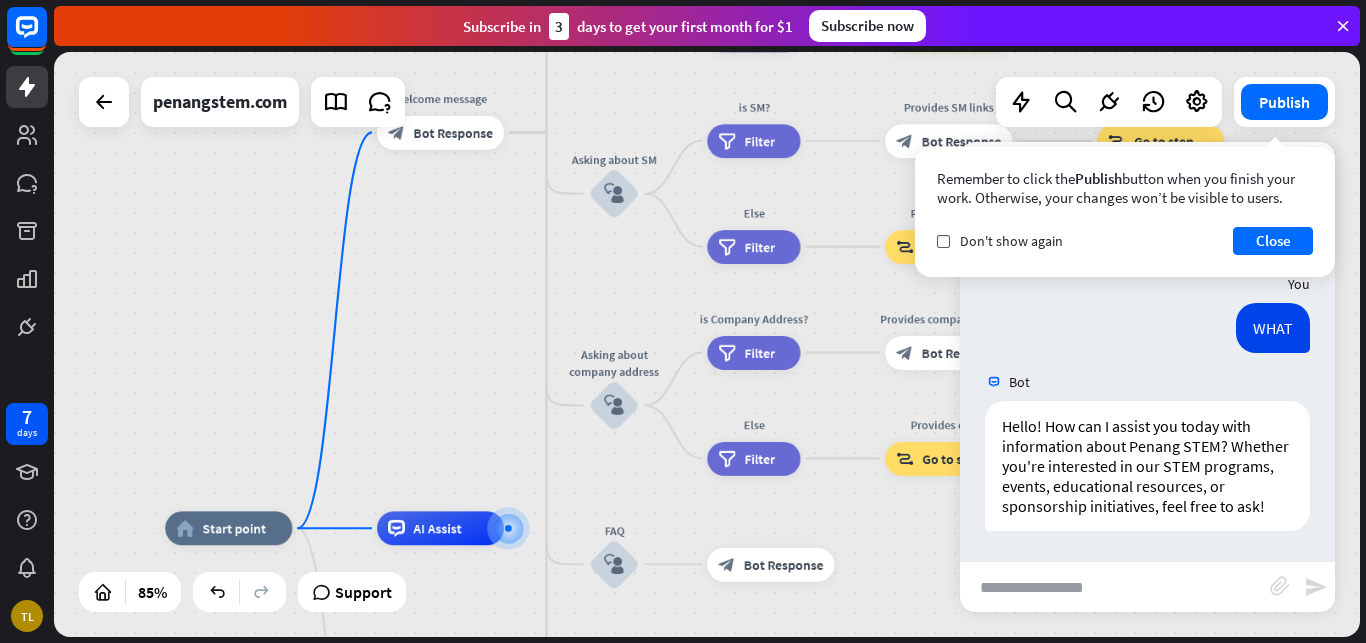 click on "home_2   Start point                 Welcome message   block_bot_response   Bot Response                 About us   block_user_input                 Provide company information   block_bot_response   Bot Response                 Back to Menu   block_user_input                 Was it helpful?   block_bot_response   Bot Response                 Yes   block_user_input                 Thank you!   block_bot_response   Bot Response                 No   block_user_input                 Back to Menu   block_goto   Go to step                 Contact us   block_user_input                 Contact flow   builder_tree   Flow                 Asking about email   block_user_input                   block_goto   Go to step                 Asking about phone number   block_user_input                 Is phone number?   filter   Filter                 Provides phone number   block_bot_response   Bot Response                 Back to Menu   block_goto   Go to step                 Else   filter   Filter" at bounding box center [707, 344] 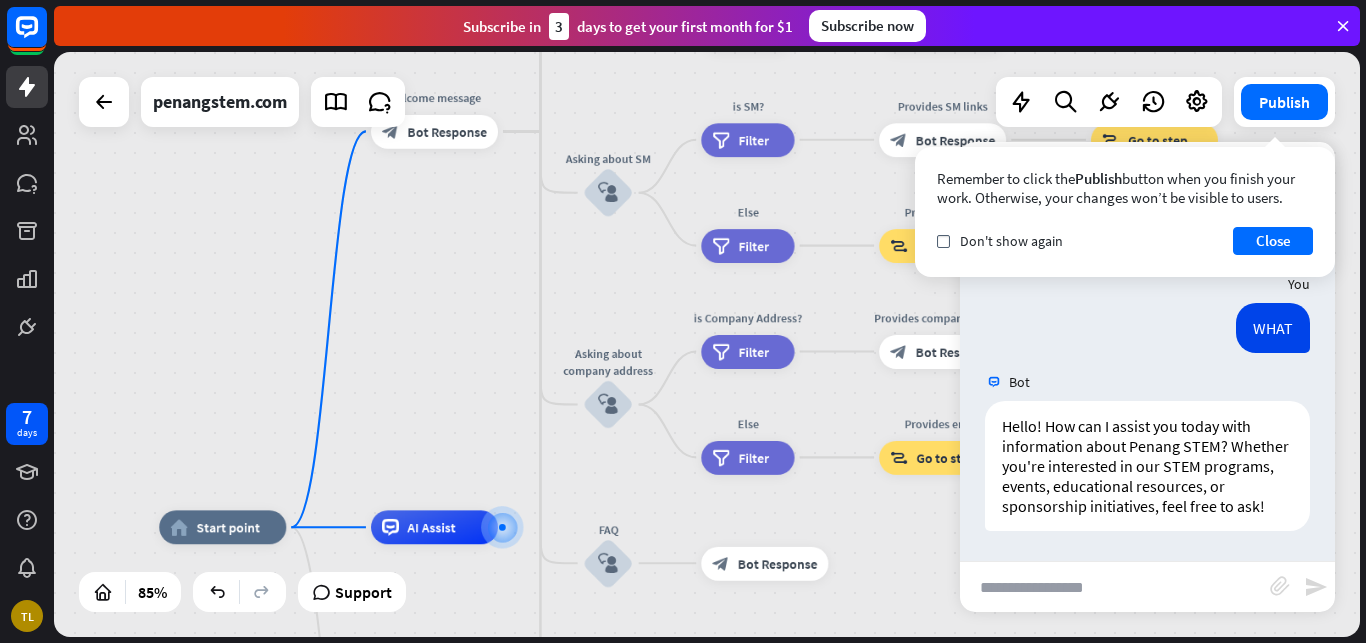 drag, startPoint x: 562, startPoint y: 272, endPoint x: 517, endPoint y: 285, distance: 46.840153 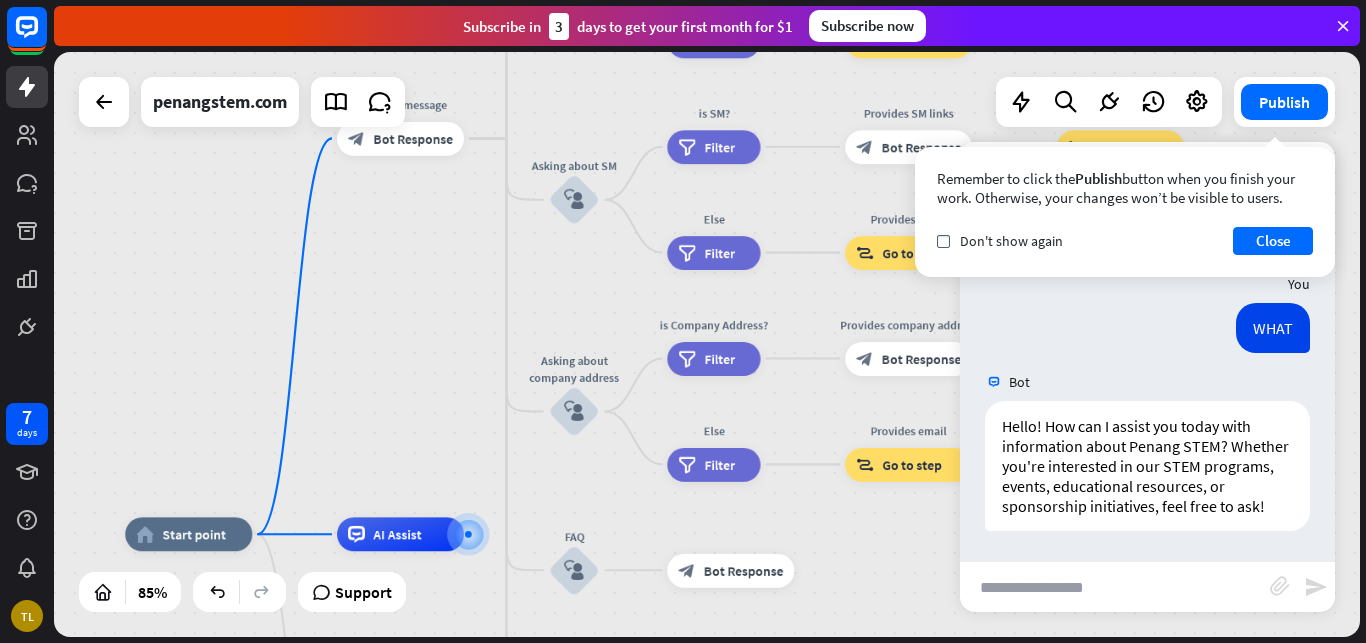 drag, startPoint x: 517, startPoint y: 285, endPoint x: 493, endPoint y: 292, distance: 25 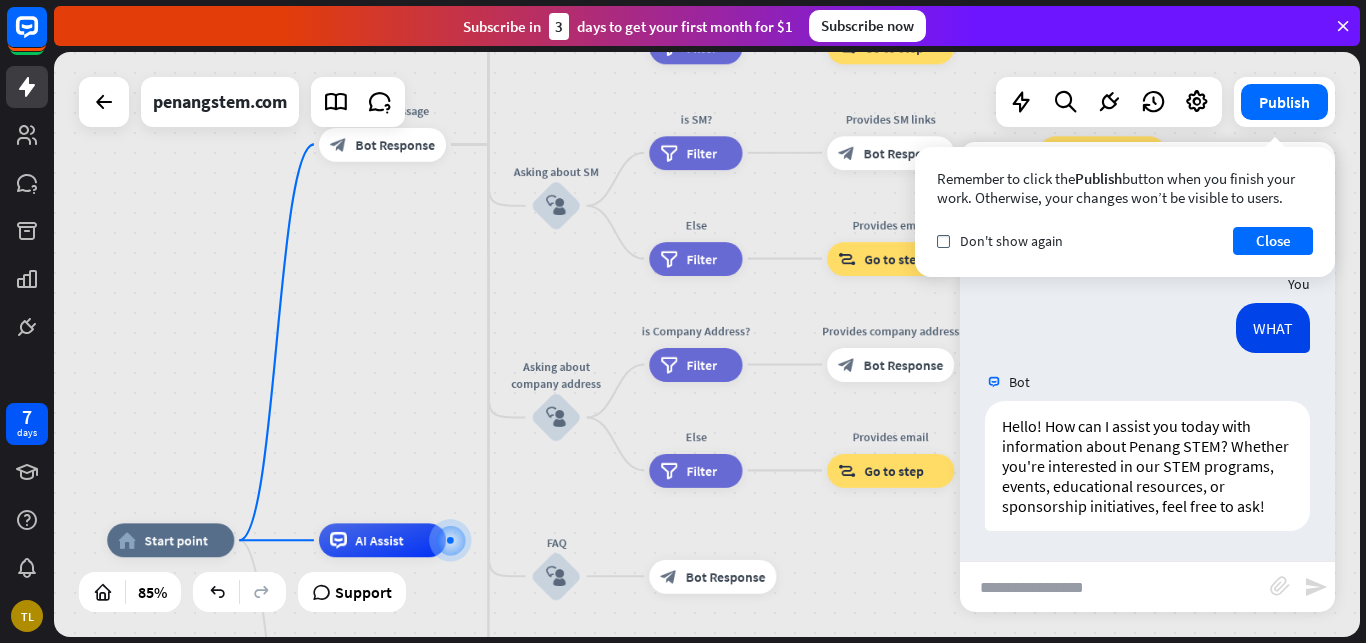 click at bounding box center [1115, 587] 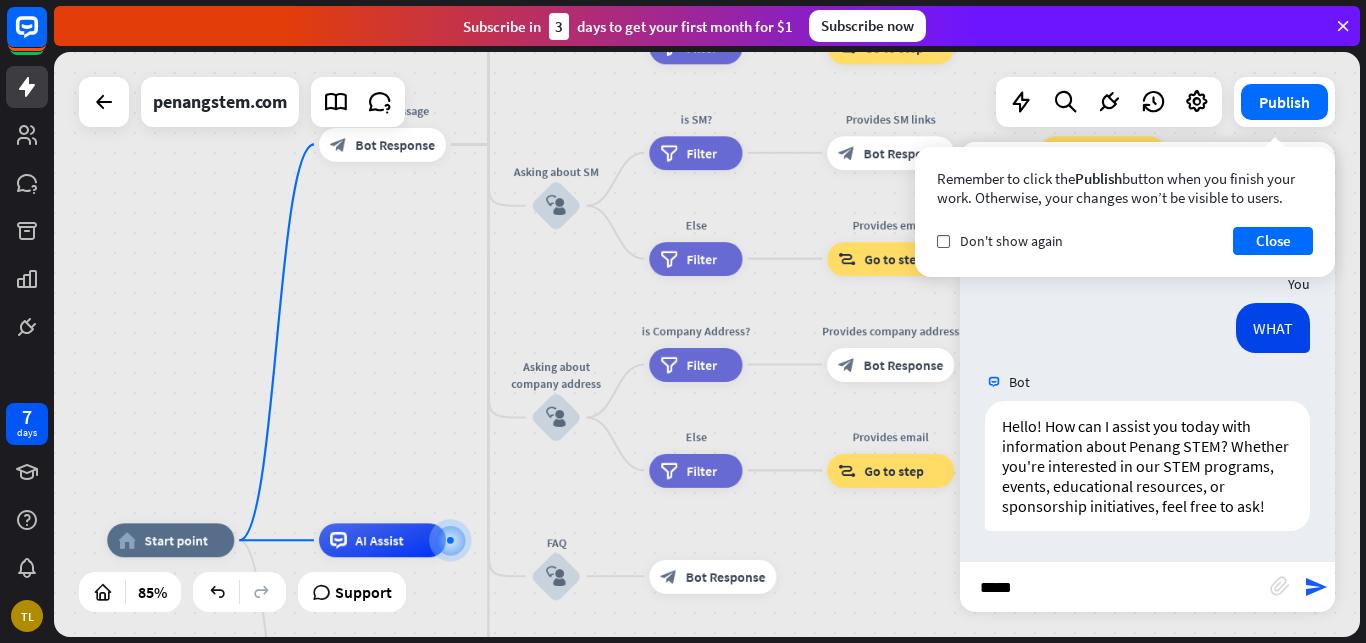 type on "******" 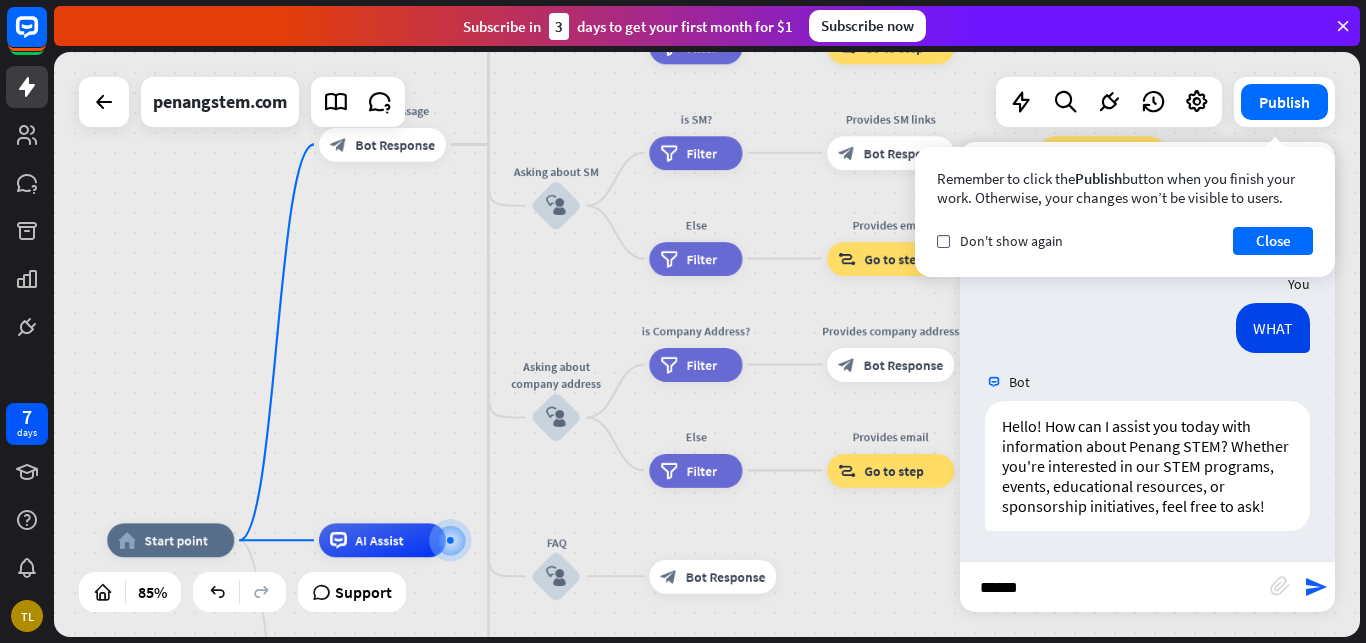 type 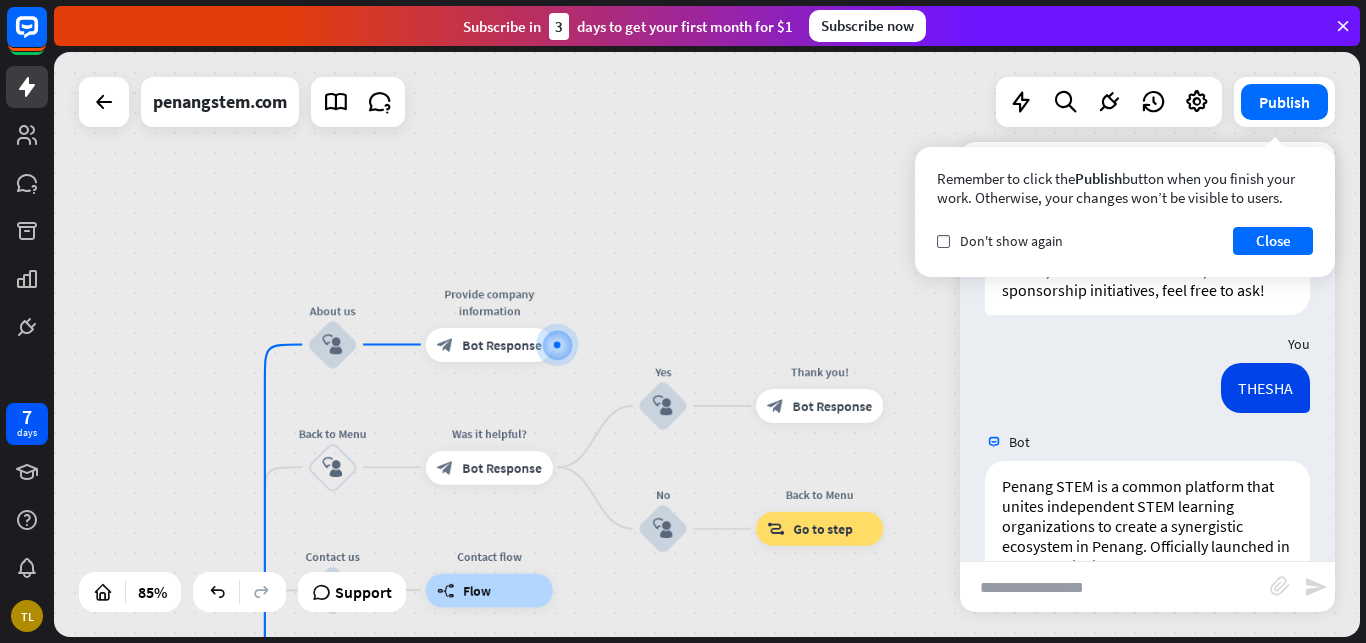 scroll, scrollTop: 546, scrollLeft: 0, axis: vertical 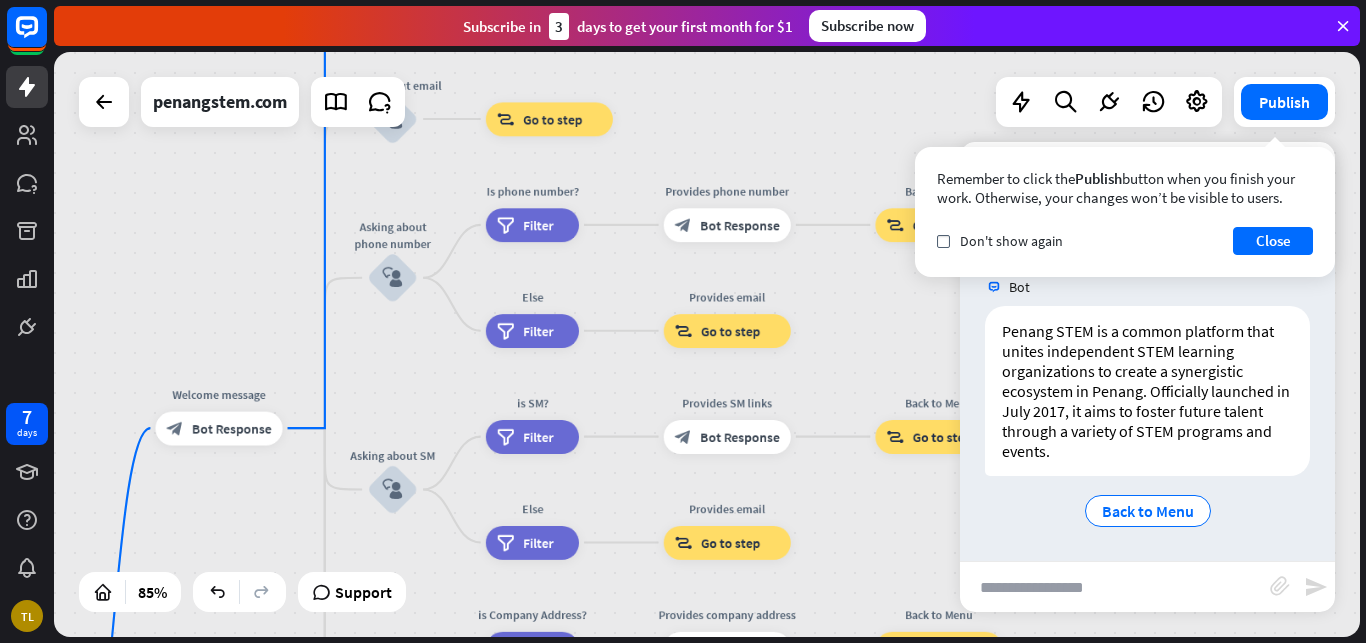 drag, startPoint x: 608, startPoint y: 525, endPoint x: 682, endPoint y: -84, distance: 613.47943 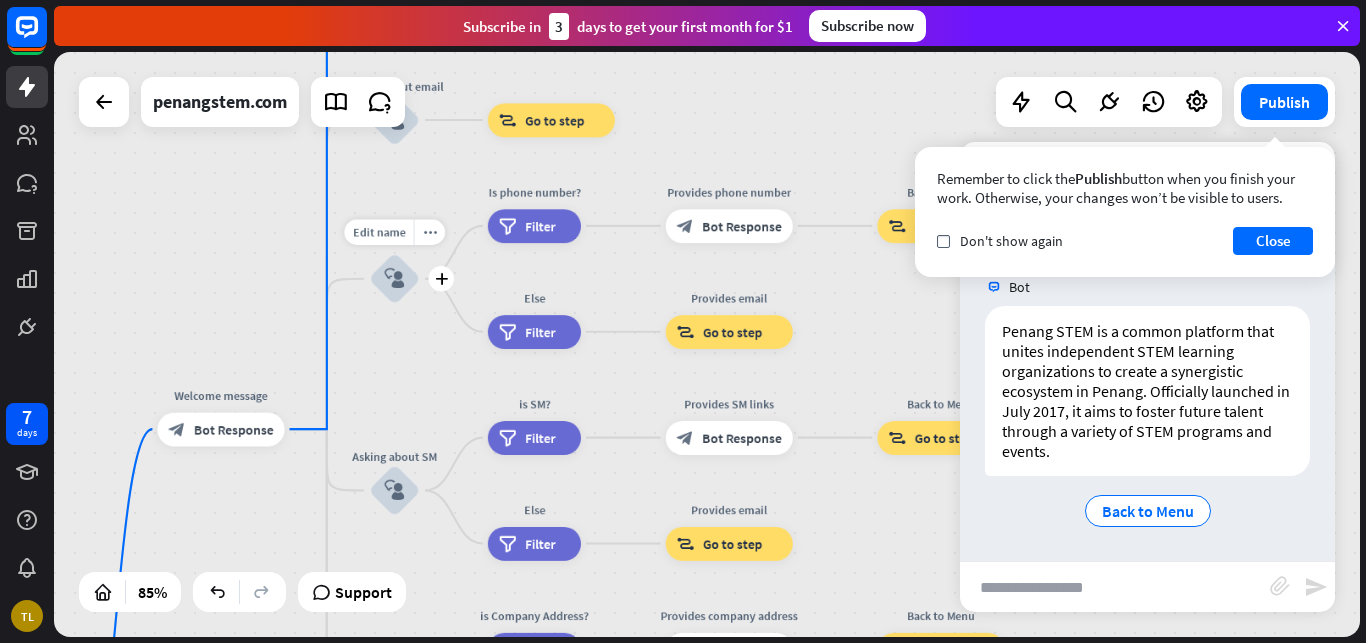 click on "block_user_input" at bounding box center [394, 278] 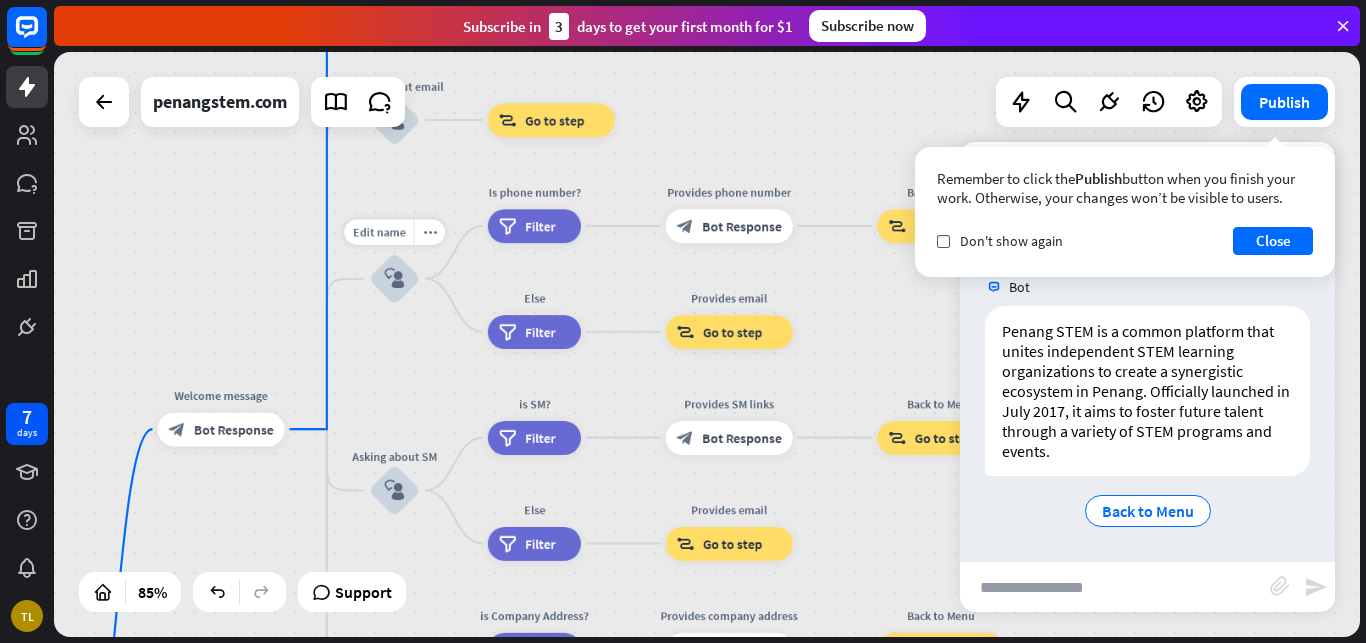 click at bounding box center [707, 344] 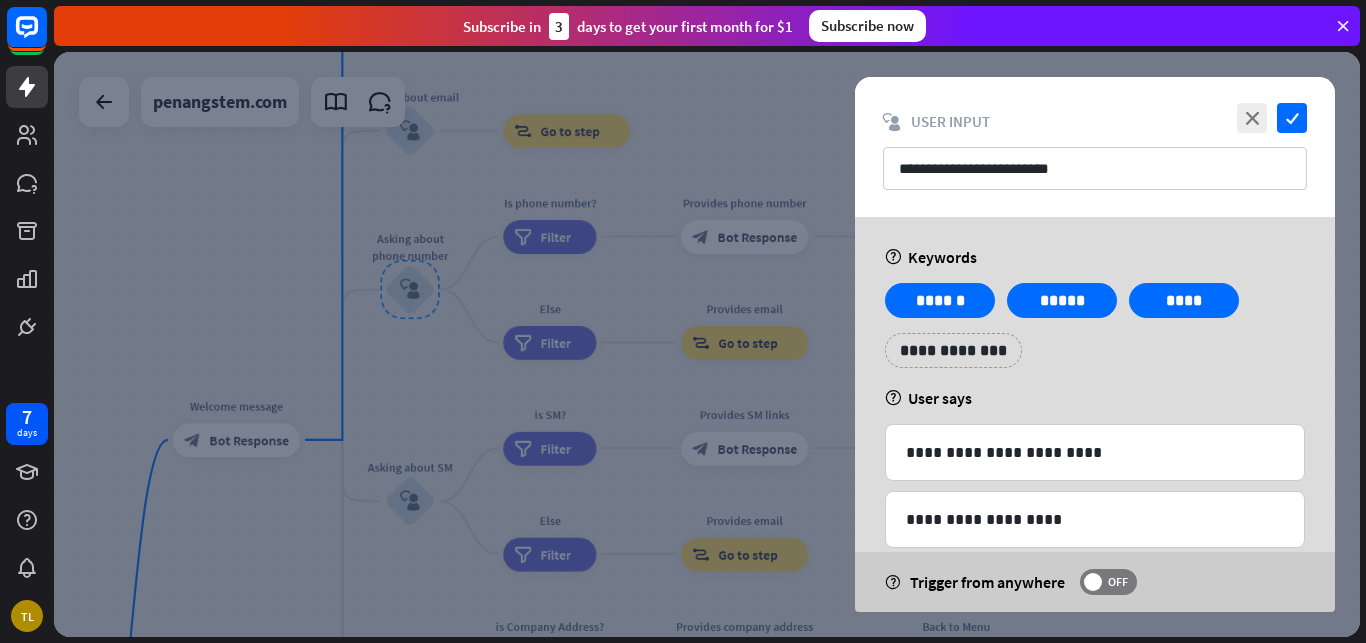 drag, startPoint x: 411, startPoint y: 287, endPoint x: 416, endPoint y: 278, distance: 10.29563 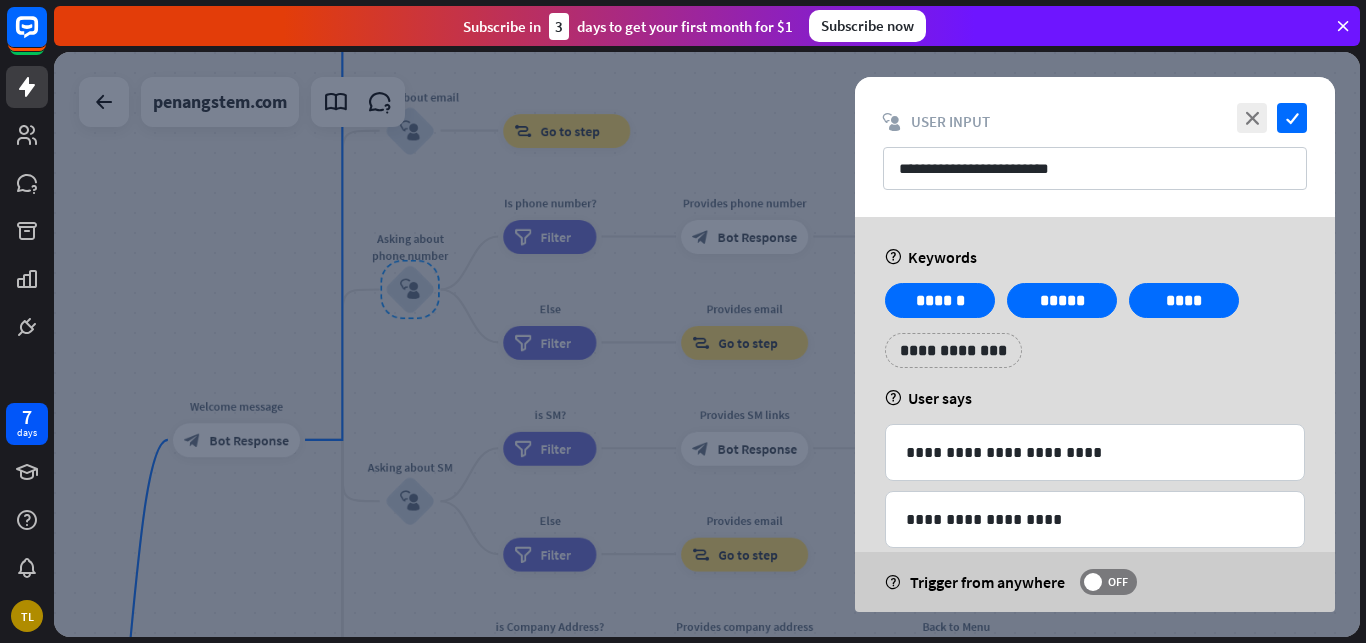 click at bounding box center [707, 344] 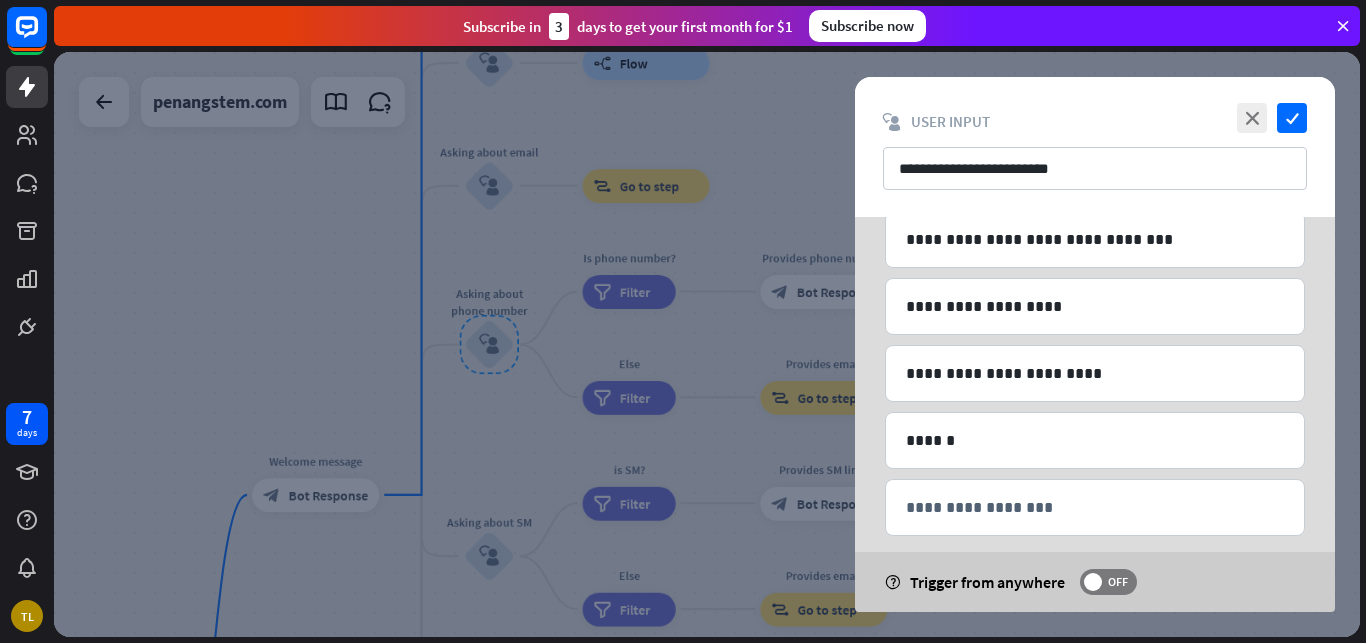 scroll, scrollTop: 1108, scrollLeft: 0, axis: vertical 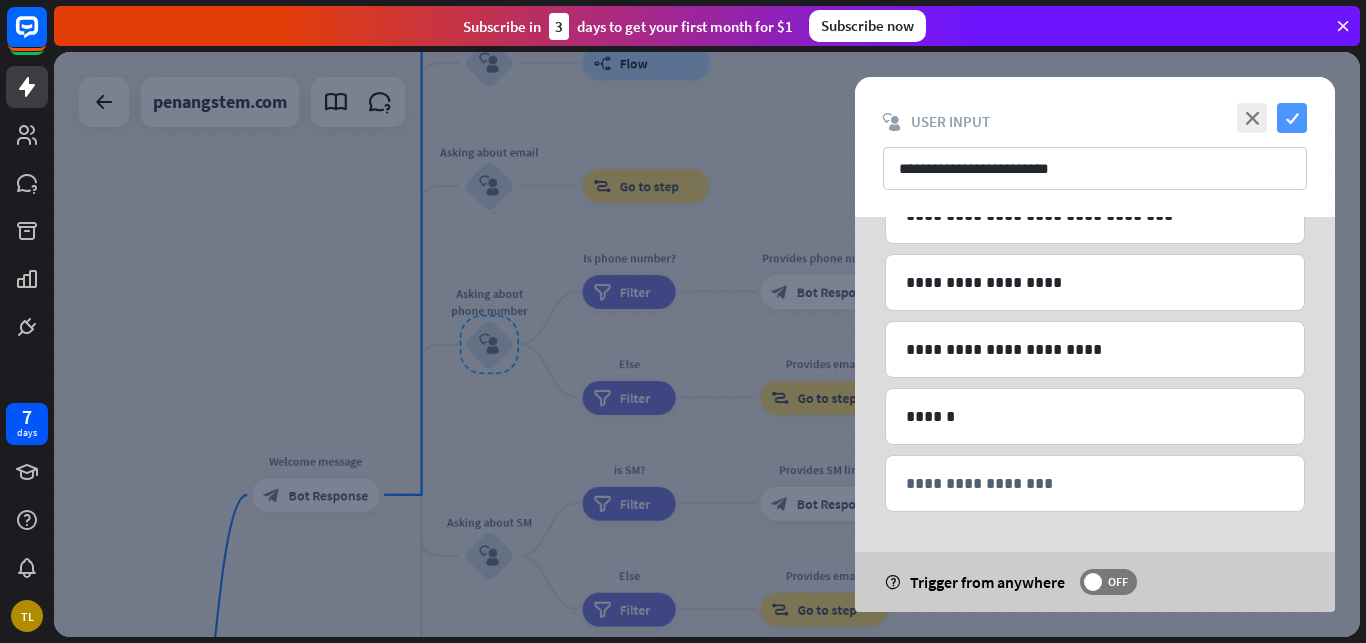 click on "check" at bounding box center [1292, 118] 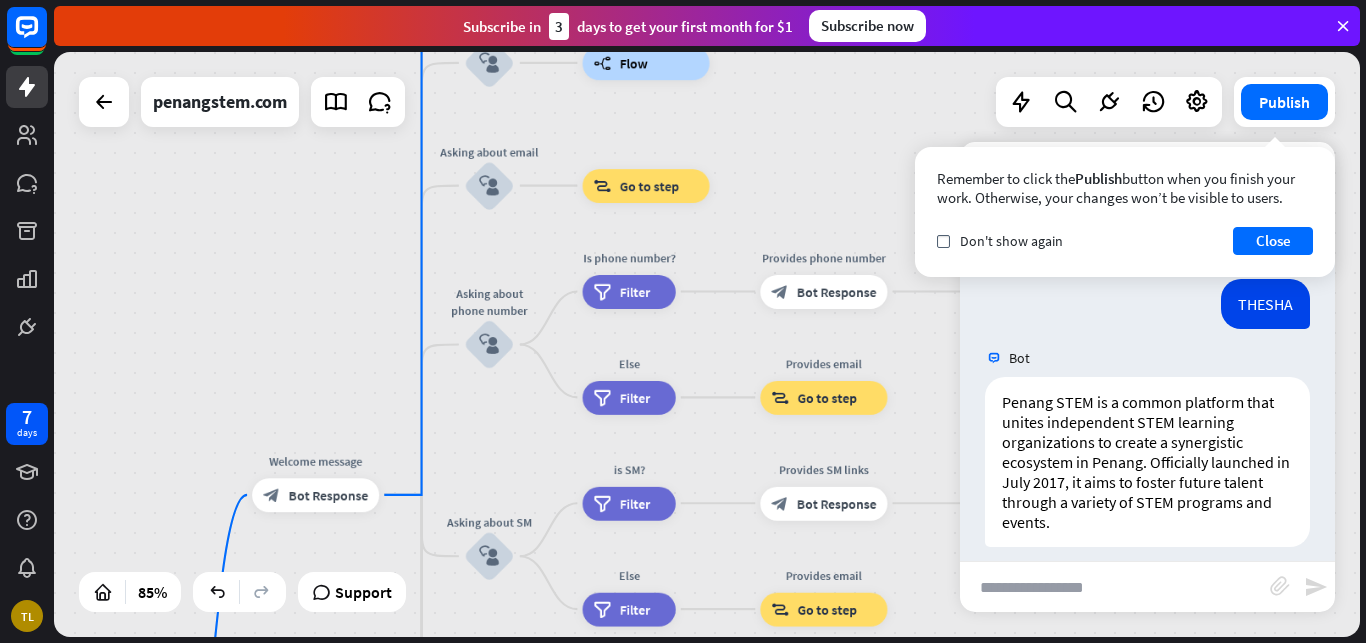 scroll, scrollTop: 456, scrollLeft: 0, axis: vertical 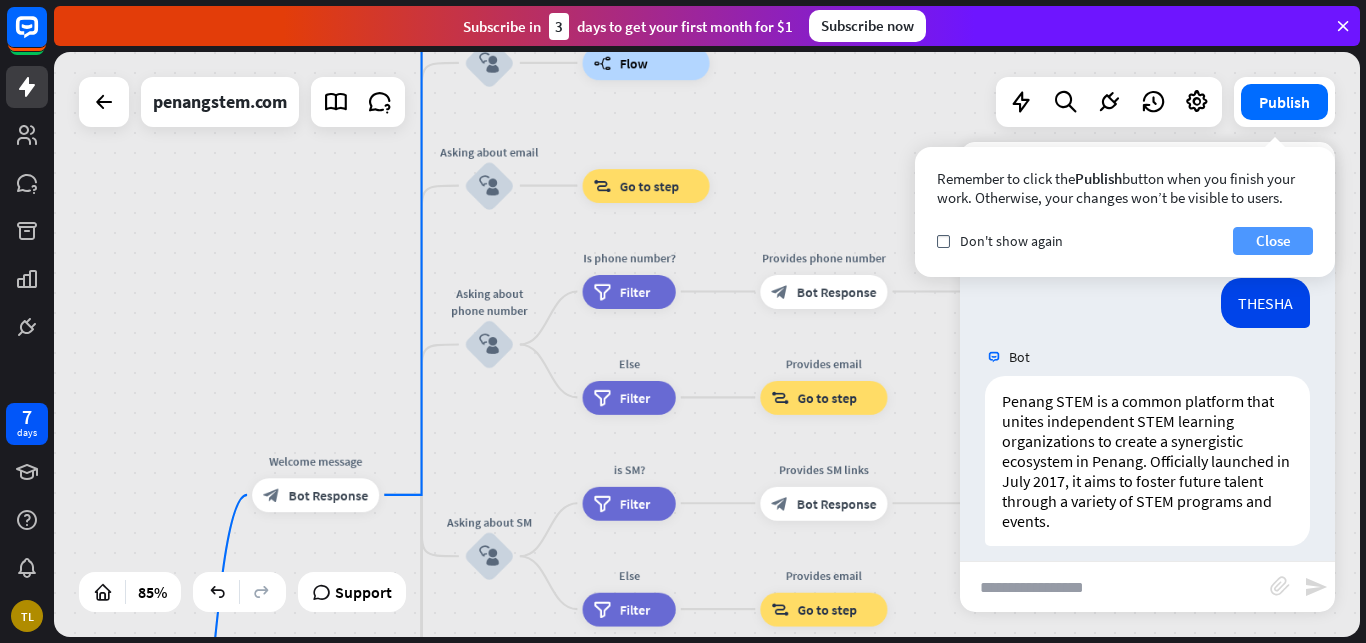 click on "Close" at bounding box center [1273, 241] 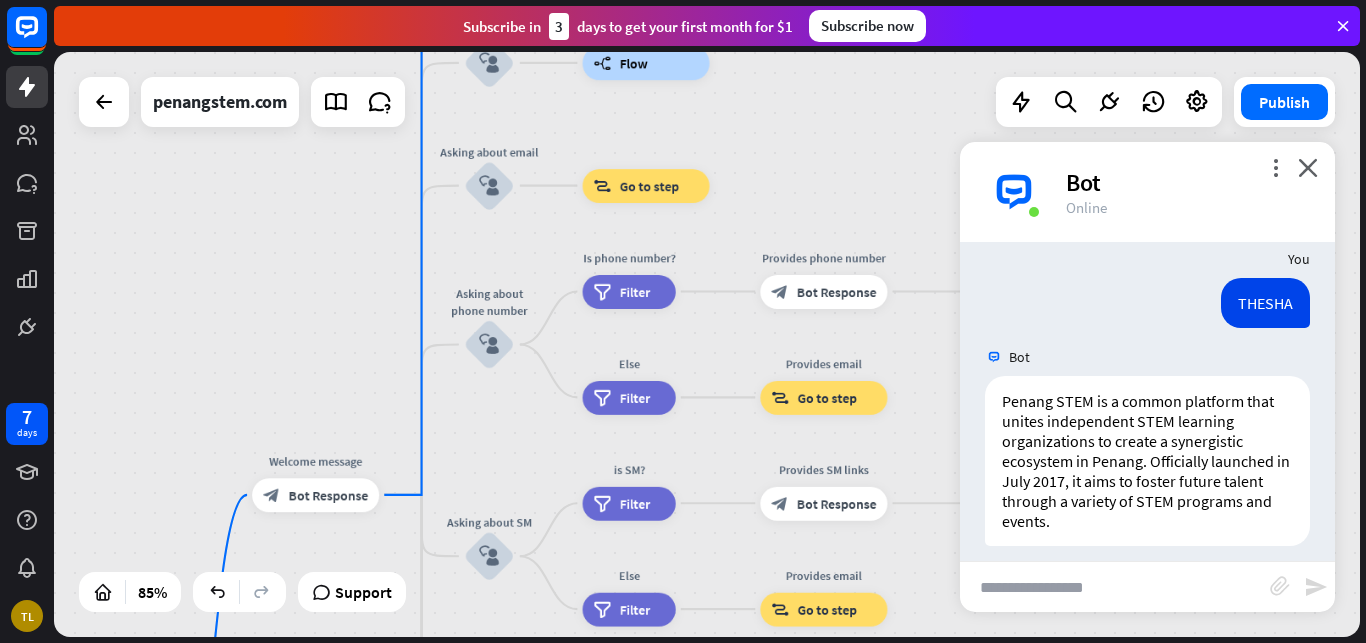 click on "home_2   Start point                 Welcome message   block_bot_response   Bot Response                 About us   block_user_input                 Provide company information   block_bot_response   Bot Response                     Back to Menu   block_user_input                 Was it helpful?   block_bot_response   Bot Response                 Yes   block_user_input                 Thank you!   block_bot_response   Bot Response                 No   block_user_input                 Back to Menu   block_goto   Go to step                 Contact us   block_user_input                 Contact flow   builder_tree   Flow                 Asking about email   block_user_input                   block_goto   Go to step                 Asking about phone number   block_user_input                 Is phone number?   filter   Filter                 Provides phone number   block_bot_response   Bot Response                 Back to Menu   block_goto   Go to step       Edit name   more_horiz           Else" at bounding box center (707, 344) 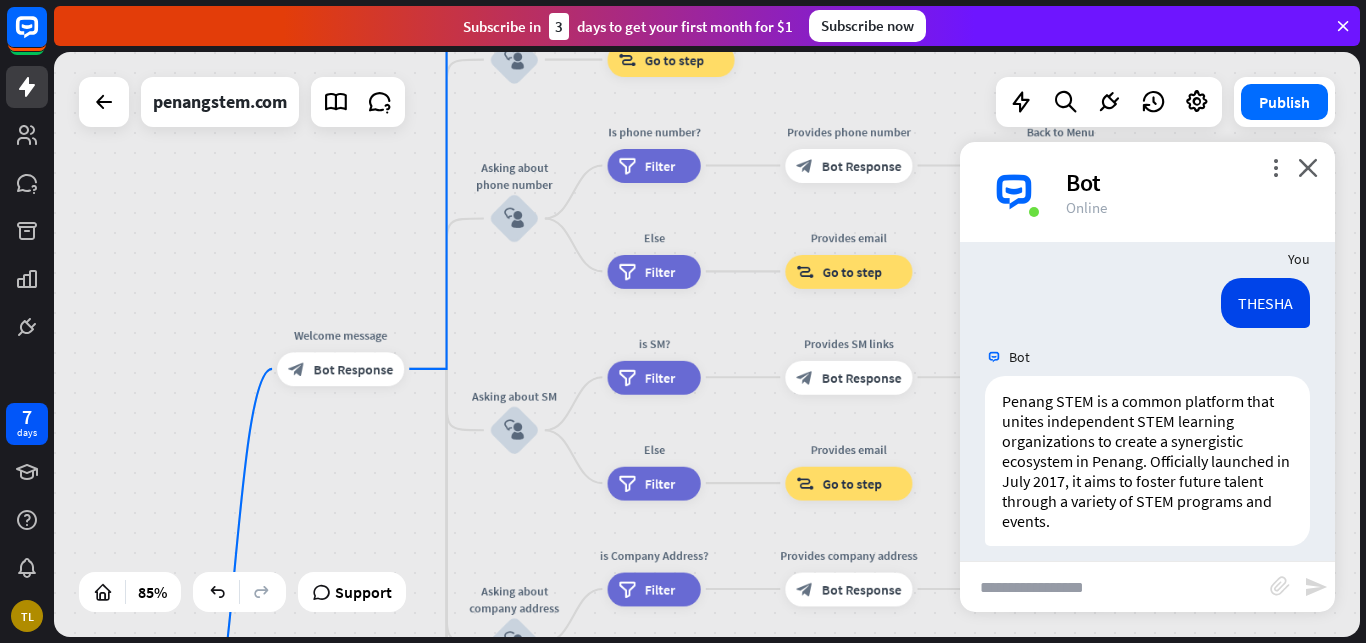 drag, startPoint x: 519, startPoint y: 460, endPoint x: 575, endPoint y: 242, distance: 225.07776 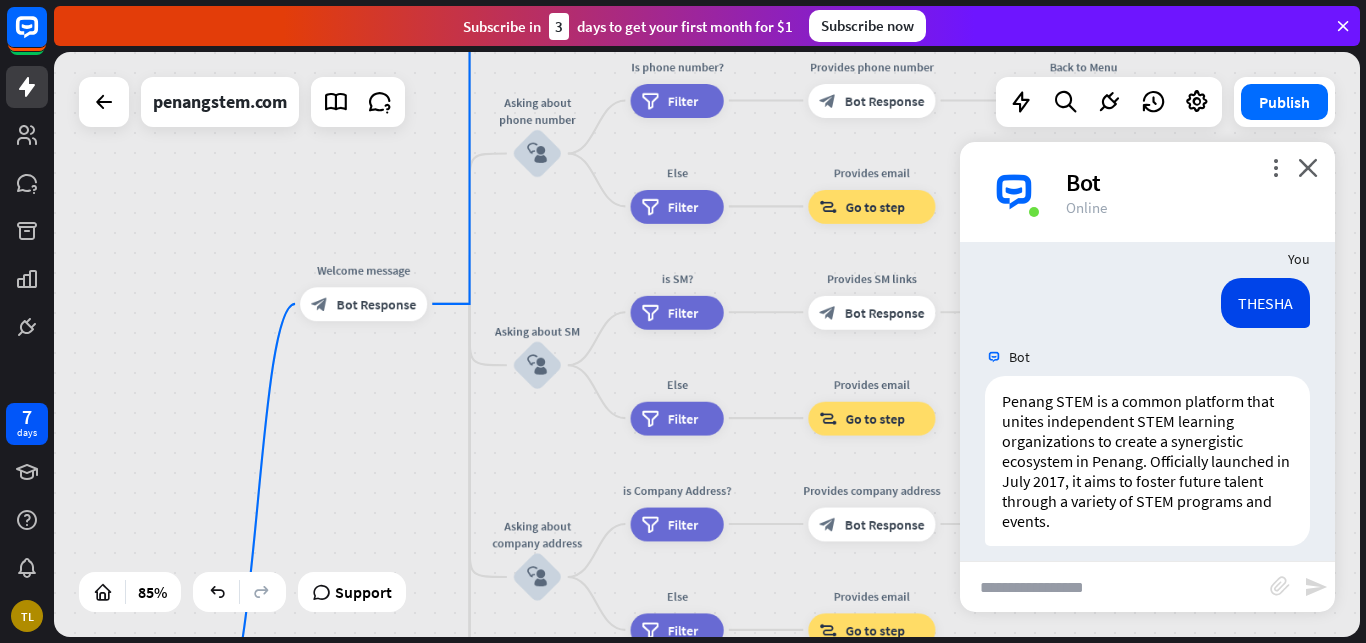 click on "home_2   Start point                 Welcome message   block_bot_response   Bot Response                 About us   block_user_input                 Provide company information   block_bot_response   Bot Response                     Back to Menu   block_user_input                 Was it helpful?   block_bot_response   Bot Response                 Yes   block_user_input                 Thank you!   block_bot_response   Bot Response                 No   block_user_input                 Back to Menu   block_goto   Go to step                 Contact us   block_user_input                 Contact flow   builder_tree   Flow                 Asking about email   block_user_input                   block_goto   Go to step                 Asking about phone number   block_user_input                 Is phone number?   filter   Filter                 Provides phone number   block_bot_response   Bot Response                 Back to Menu   block_goto   Go to step                 Else   filter   Filter" at bounding box center (707, 344) 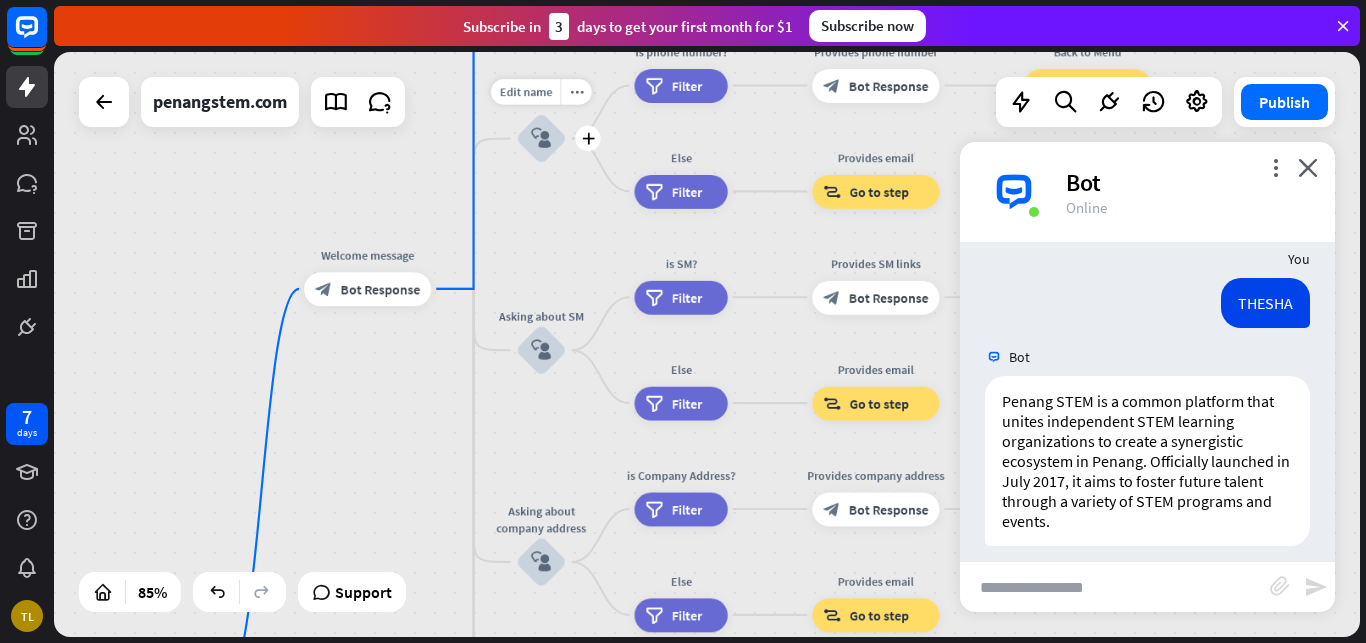 click on "Edit name   more_horiz         plus   Asking about phone number   block_user_input" at bounding box center (541, 138) 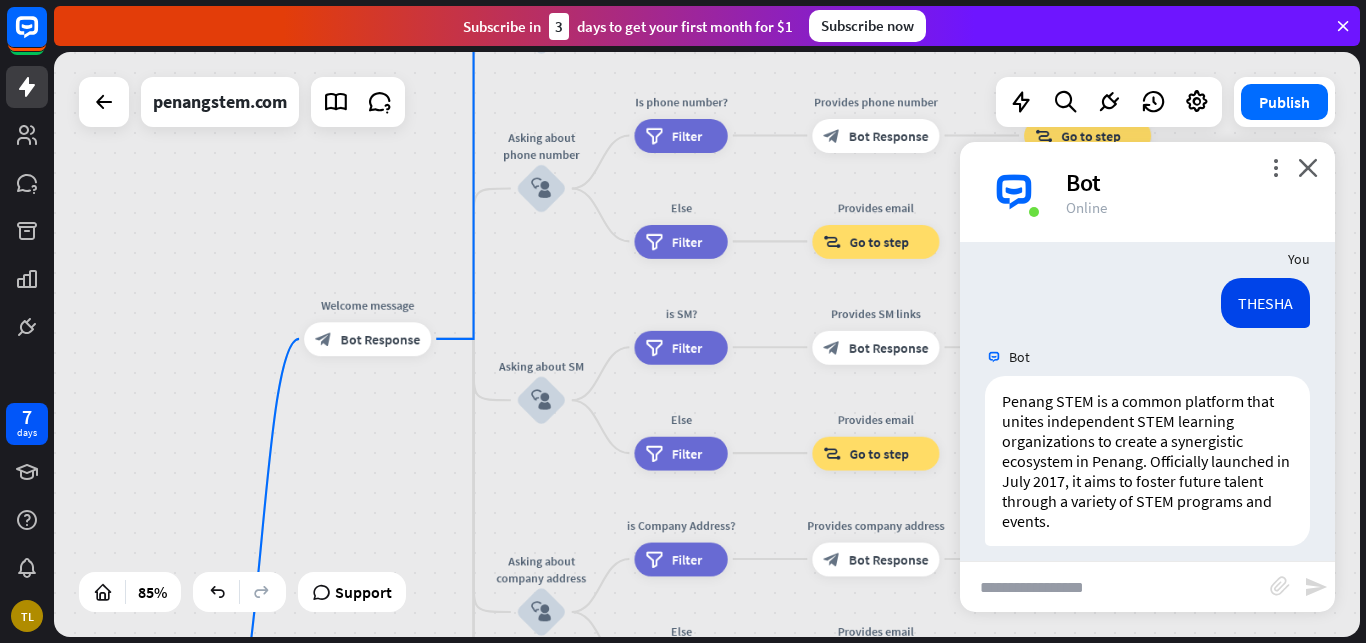 drag, startPoint x: 587, startPoint y: 192, endPoint x: 520, endPoint y: 366, distance: 186.45375 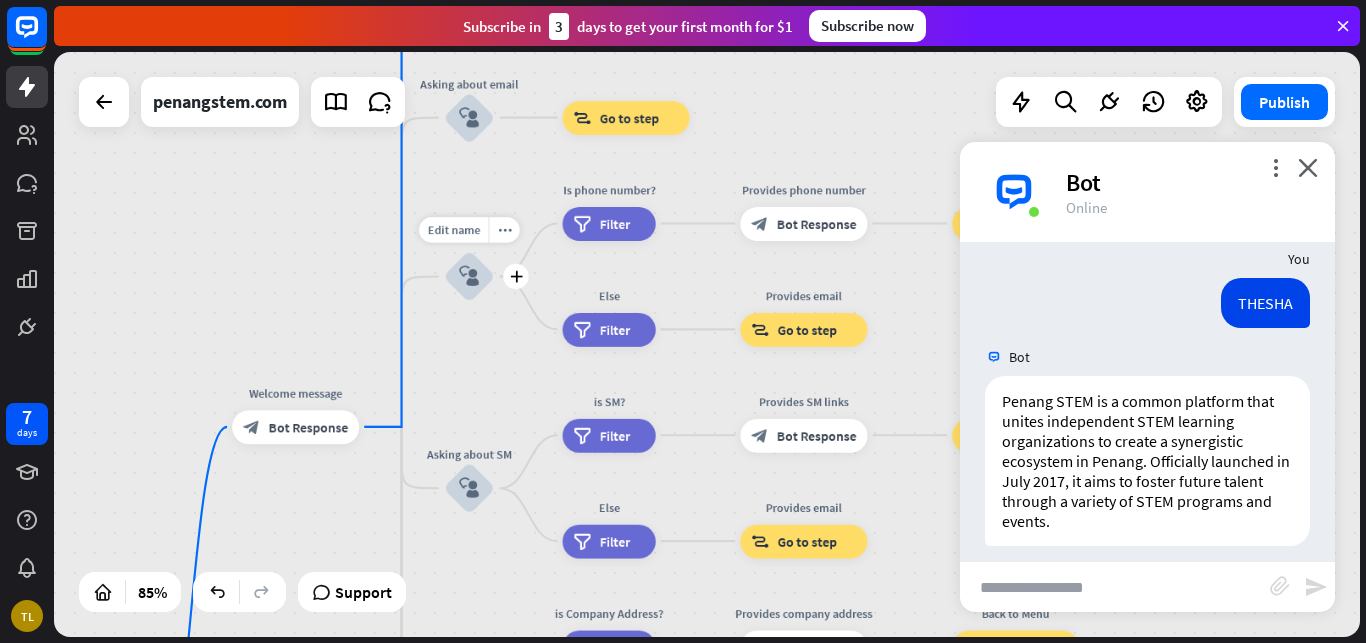 drag, startPoint x: 505, startPoint y: 377, endPoint x: 533, endPoint y: 261, distance: 119.331474 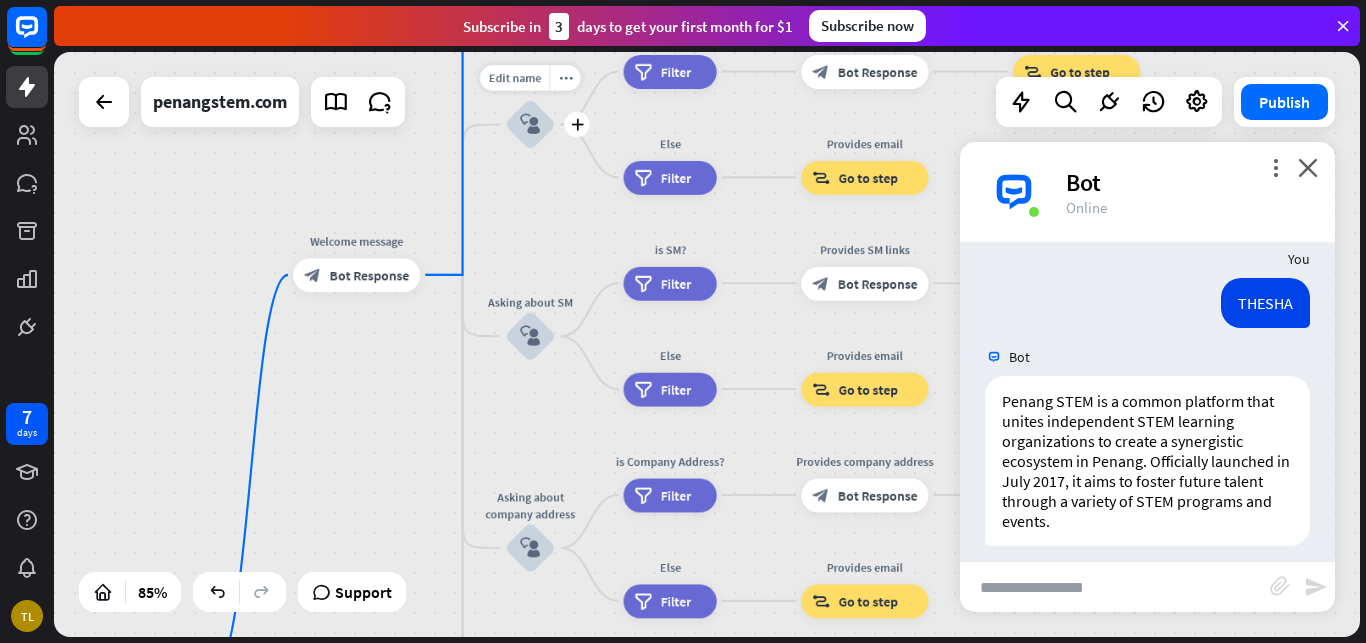 drag, startPoint x: 533, startPoint y: 261, endPoint x: 591, endPoint y: 149, distance: 126.12692 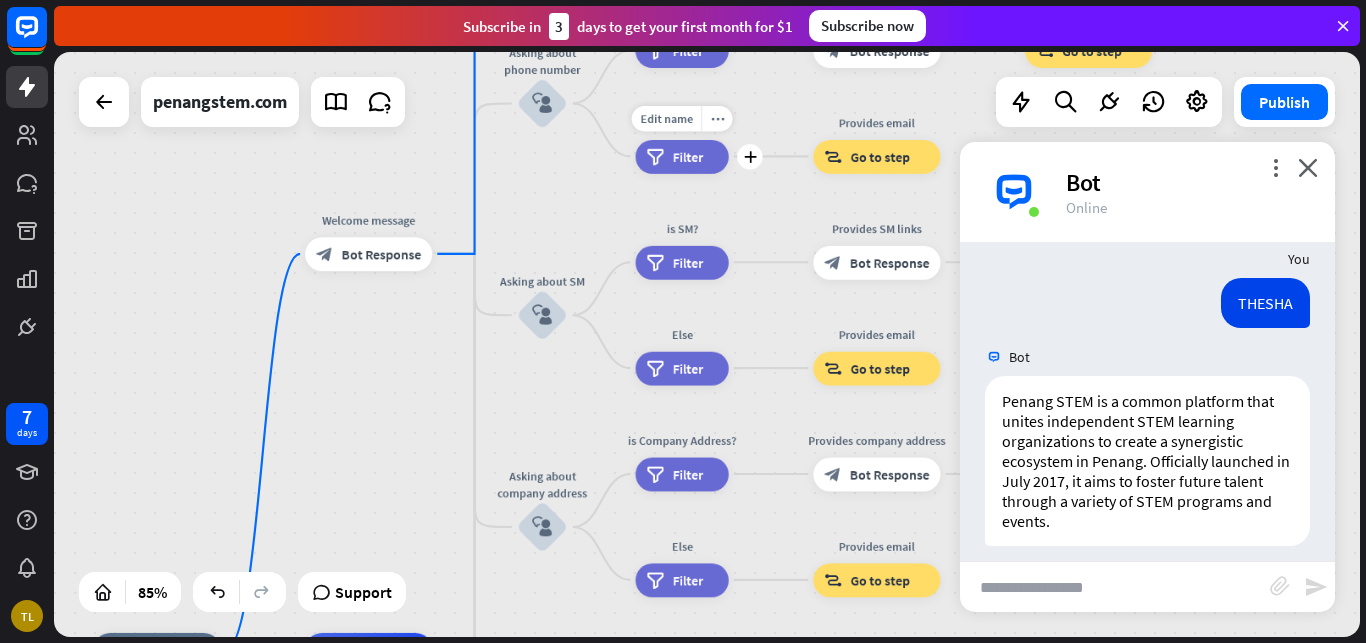 click on "home_2   Start point                 Welcome message   block_bot_response   Bot Response                 About us   block_user_input                 Provide company information   block_bot_response   Bot Response                     Back to Menu   block_user_input                 Was it helpful?   block_bot_response   Bot Response                 Yes   block_user_input                 Thank you!   block_bot_response   Bot Response                 No   block_user_input                 Back to Menu   block_goto   Go to step                 Contact us   block_user_input                 Contact flow   builder_tree   Flow                 Asking about email   block_user_input                   block_goto   Go to step       Edit name   more_horiz           Asking about phone number   block_user_input                 Is phone number?   filter   Filter                 Provides phone number   block_bot_response   Bot Response                 Back to Menu   block_goto   Go to step       Edit name" at bounding box center [707, 344] 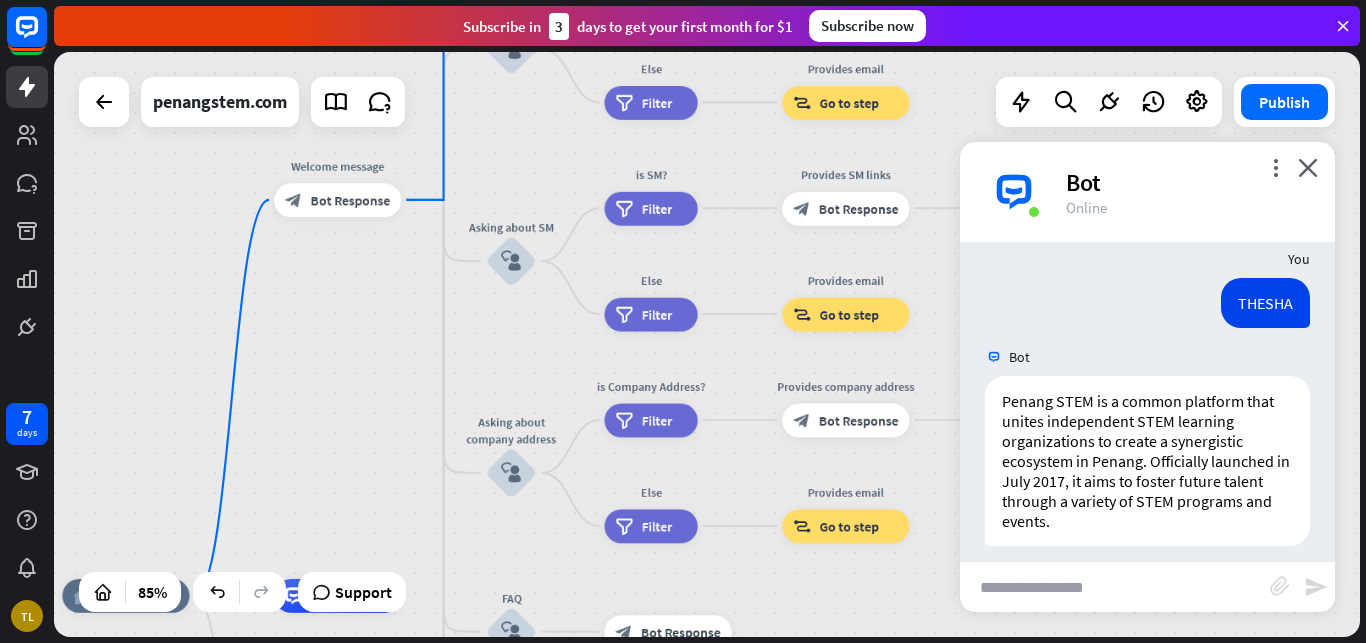 drag, startPoint x: 586, startPoint y: 255, endPoint x: 562, endPoint y: 190, distance: 69.289246 